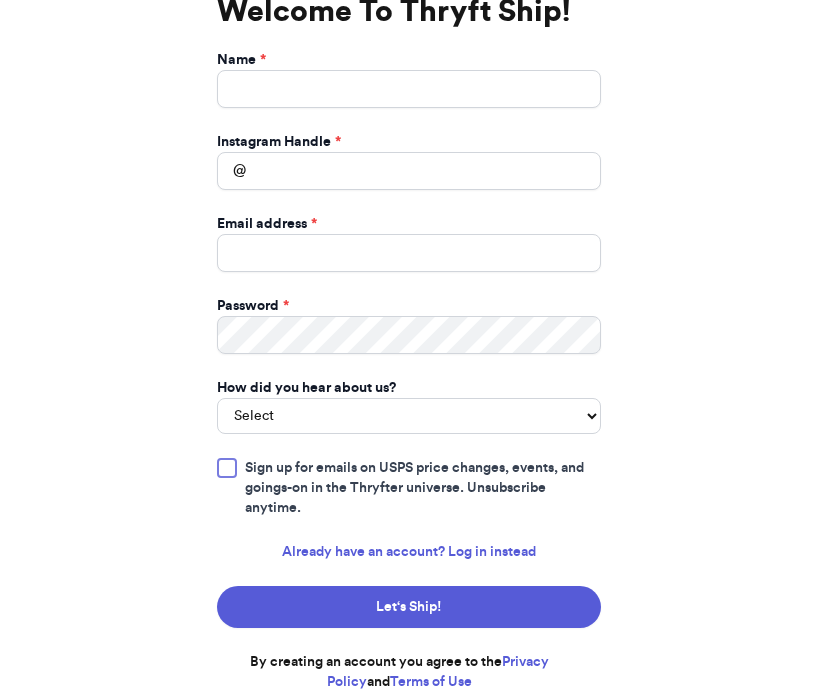 scroll, scrollTop: 0, scrollLeft: 0, axis: both 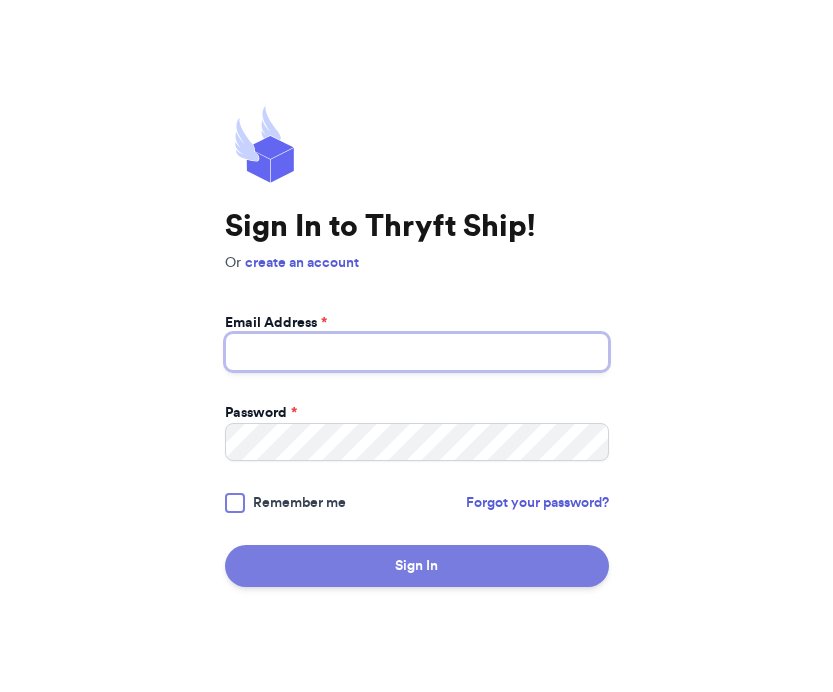 type on "[USERNAME]@[DOMAIN]" 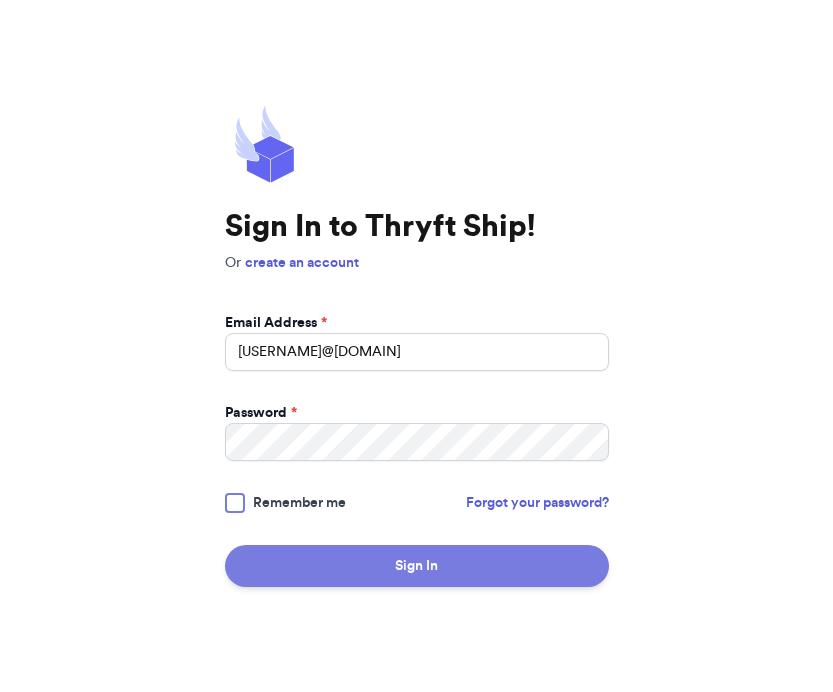 click on "Sign In" at bounding box center [417, 566] 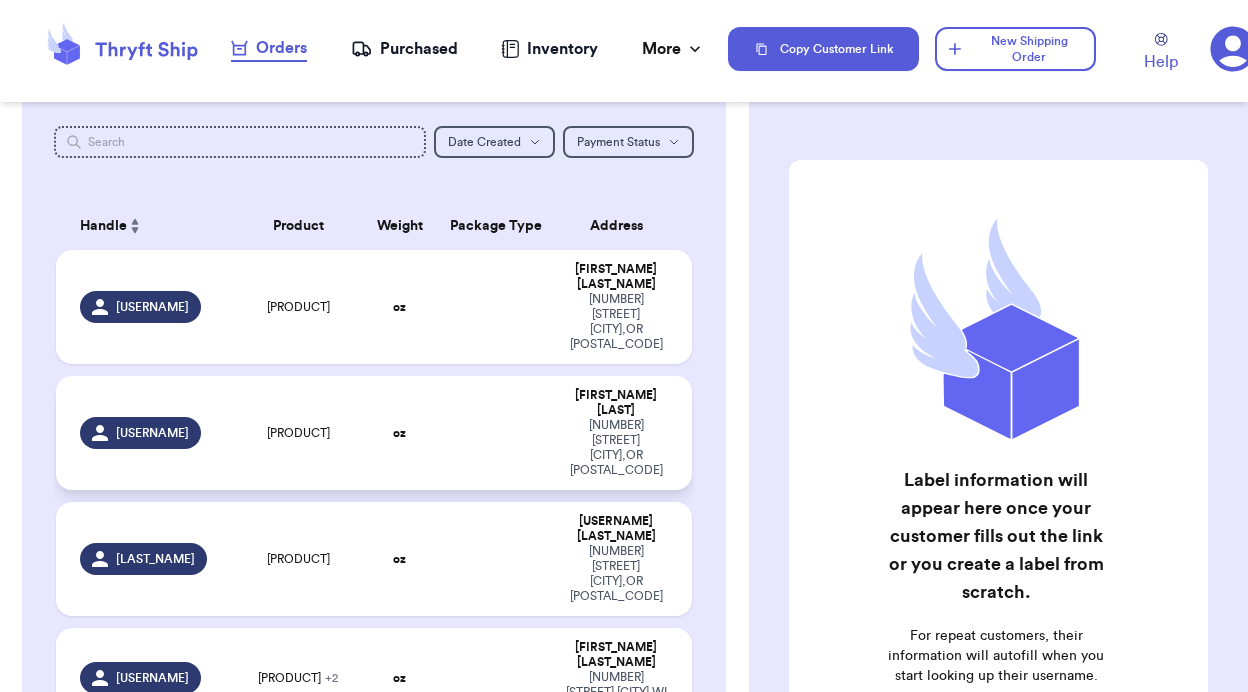scroll, scrollTop: 117, scrollLeft: 0, axis: vertical 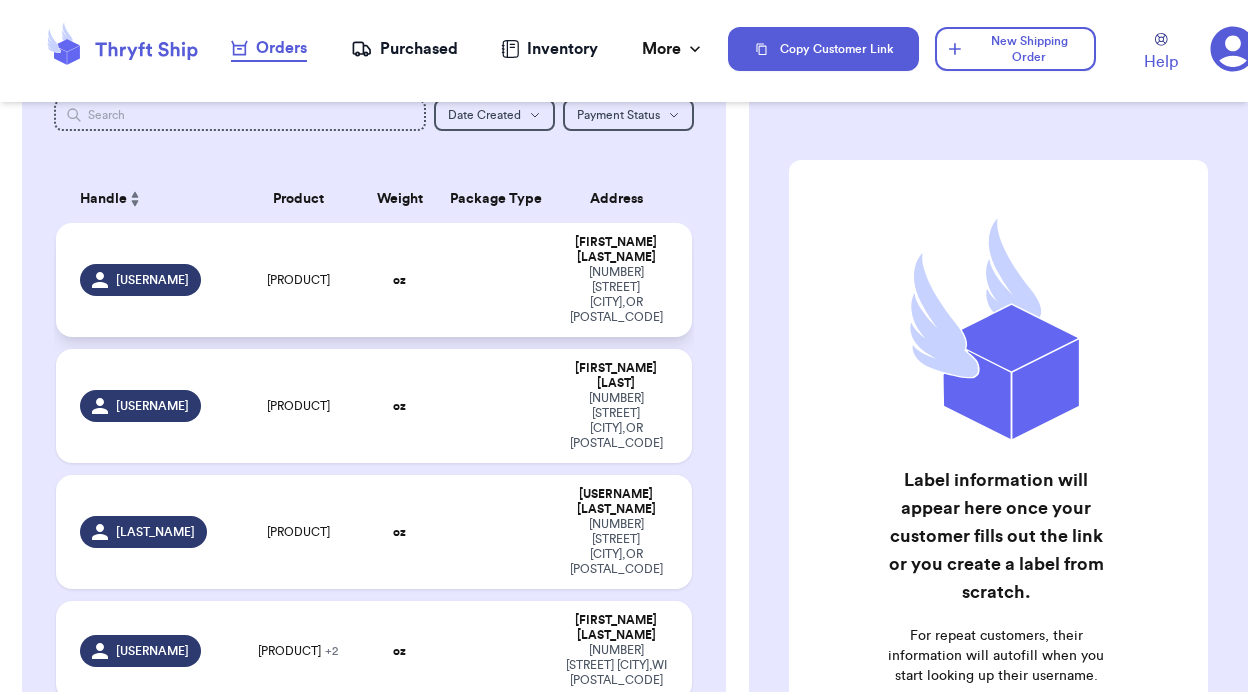 click on "[NUMBER] [STREET]   [CITY] ,  [STATE]   [POSTAL_CODE]" at bounding box center (616, 295) 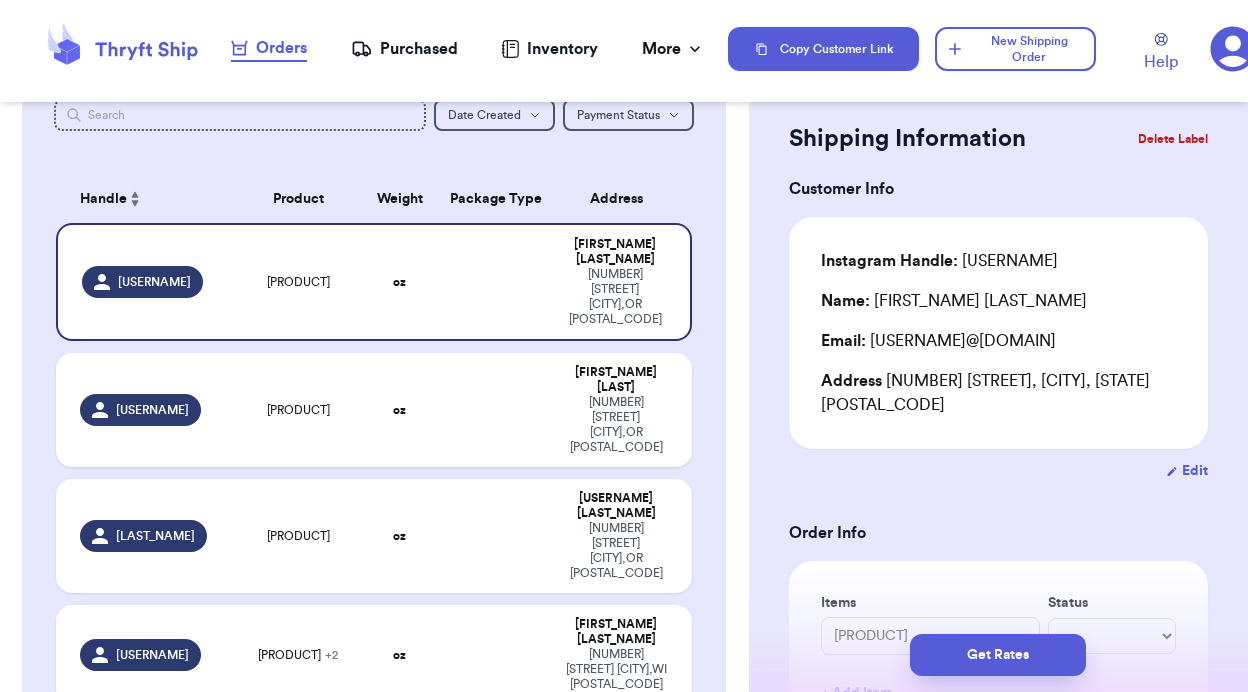 scroll, scrollTop: 0, scrollLeft: 0, axis: both 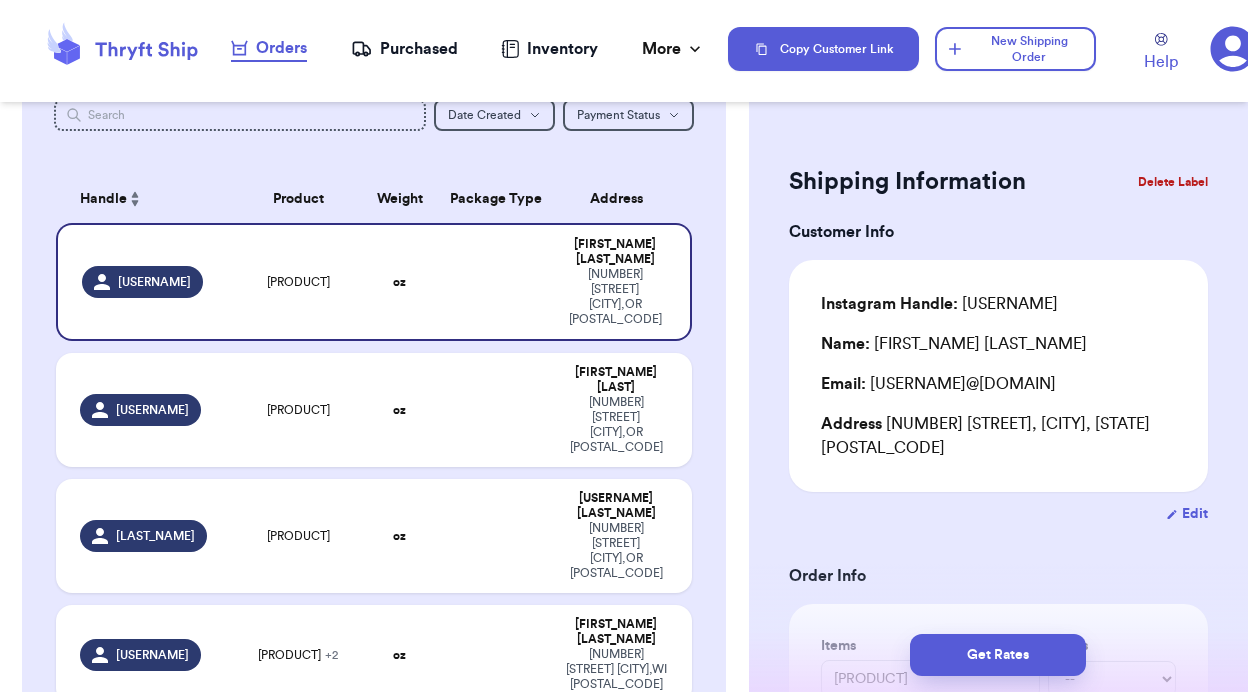 click on "Delete Label" at bounding box center [1173, 182] 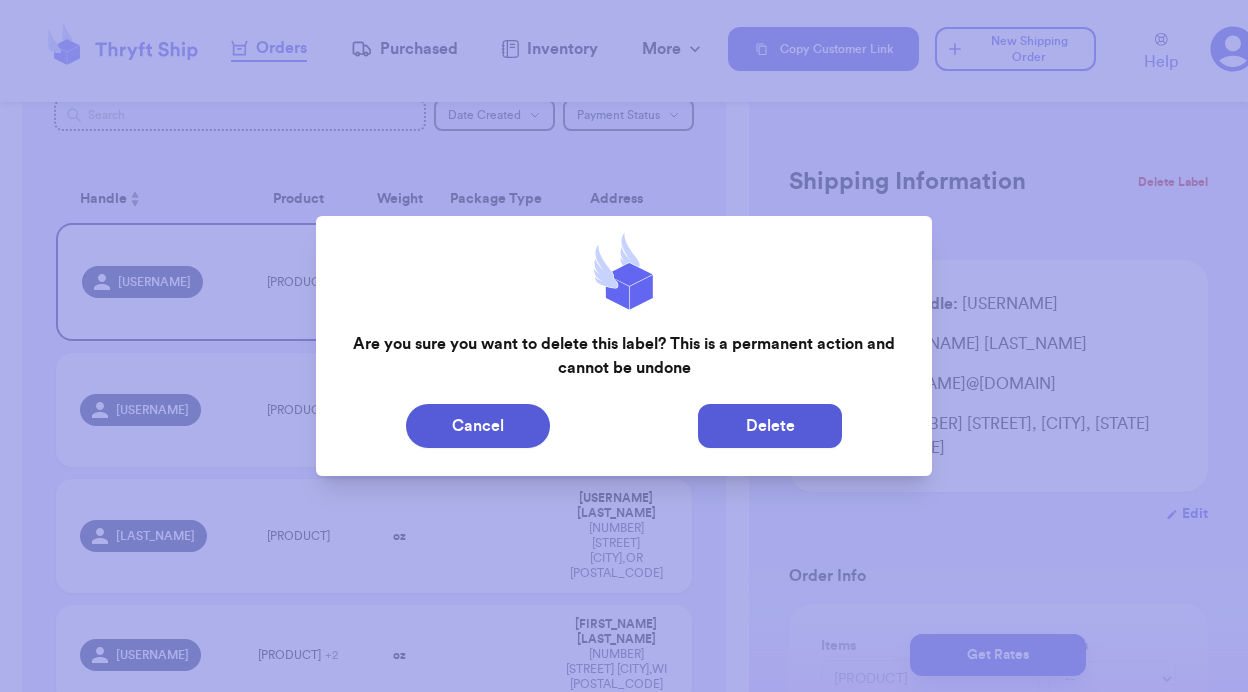 click on "Delete" at bounding box center [770, 426] 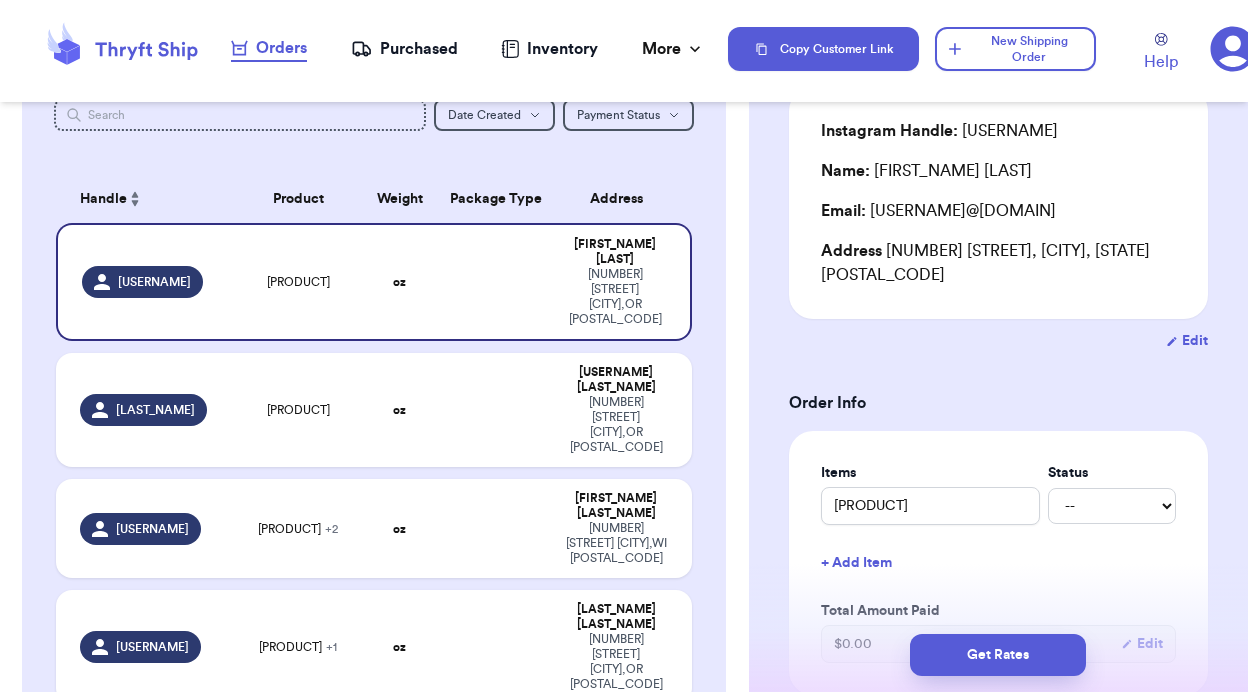 scroll, scrollTop: 0, scrollLeft: 0, axis: both 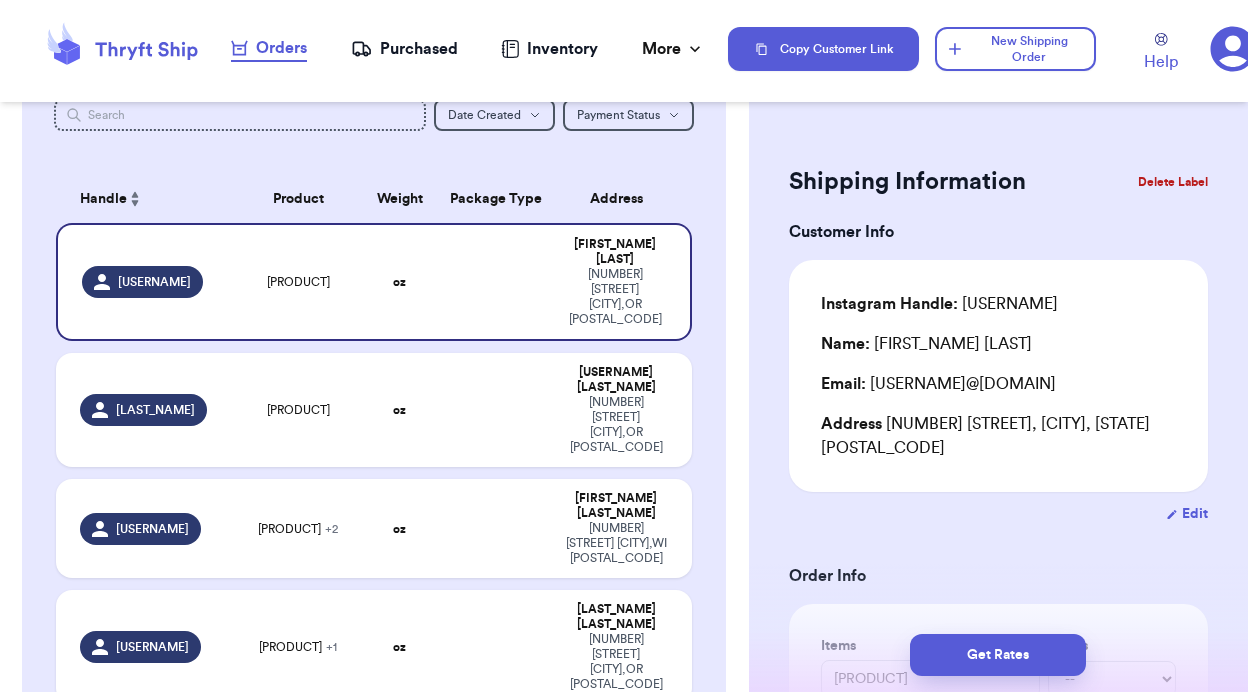 click on "Delete Label" at bounding box center (1173, 182) 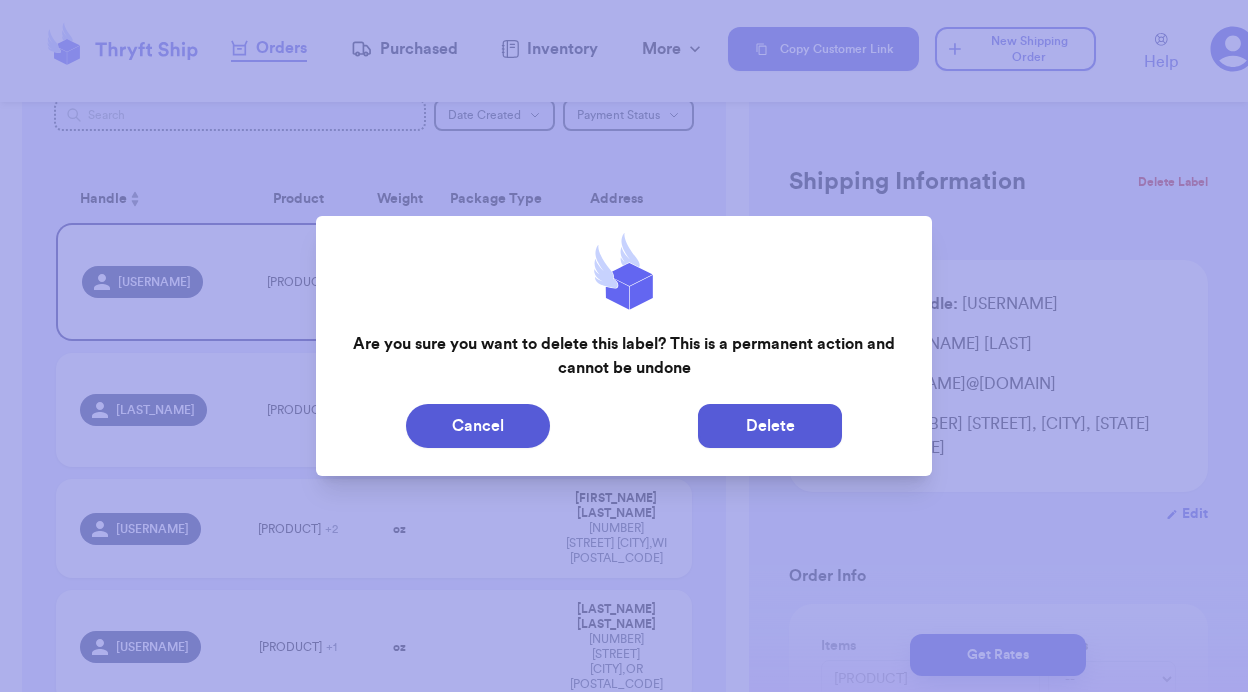 click on "Delete" at bounding box center [770, 426] 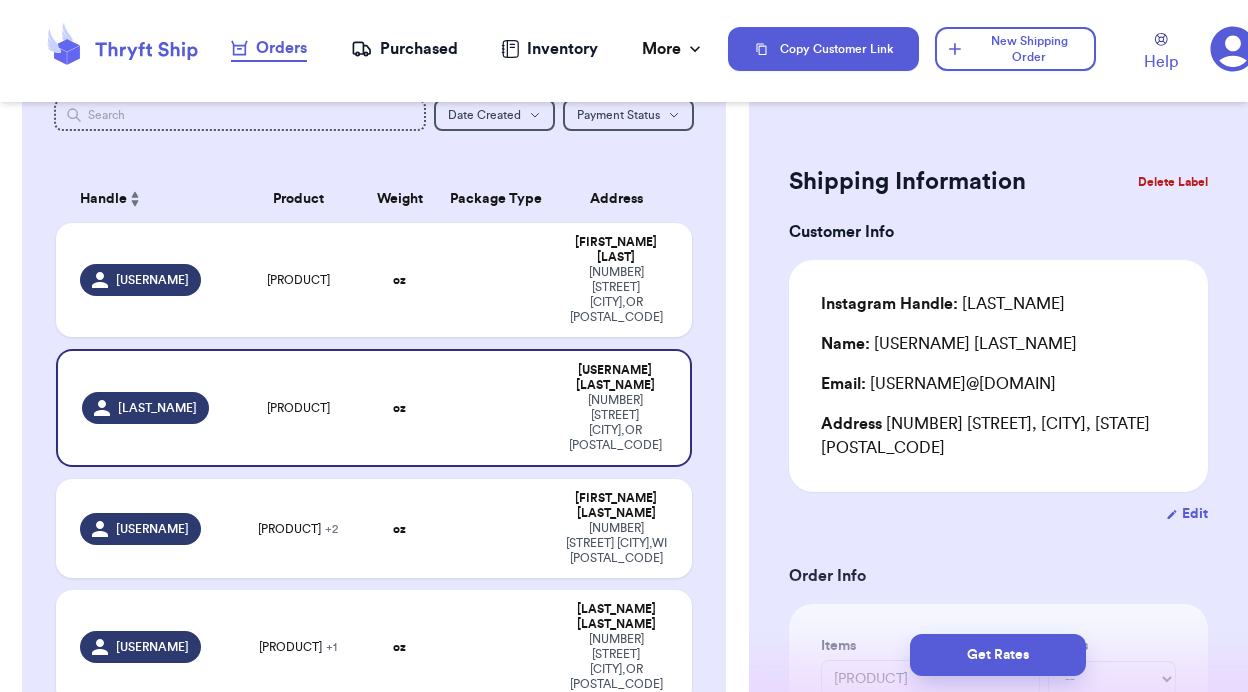 type on "[PRODUCT]" 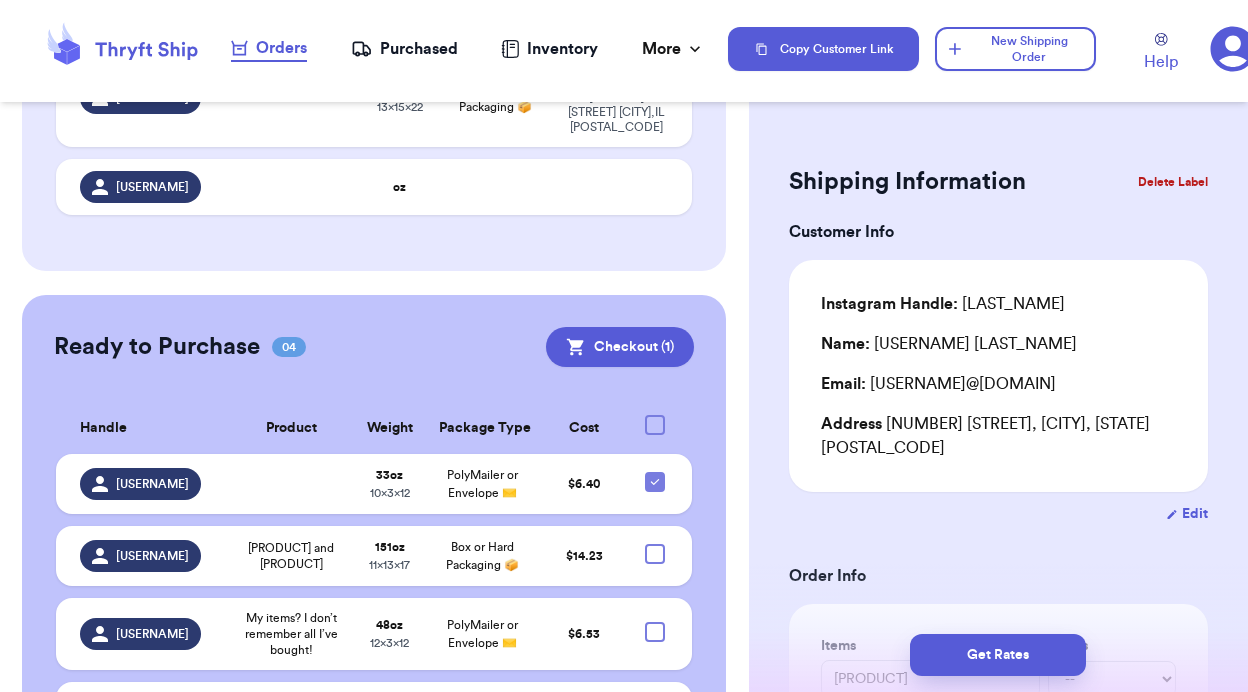 scroll, scrollTop: 862, scrollLeft: 0, axis: vertical 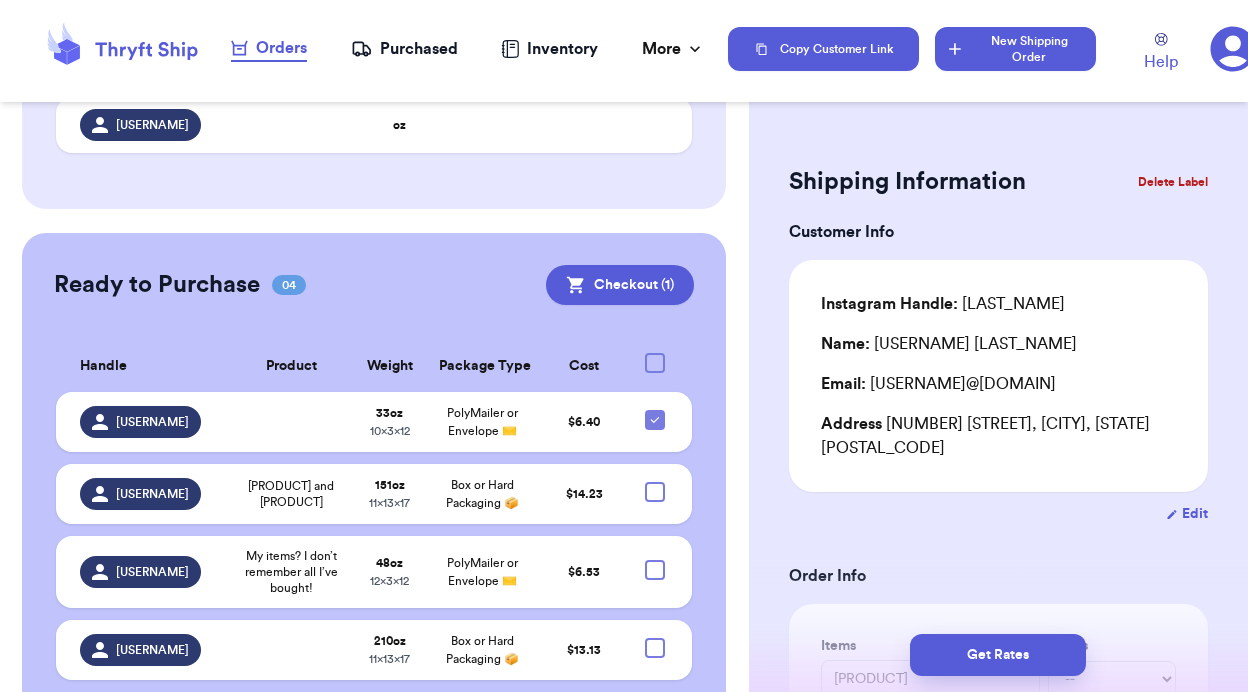 click on "New Shipping Order" at bounding box center (1015, 49) 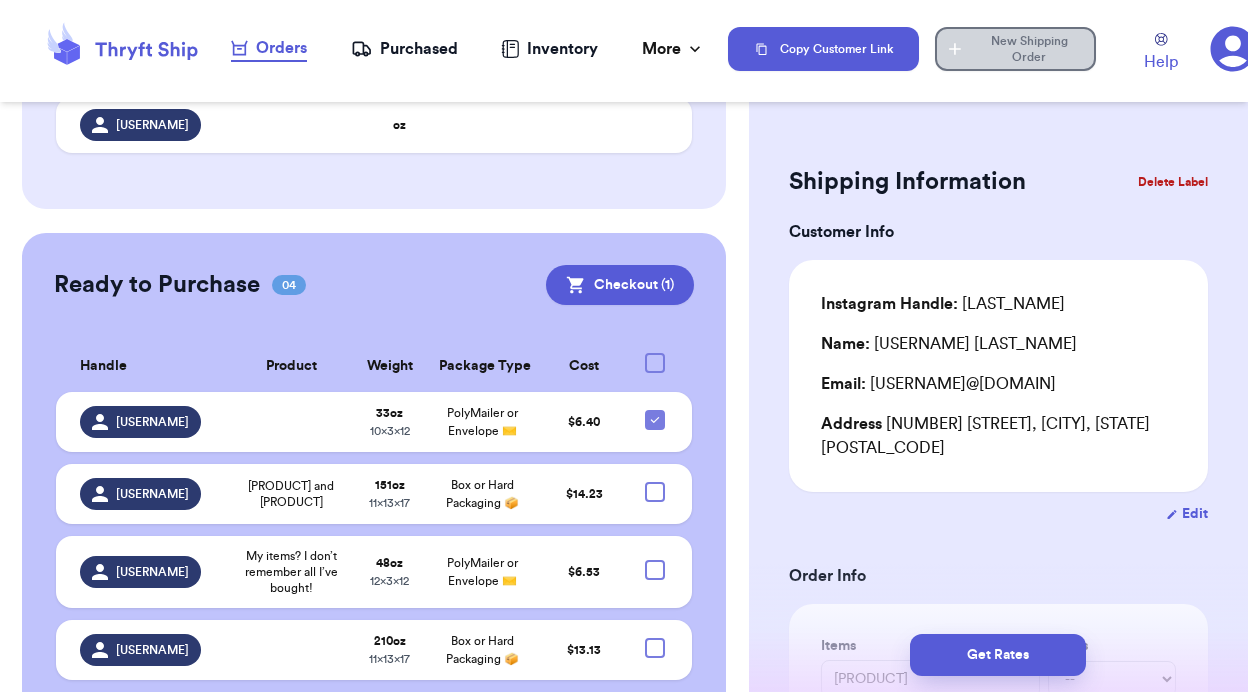 type 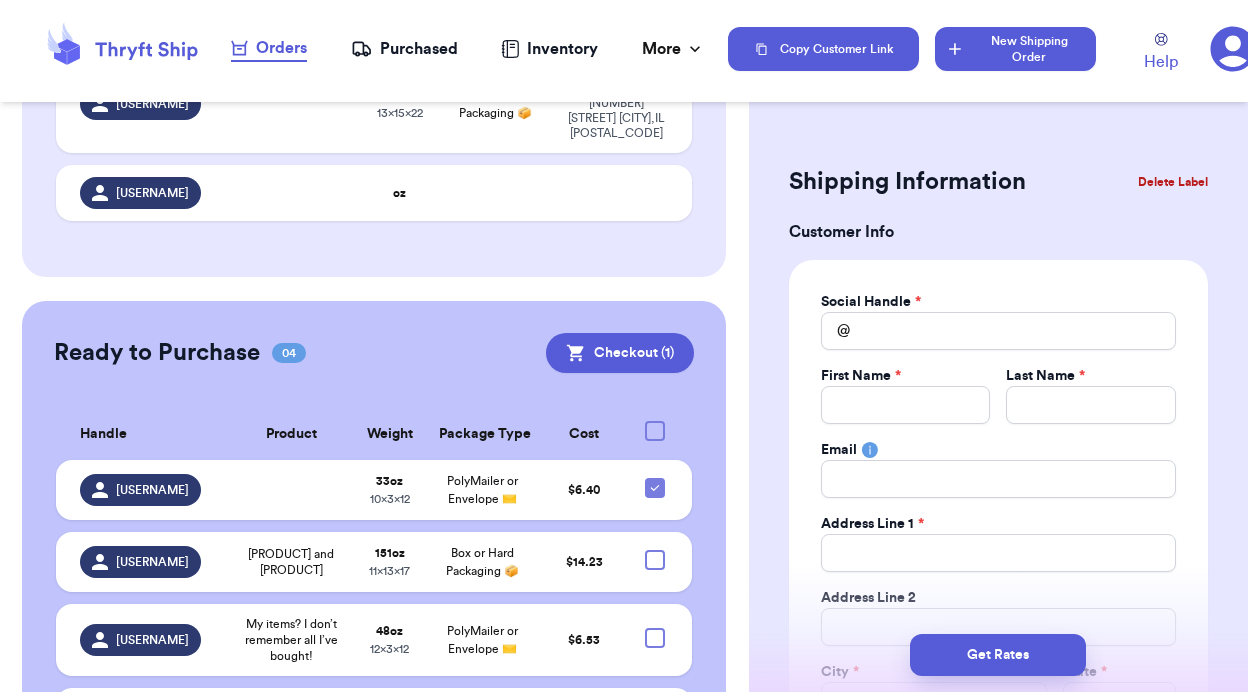 scroll, scrollTop: 930, scrollLeft: 0, axis: vertical 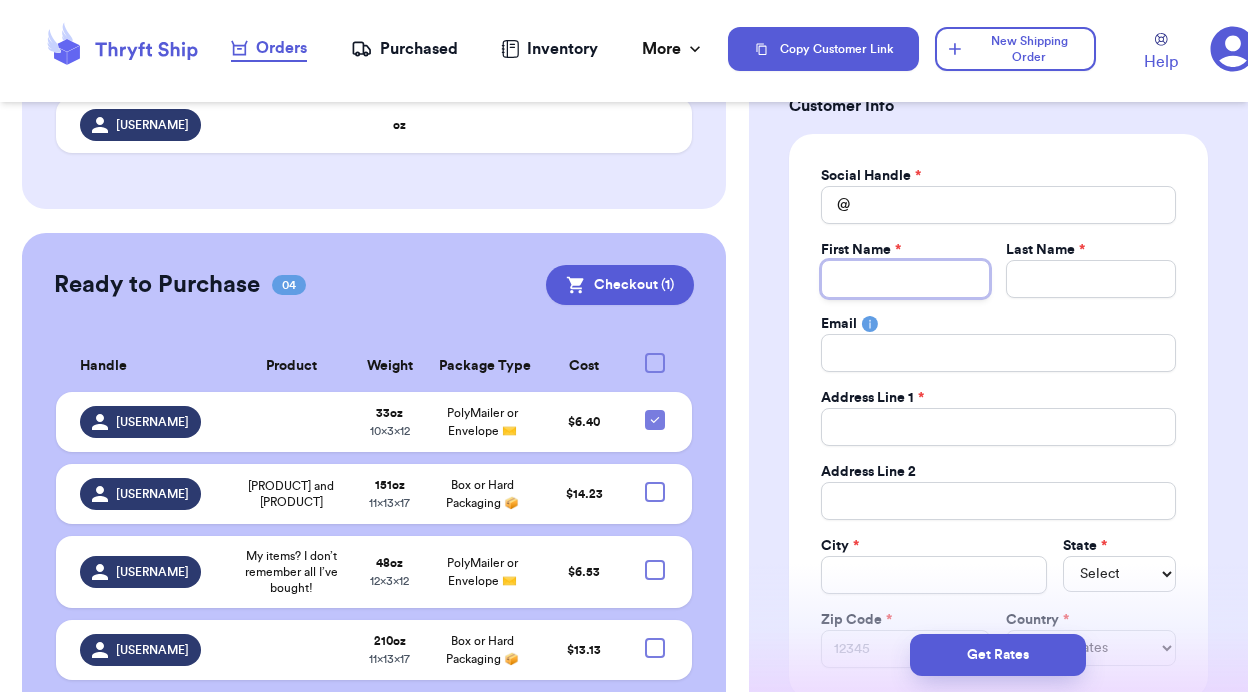 click on "Total Amount Paid" at bounding box center [906, 279] 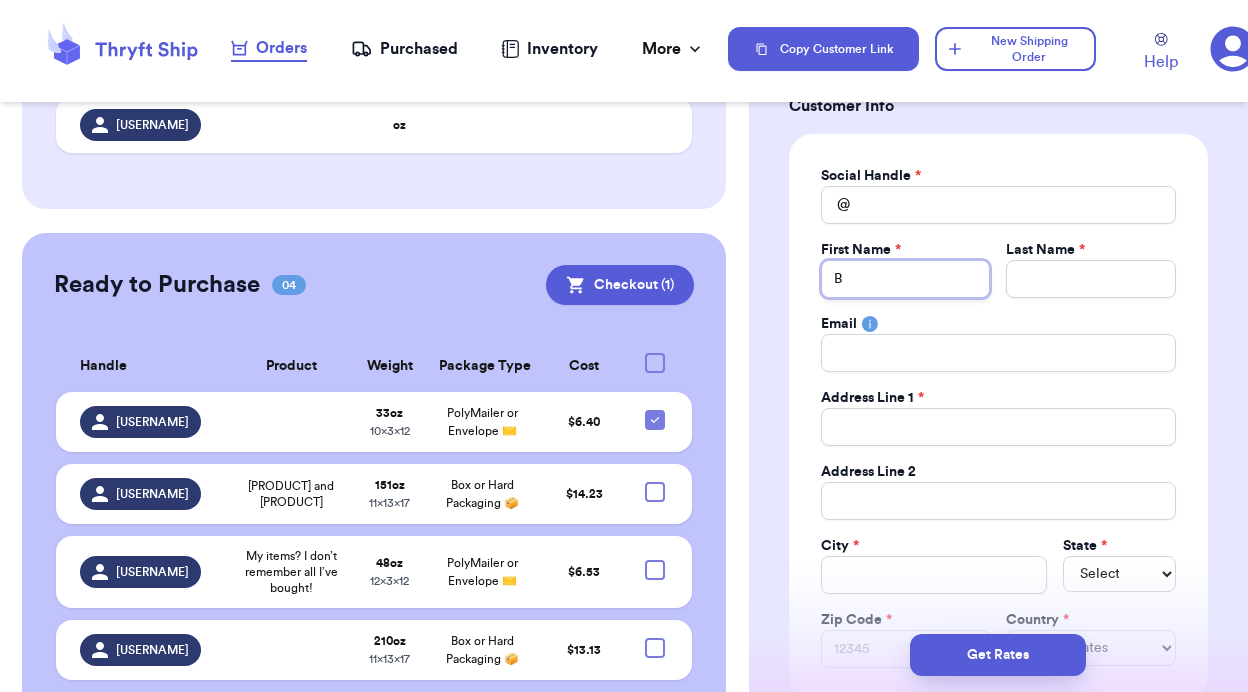 type 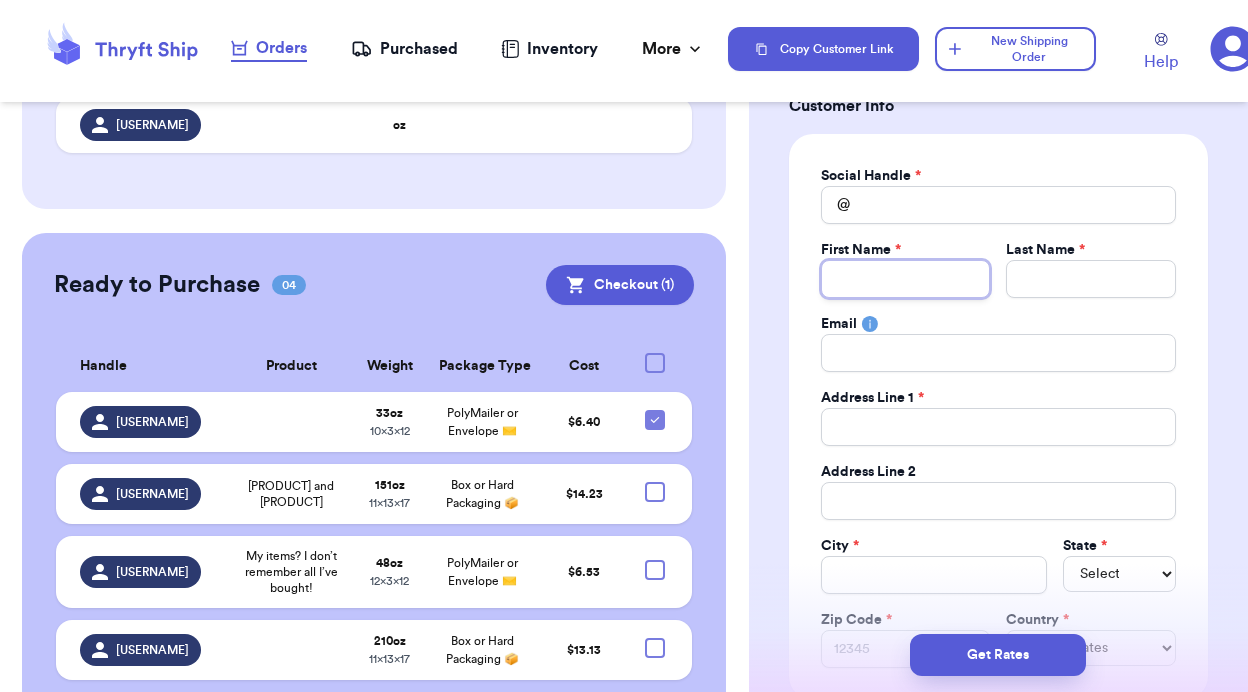type 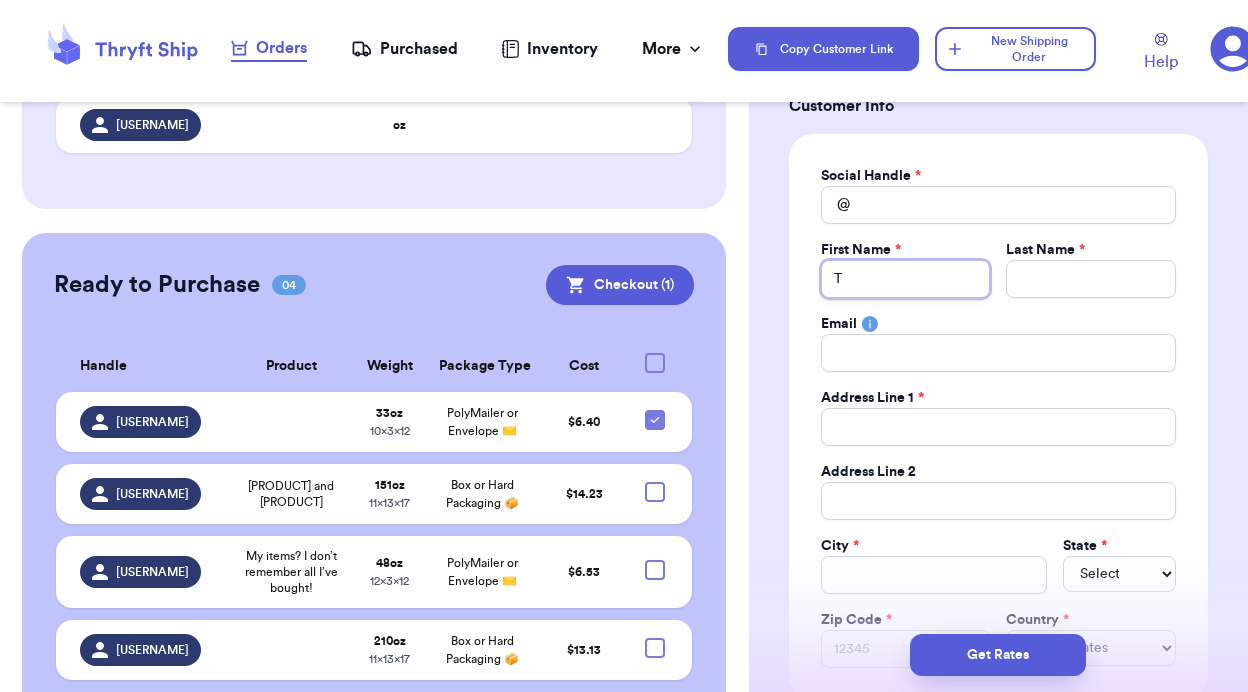 type 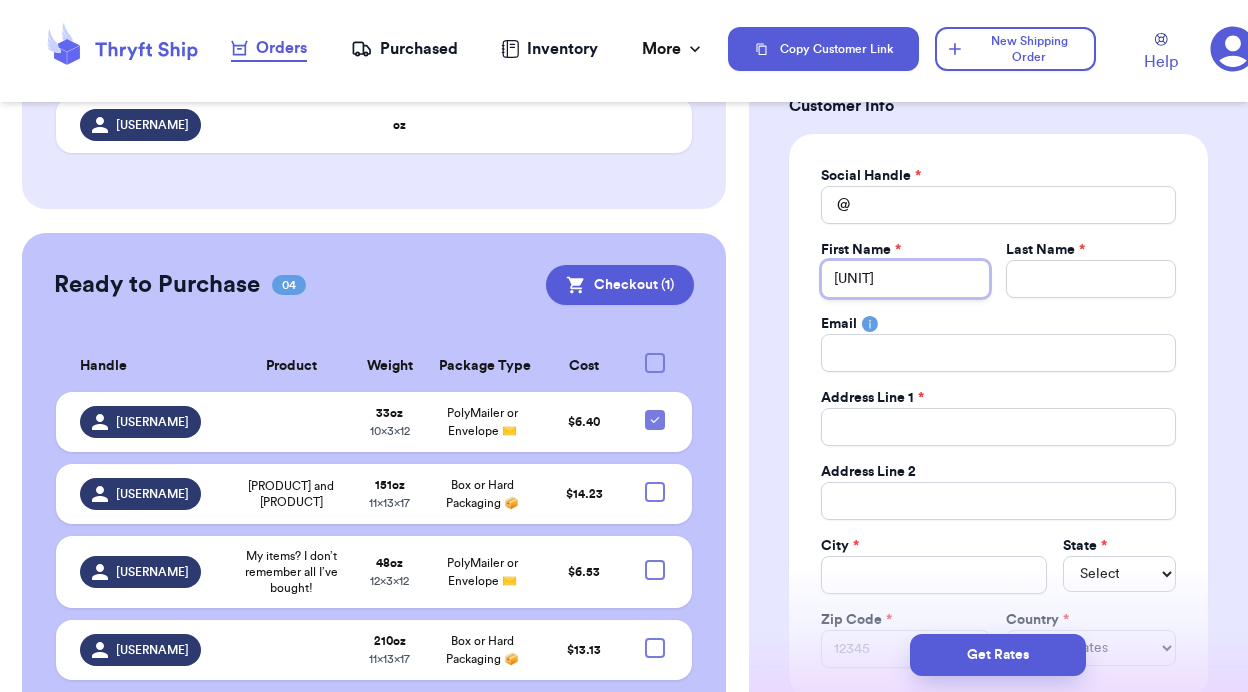 type 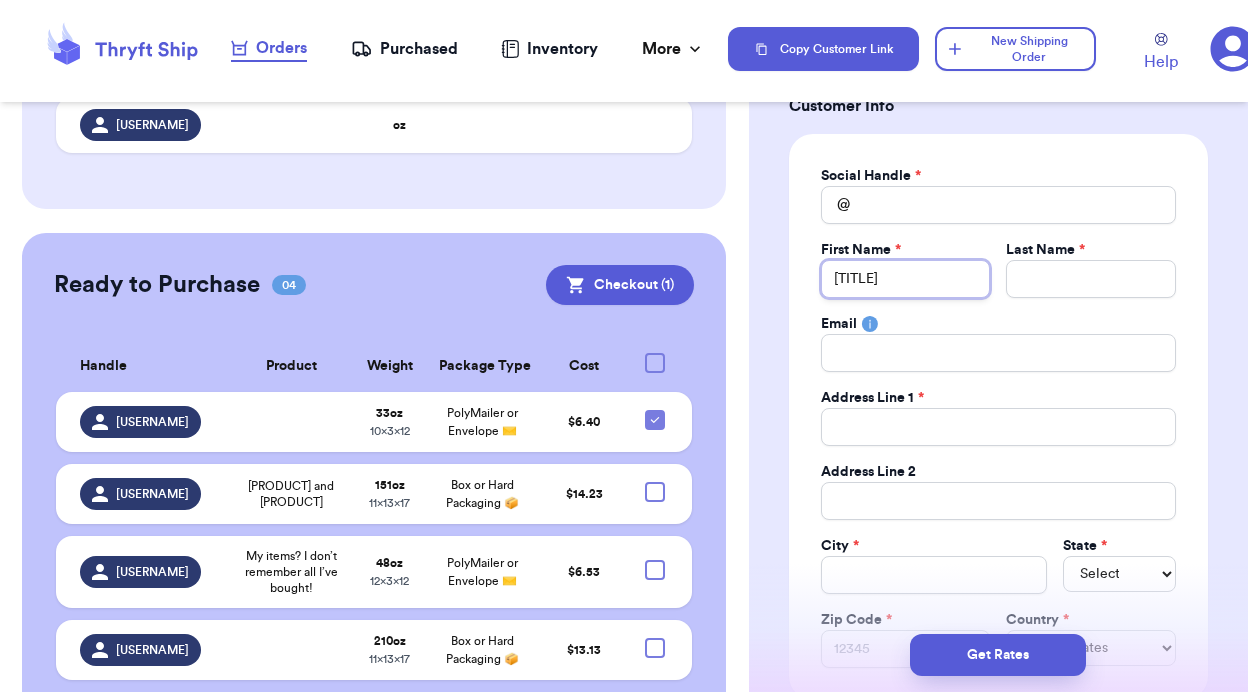 type 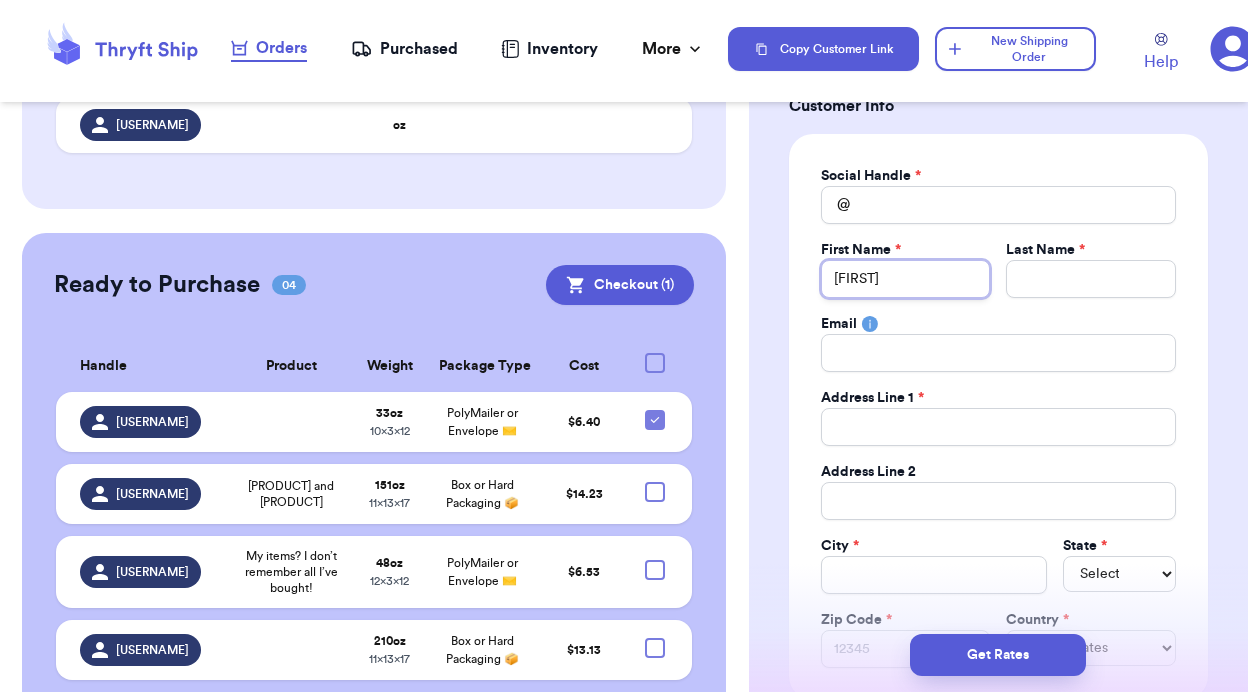 type 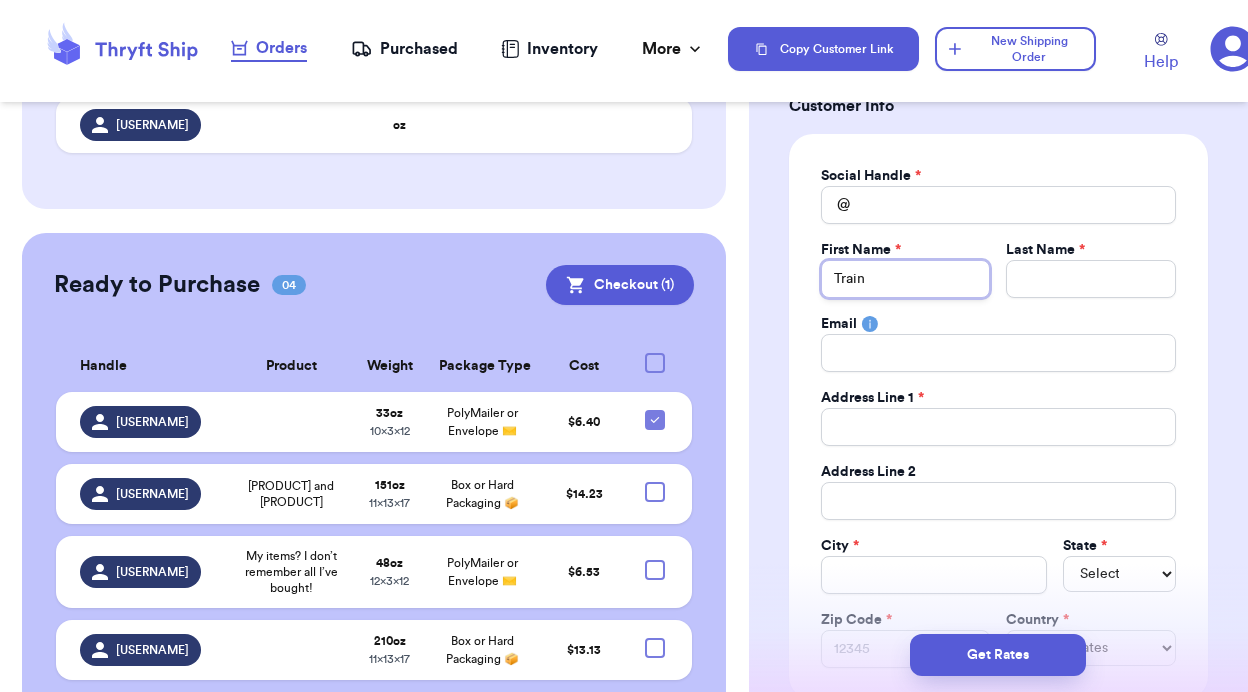 type 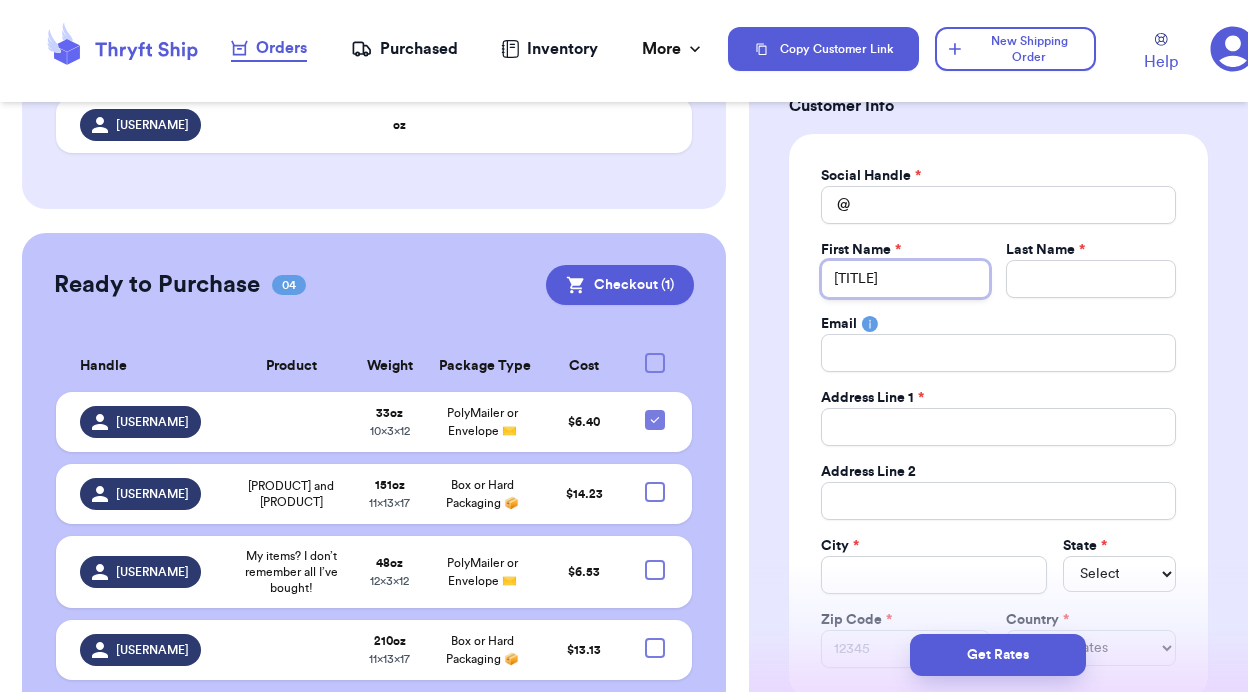 type 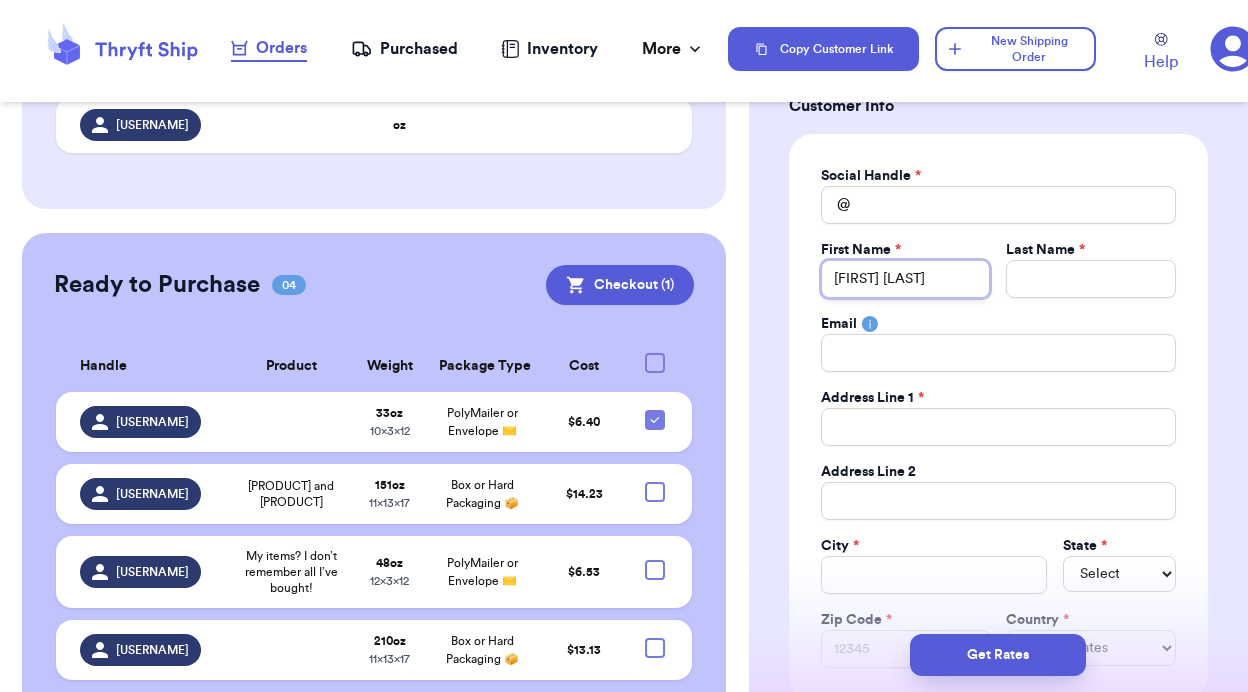 type 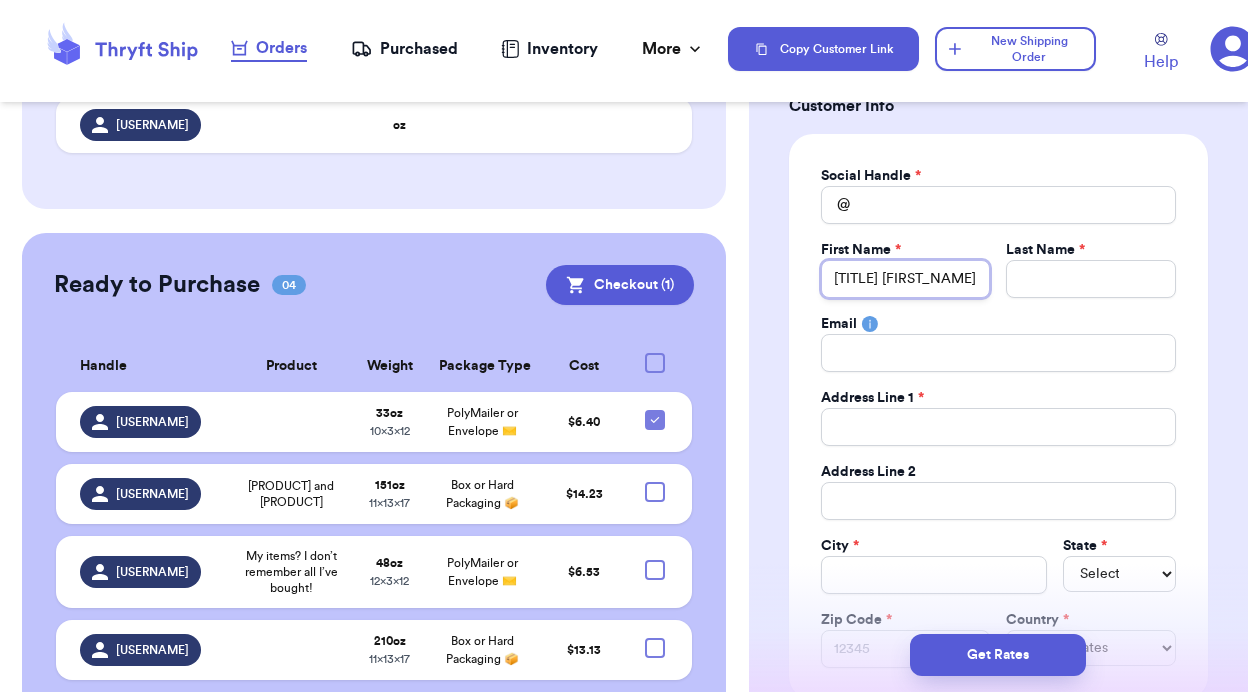 type 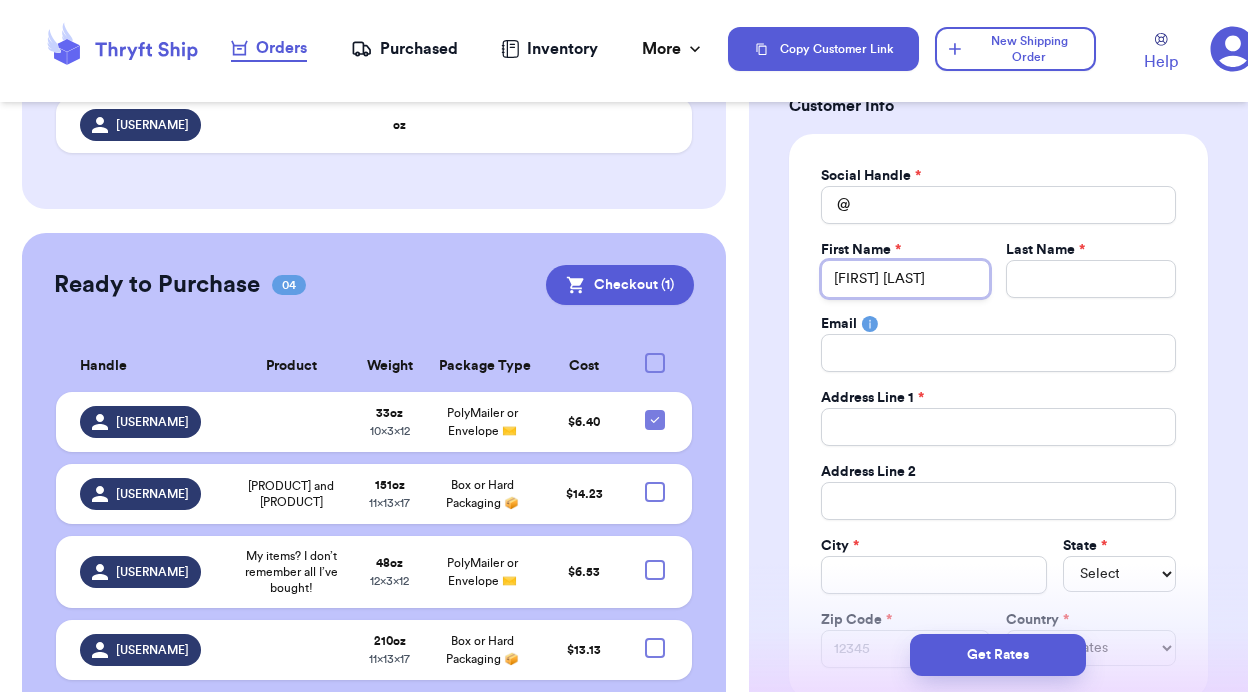 type 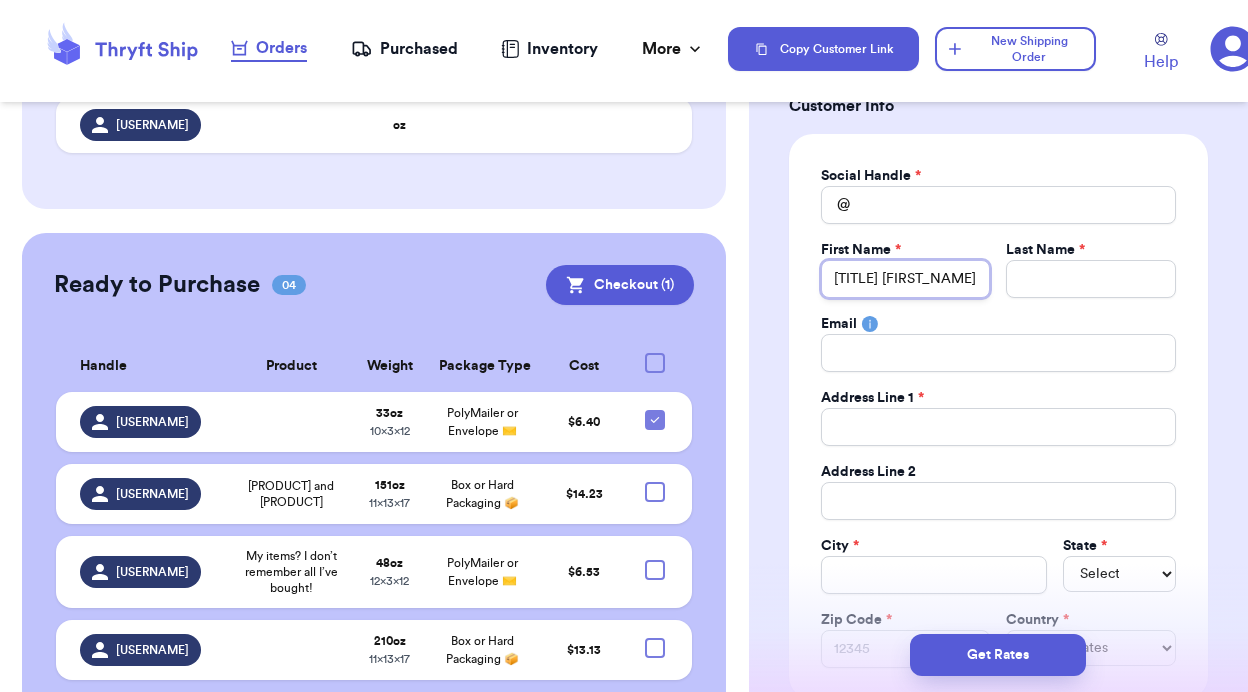 type on "[TITLE] [FIRST_NAME] [LAST_NAME]" 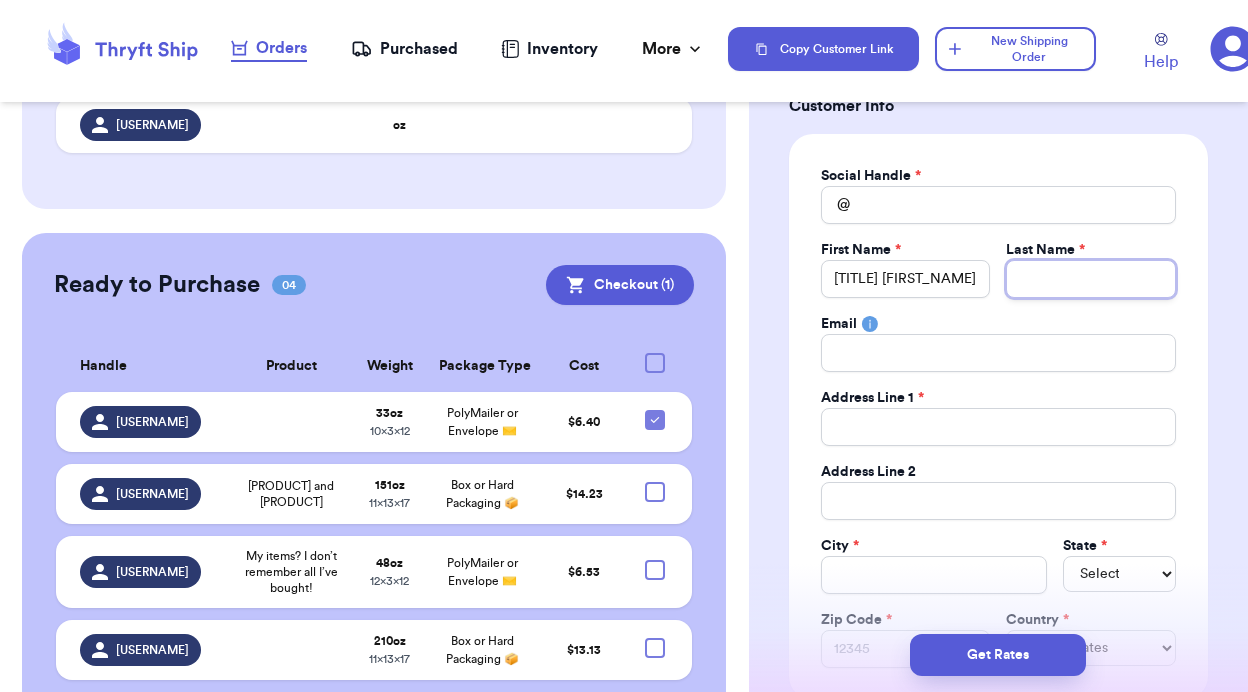 click on "Total Amount Paid" at bounding box center [1091, 279] 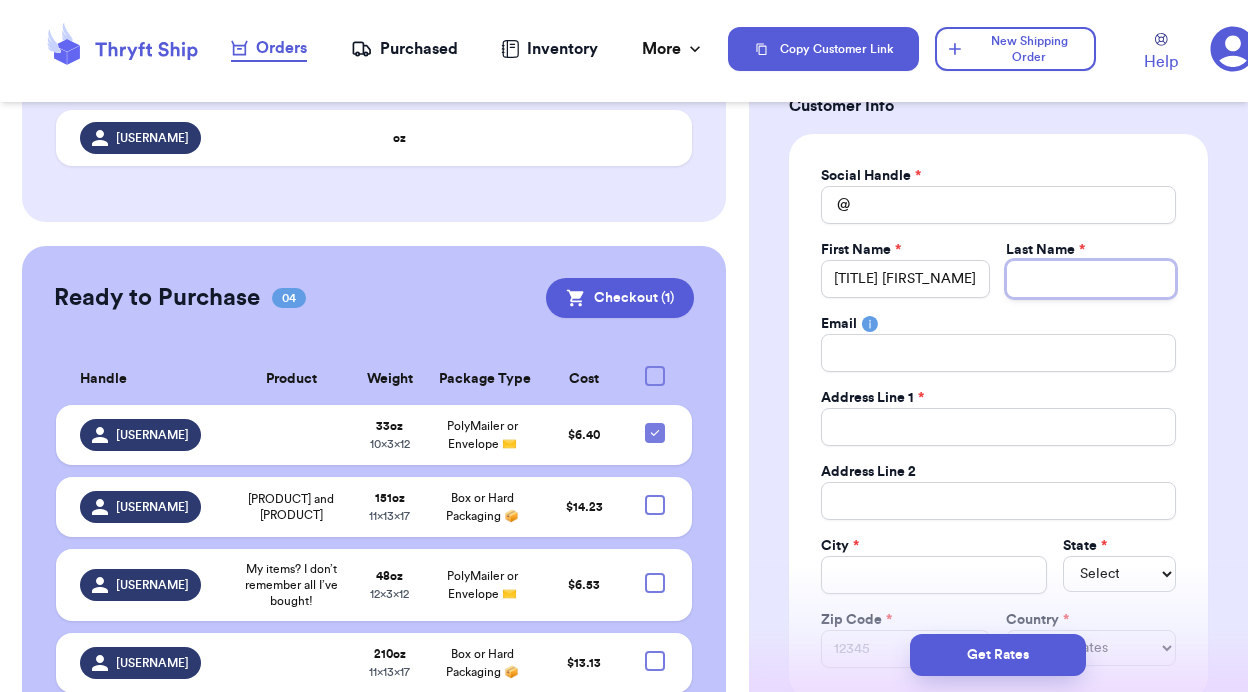 type 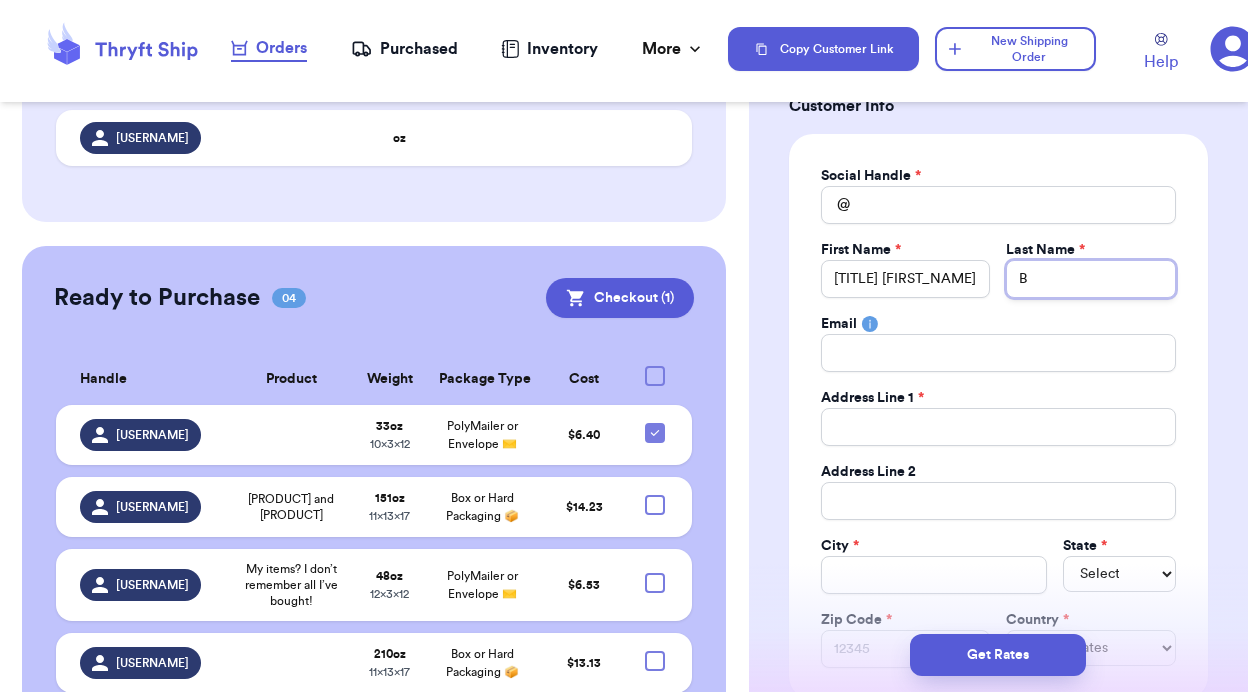 type 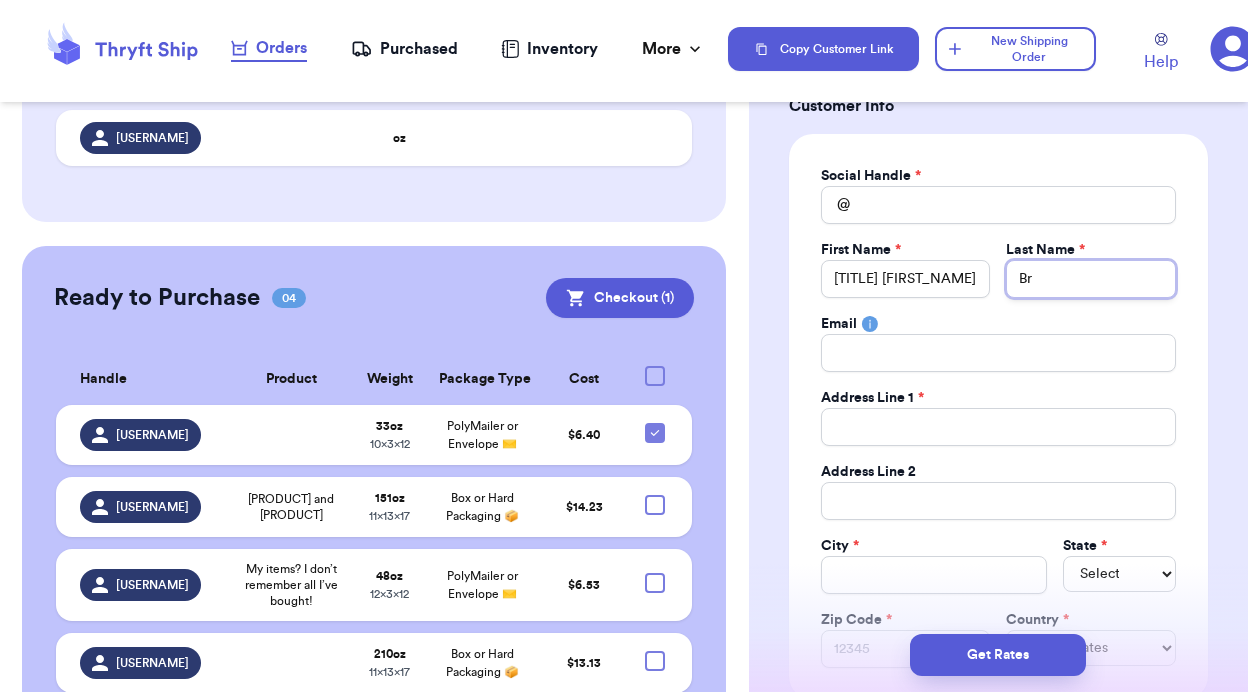 type 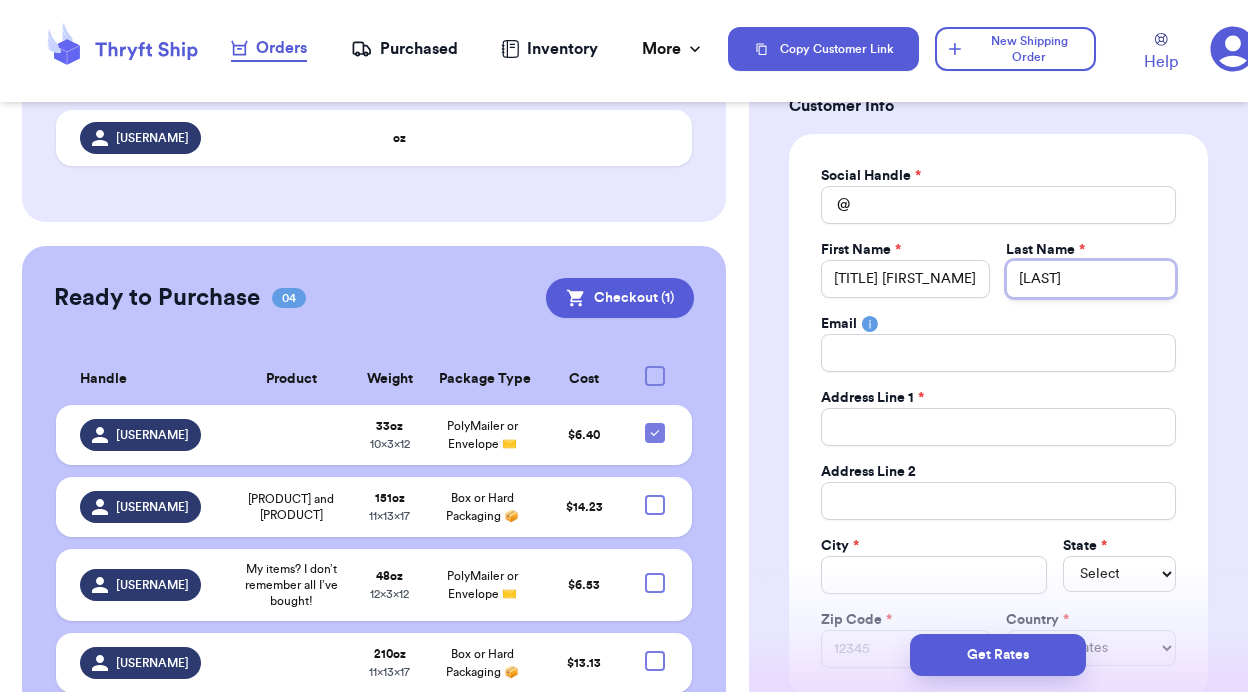 type 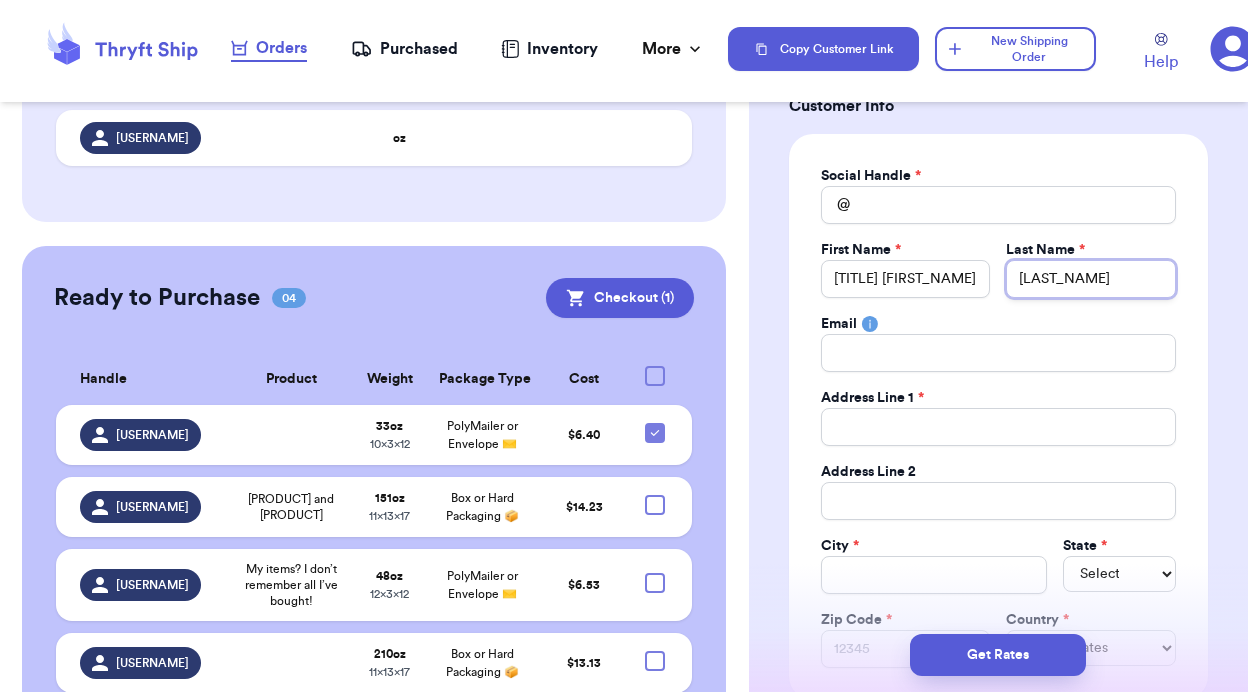 type 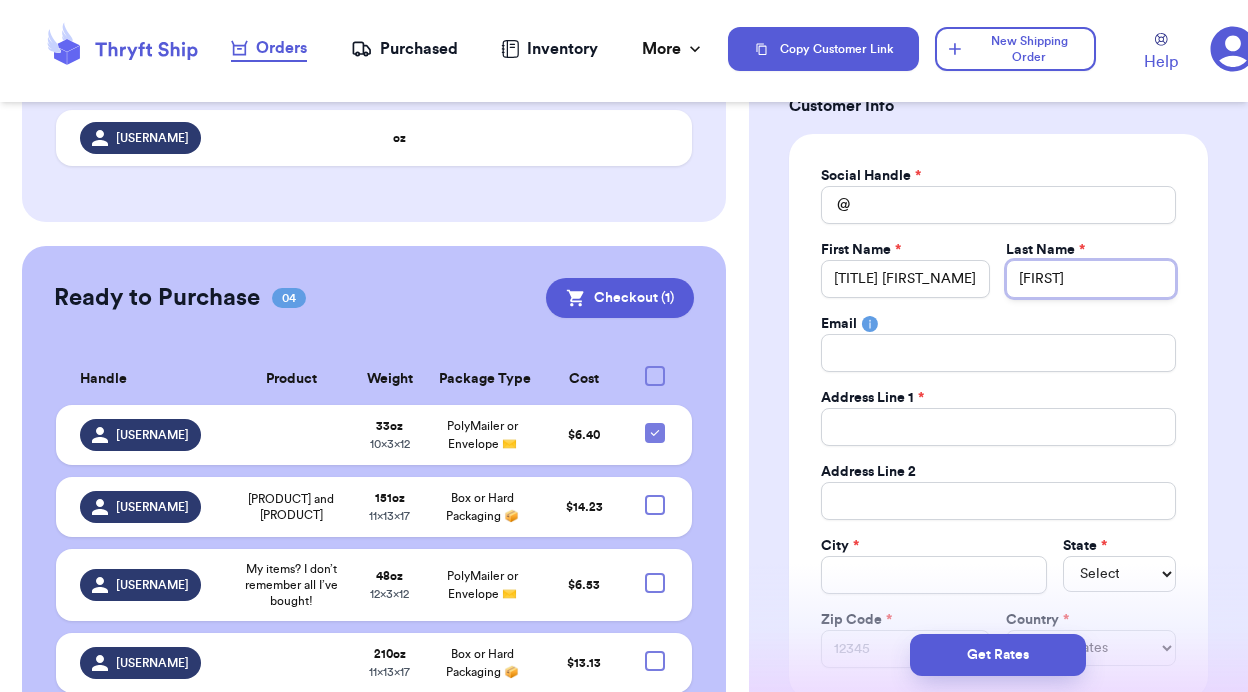 type 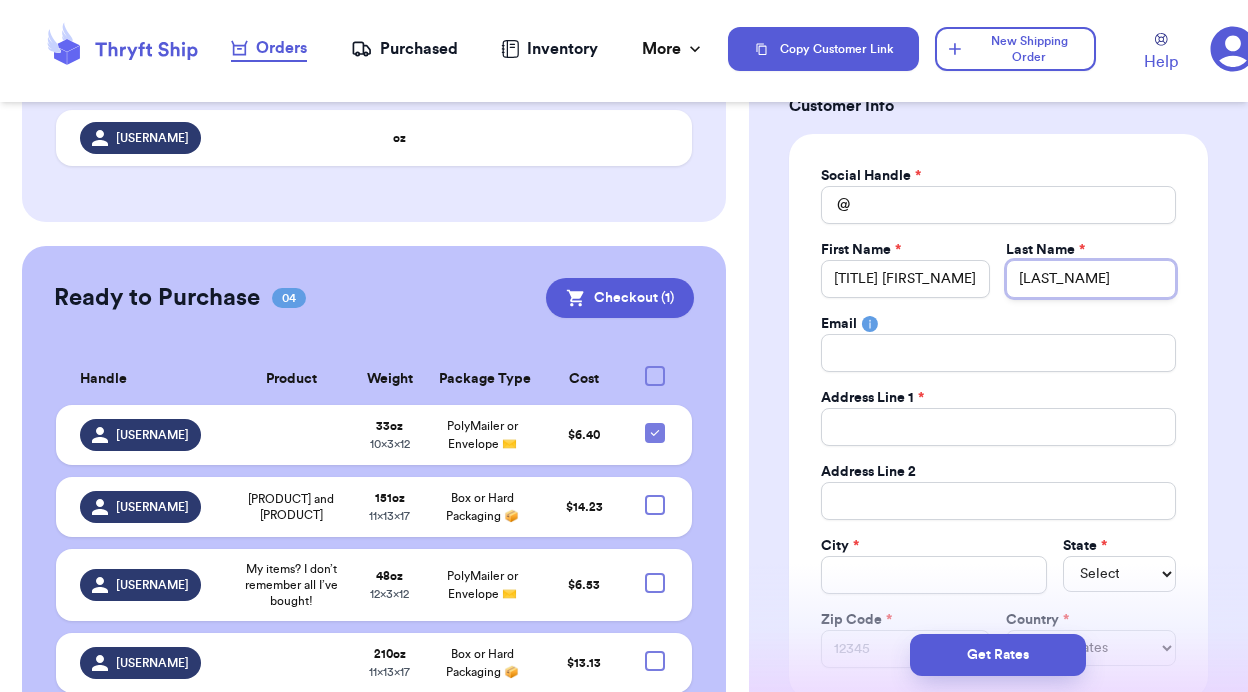 type 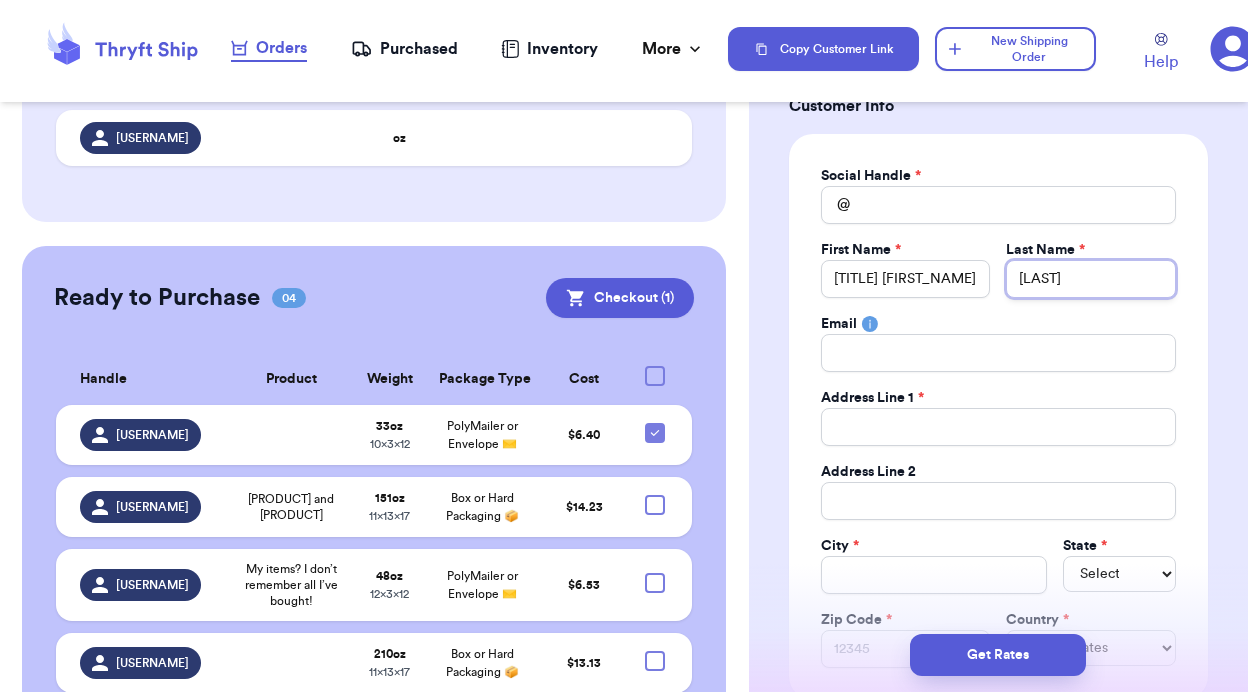 type 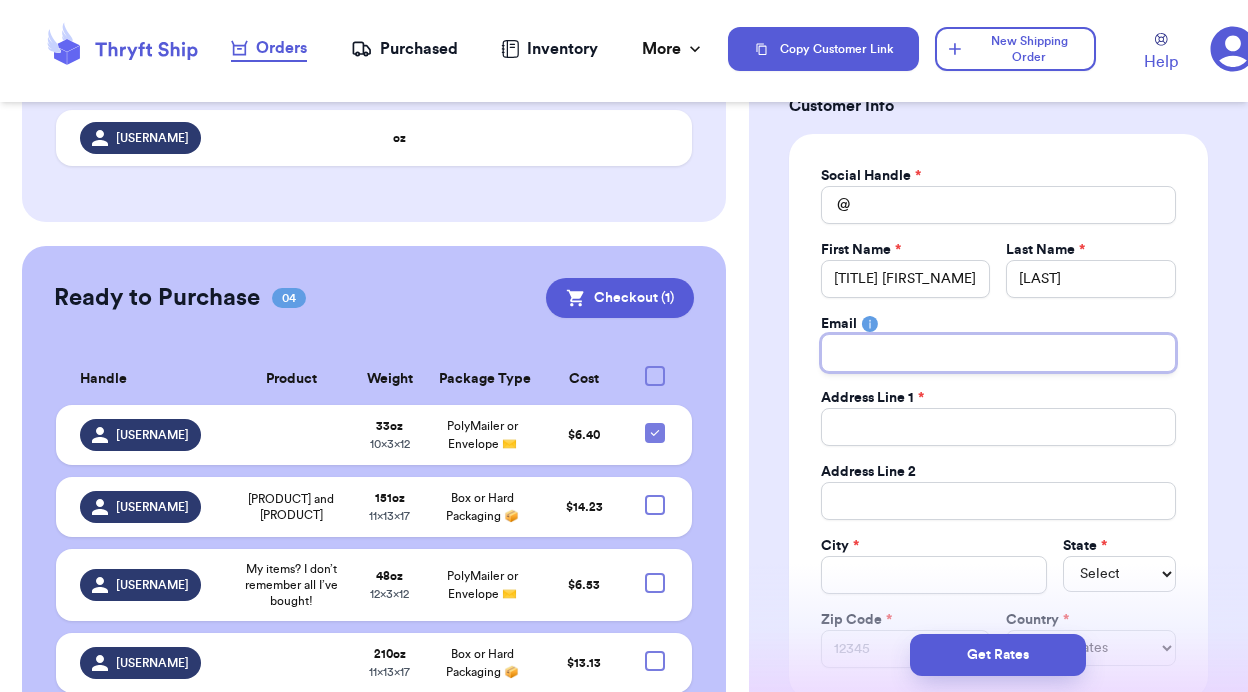 click on "Total Amount Paid" at bounding box center (998, 353) 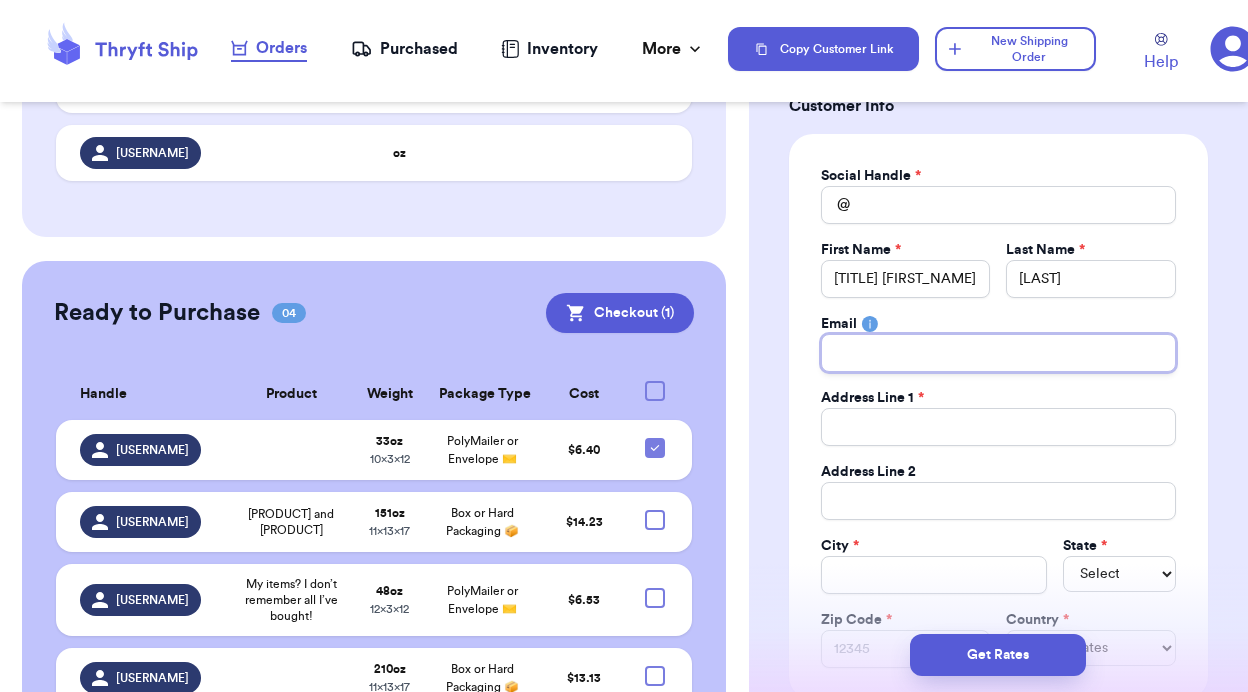 type 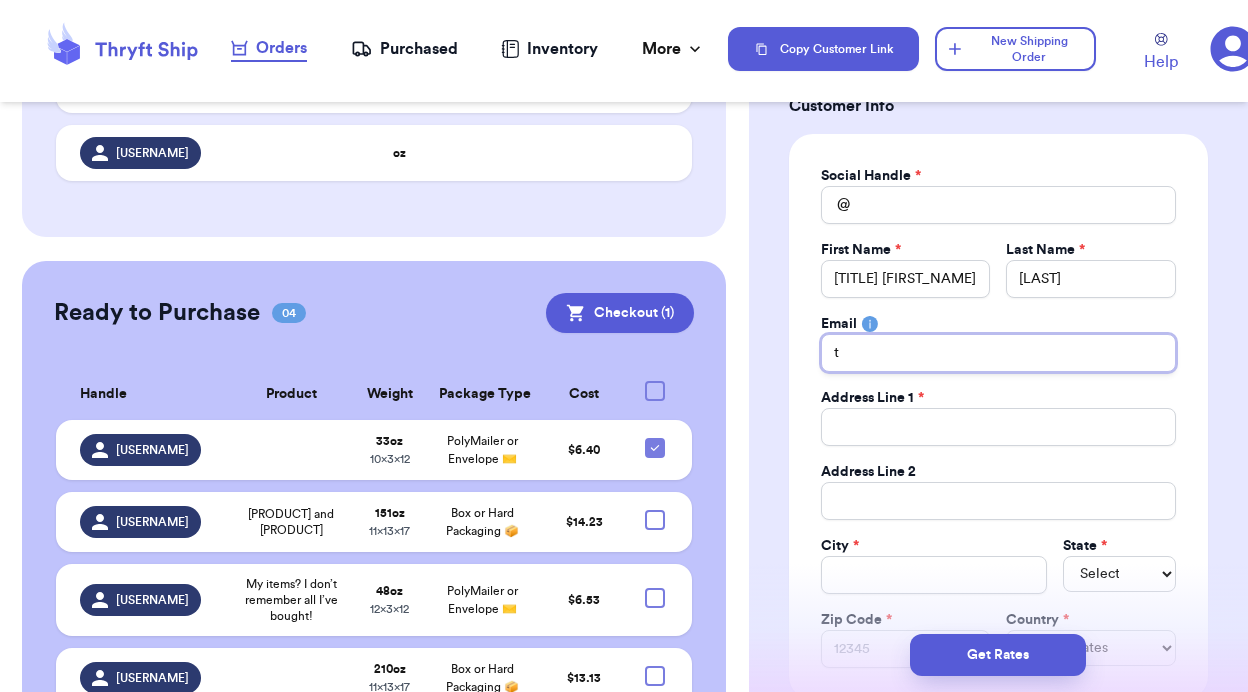 type 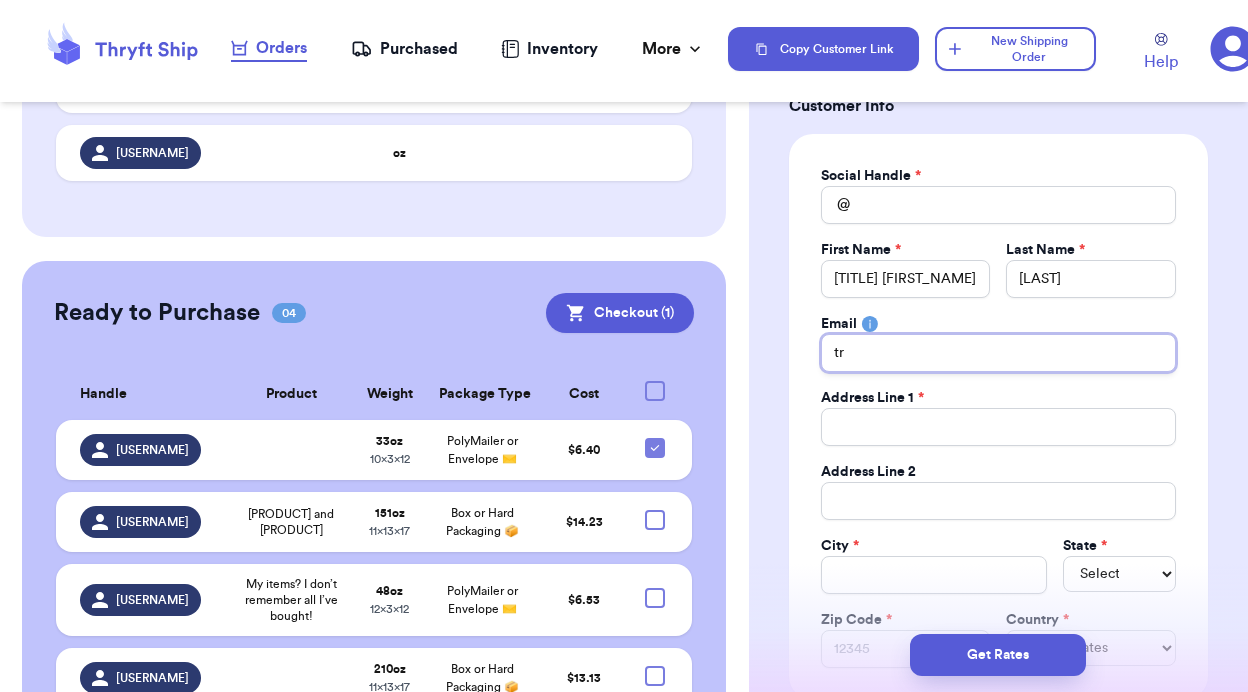 type 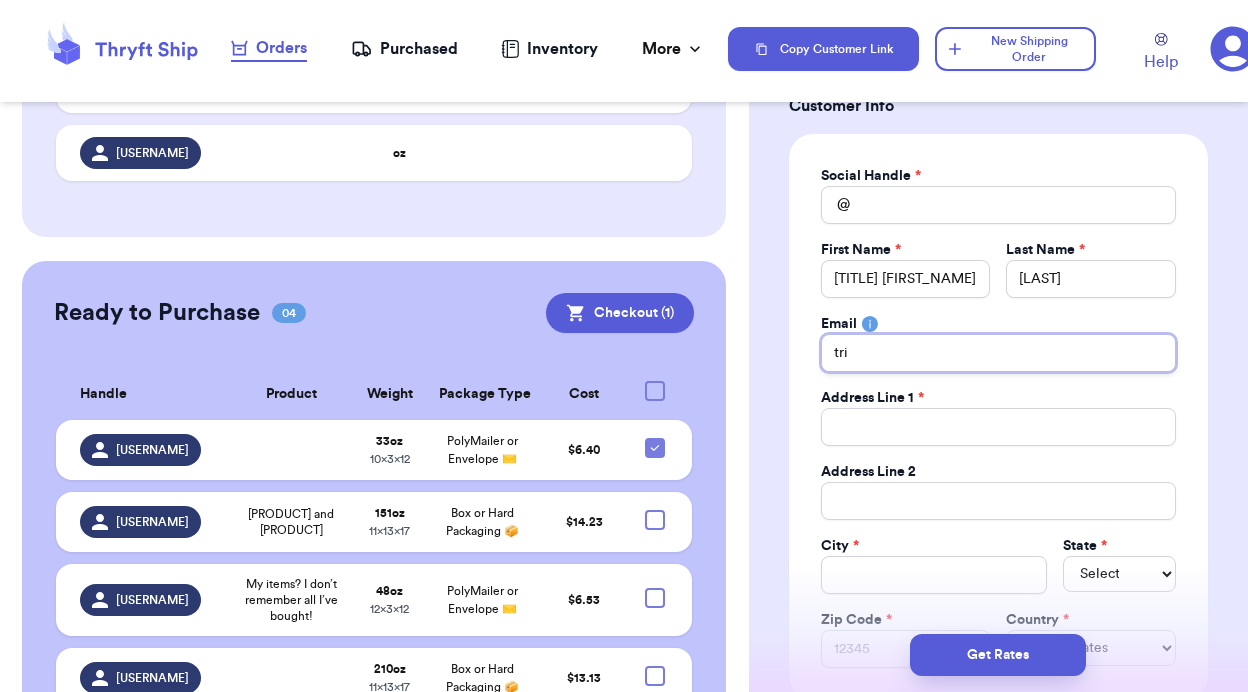 type 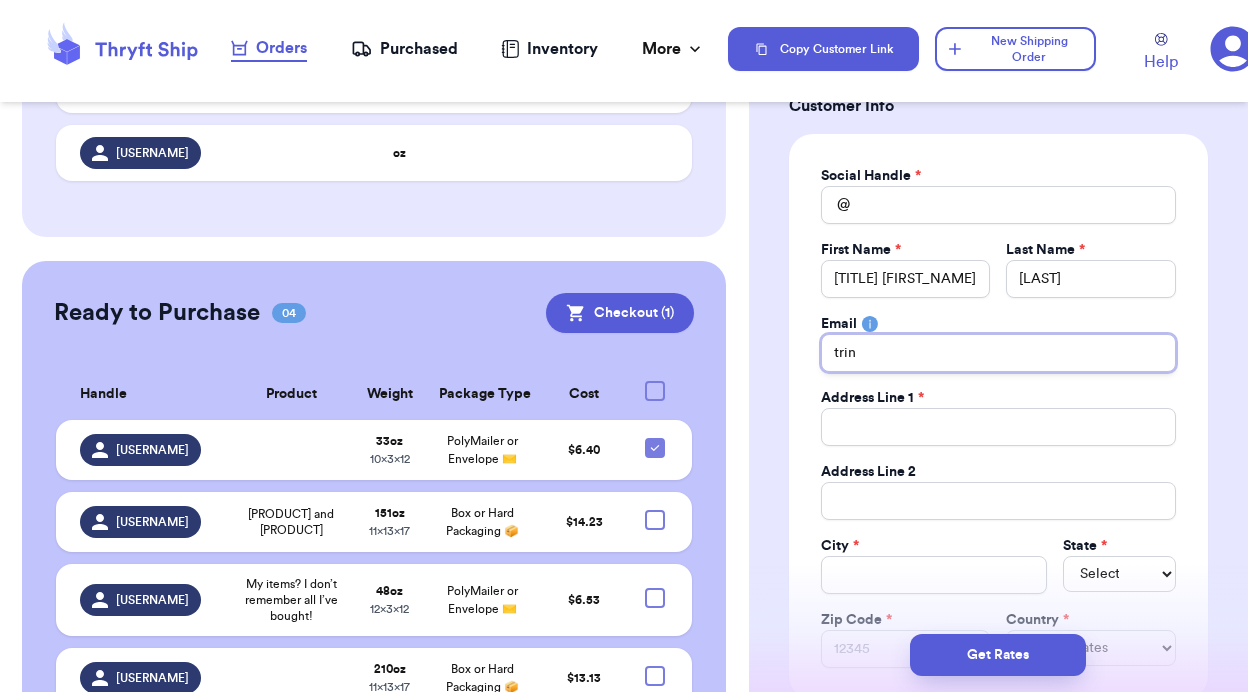 type 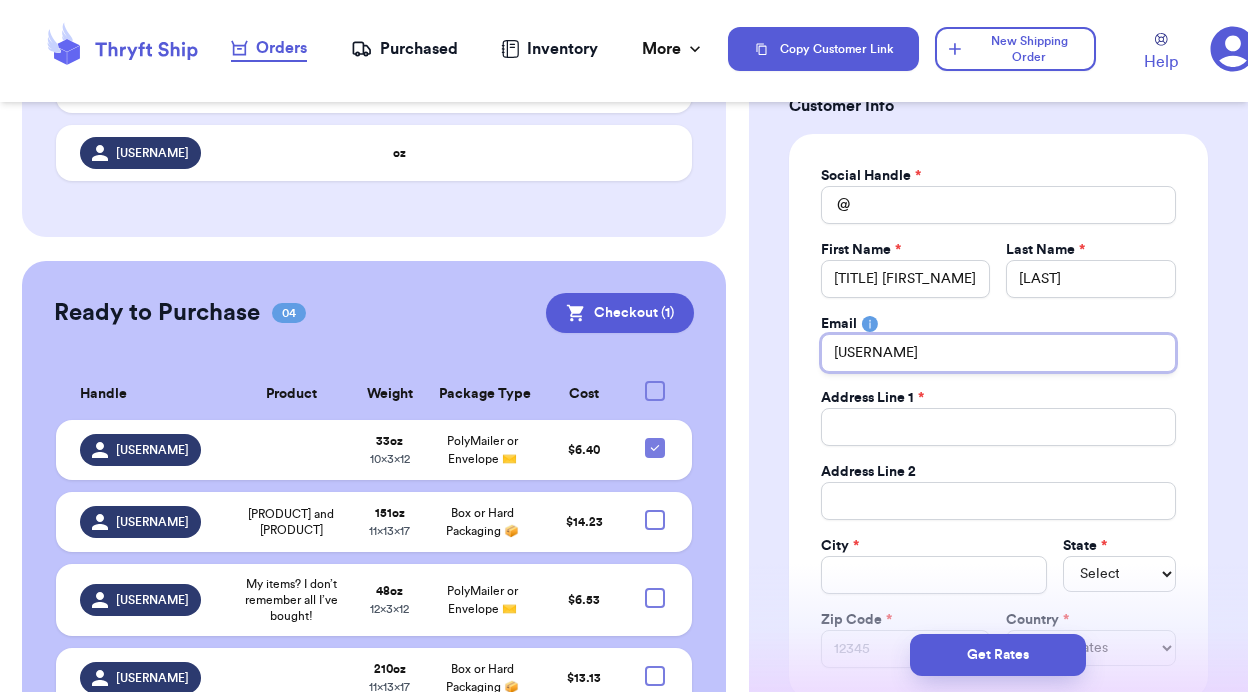 type 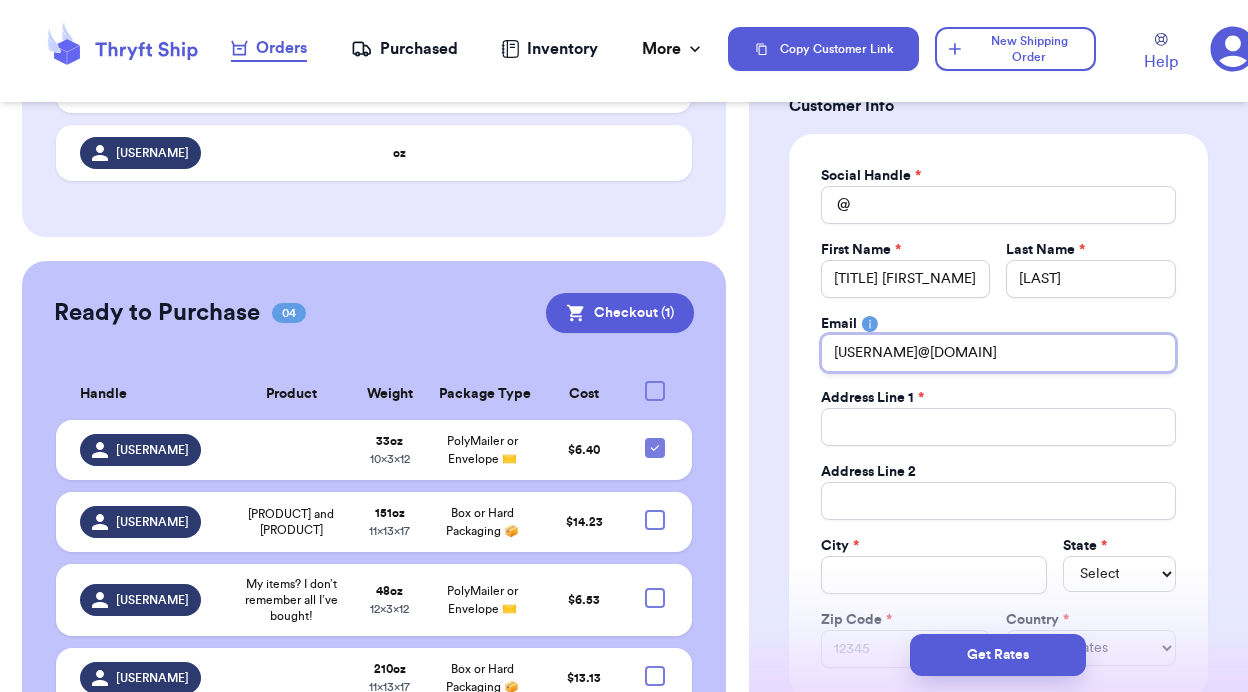 type 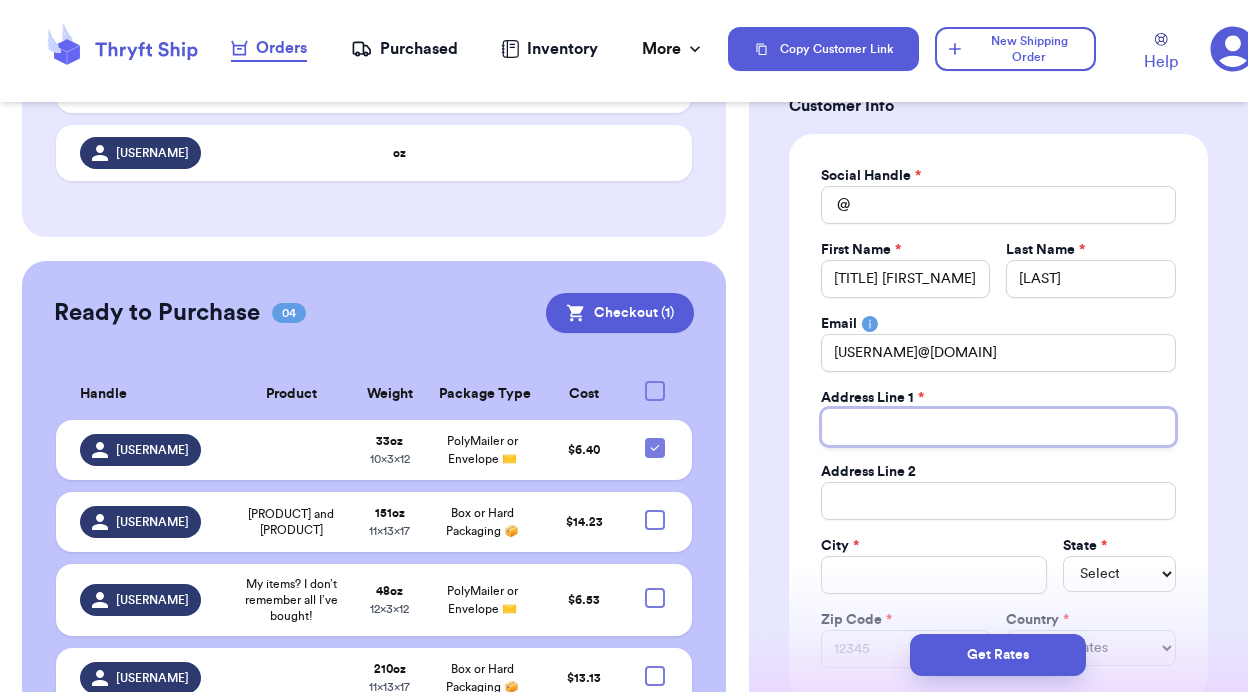 click on "Total Amount Paid" at bounding box center (998, 427) 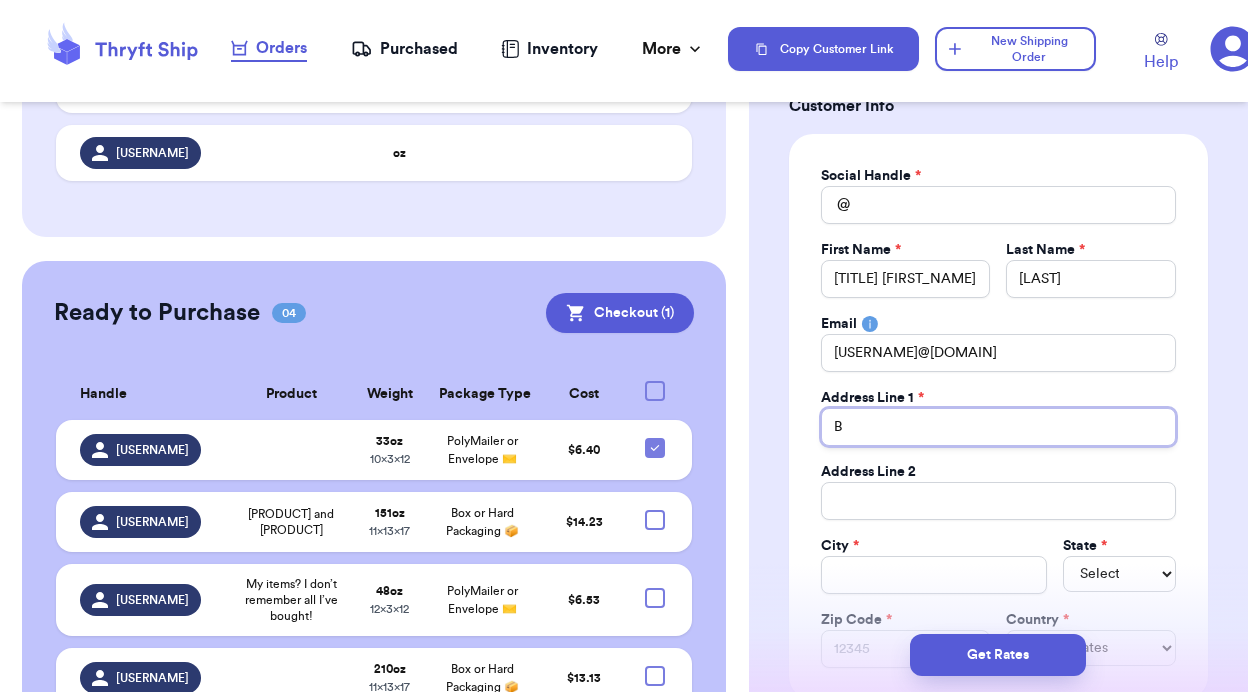 type 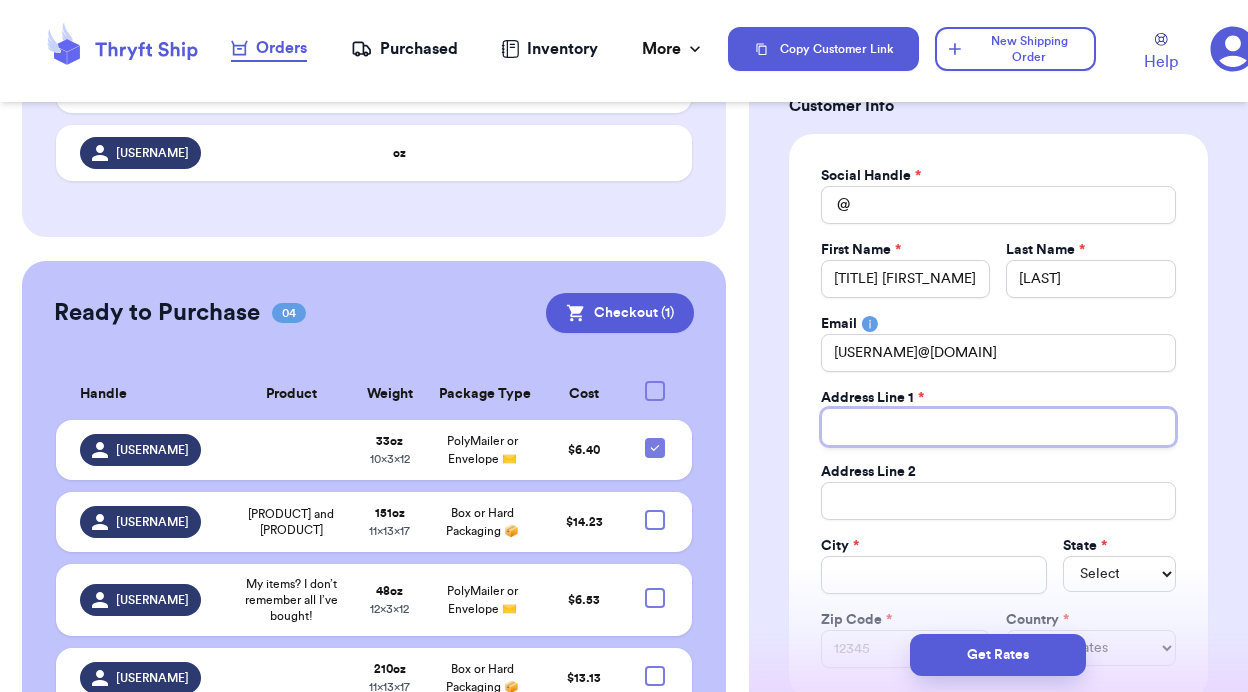 type 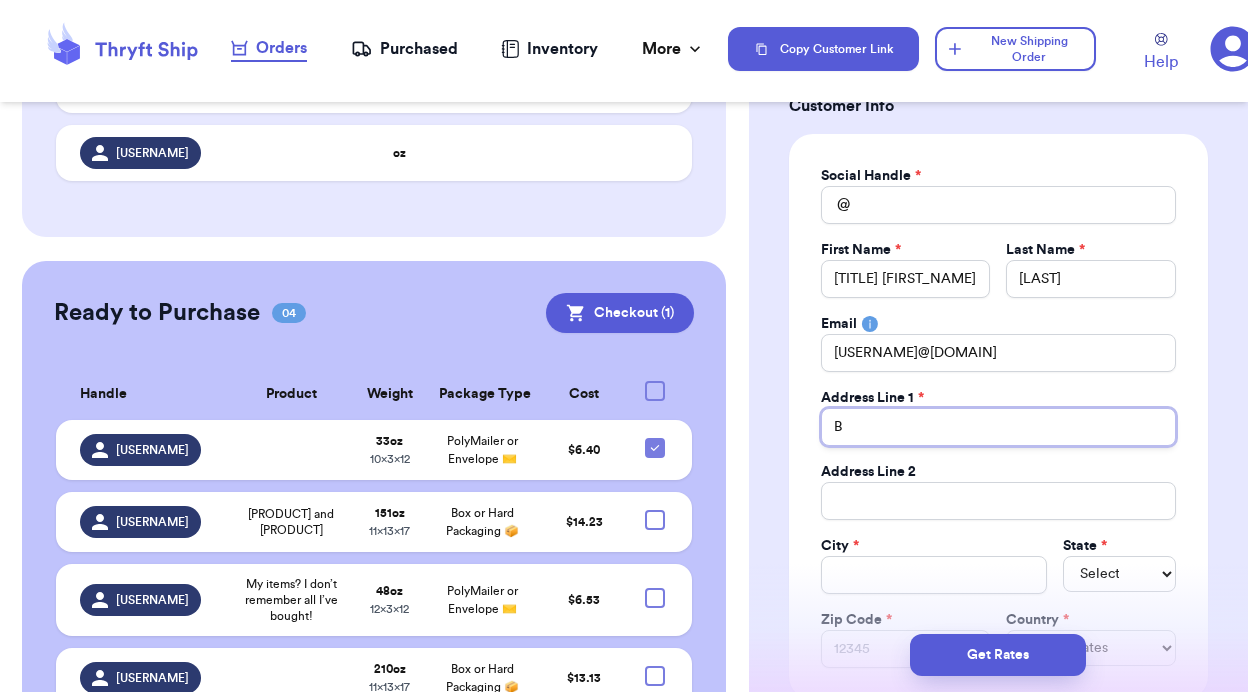 type 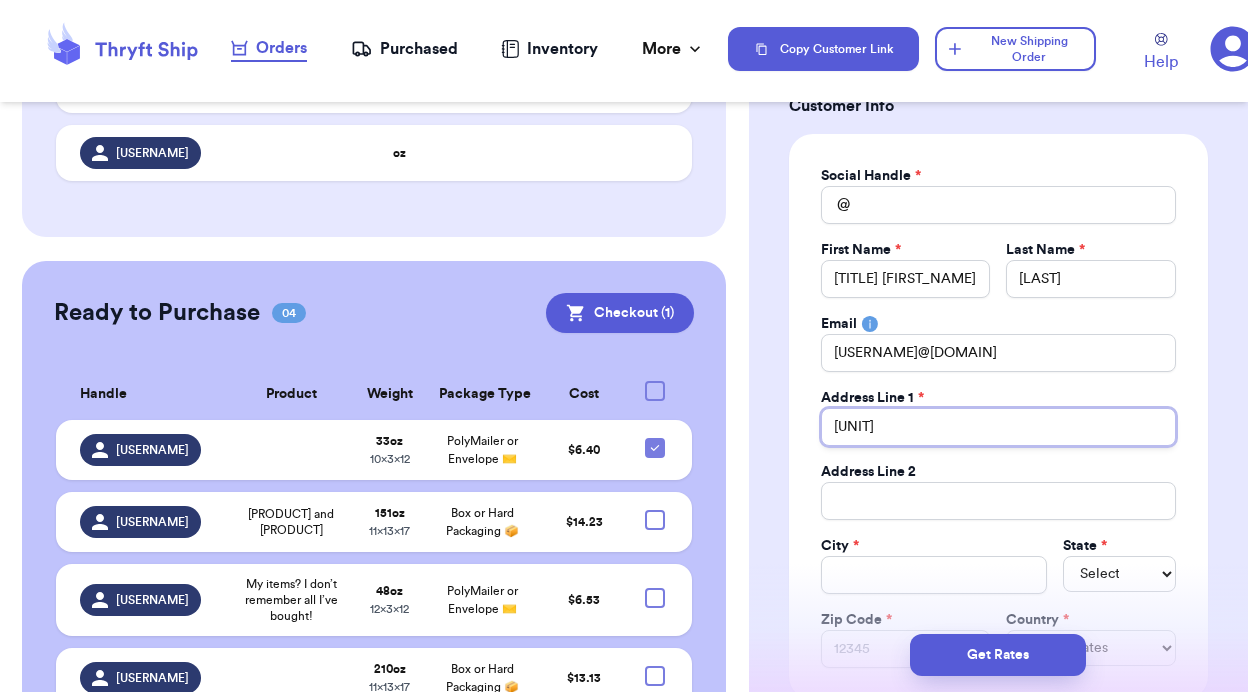 type 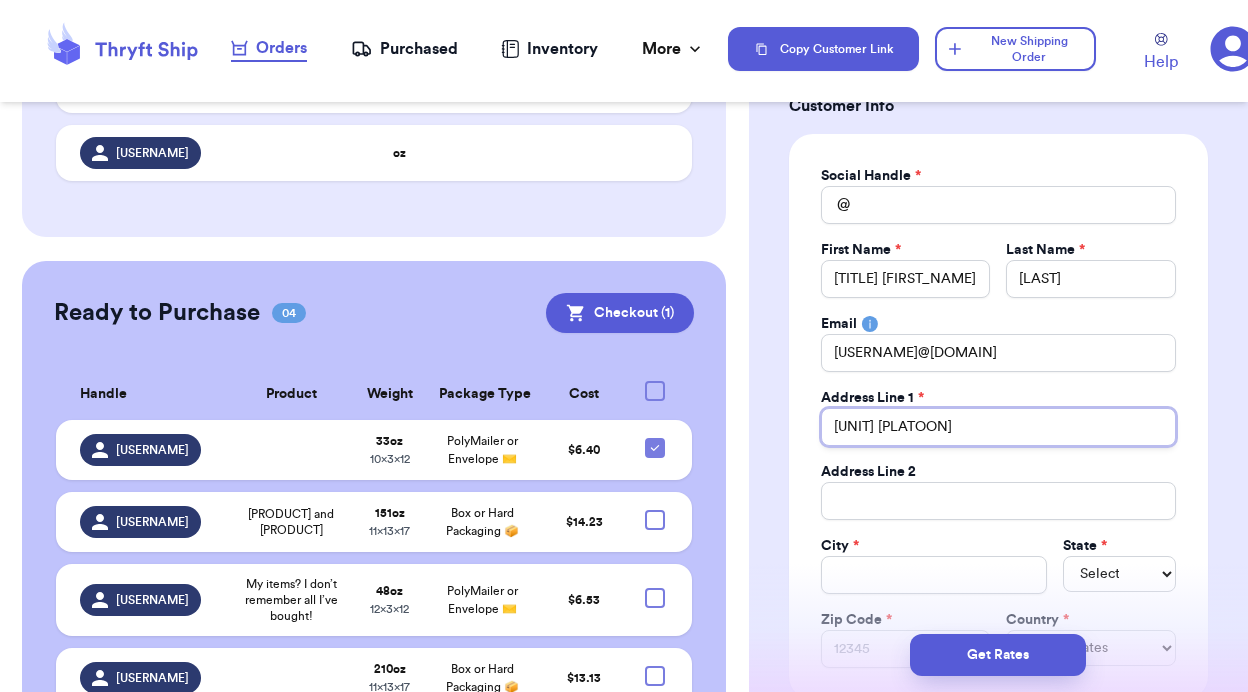 type 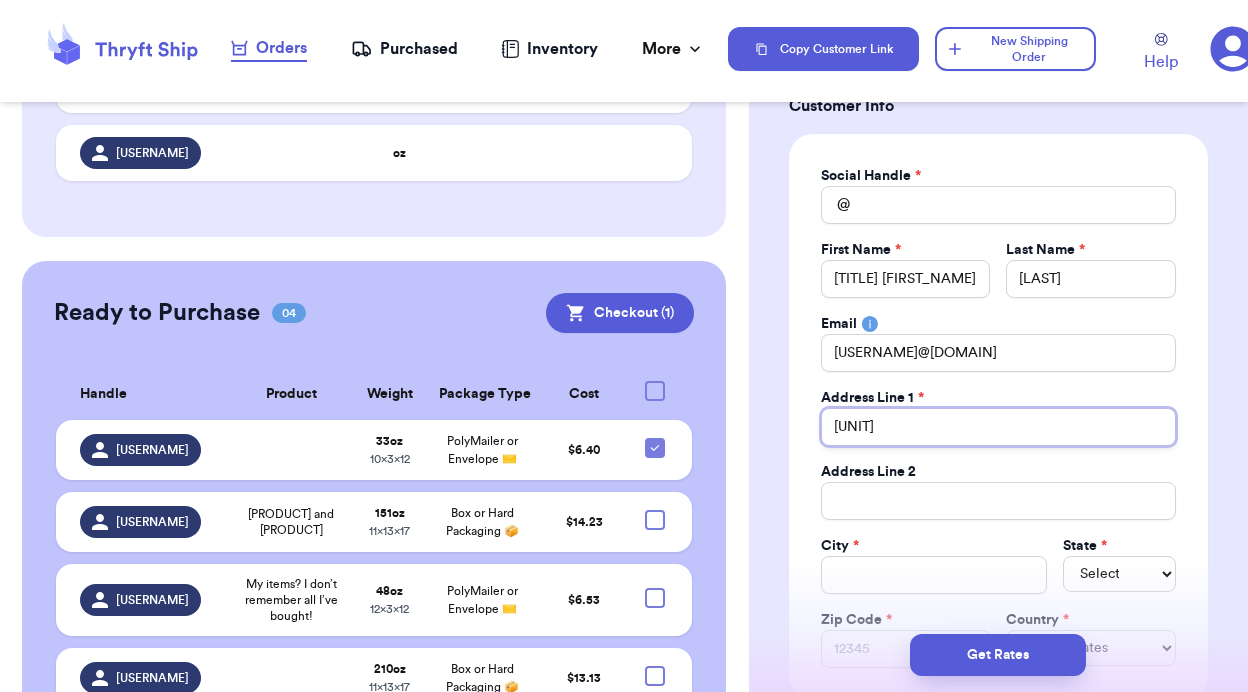 type 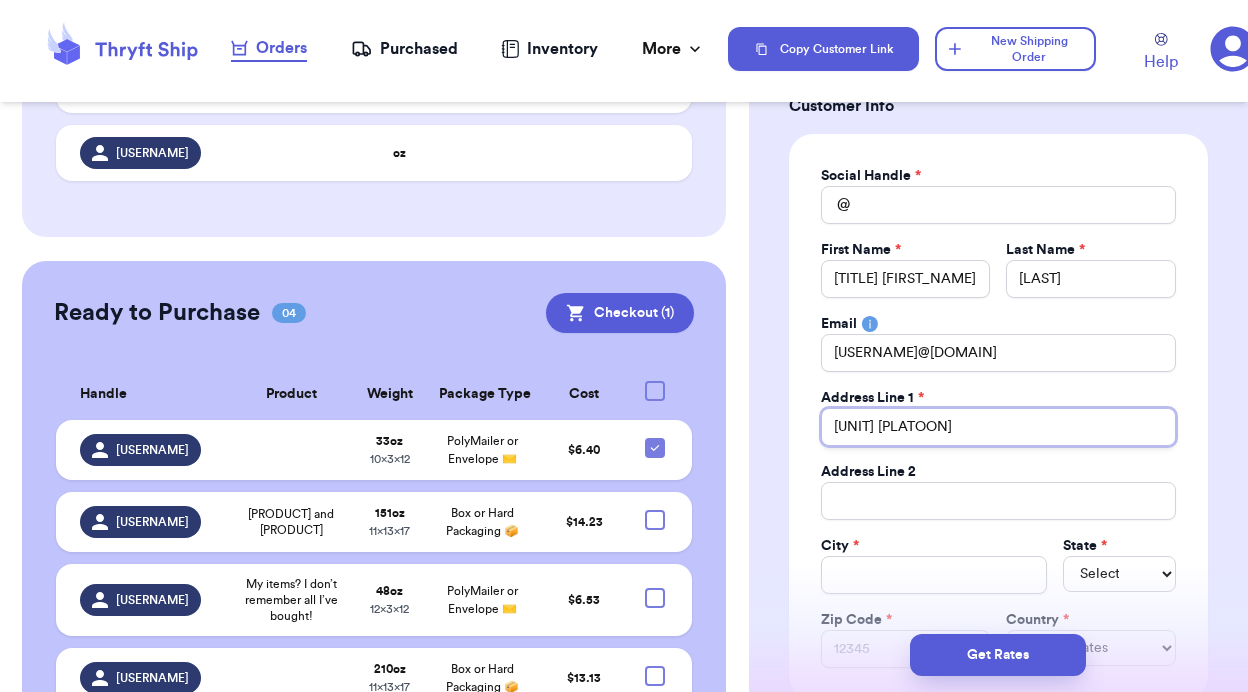type 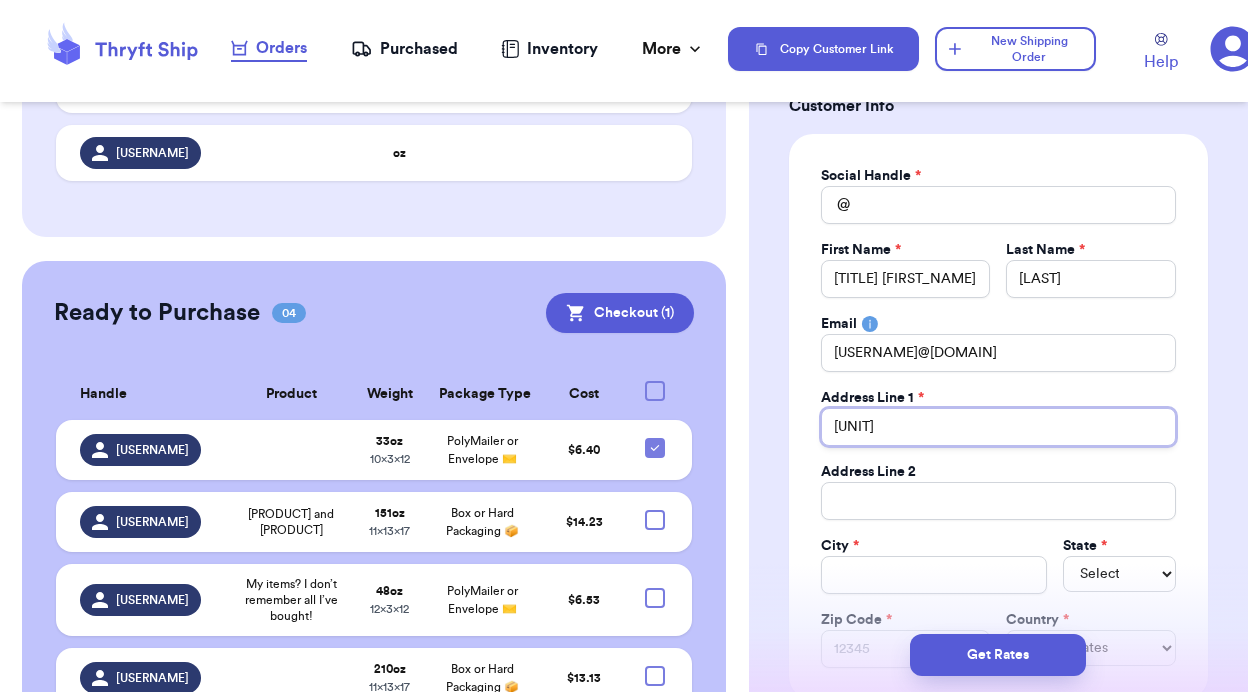 type 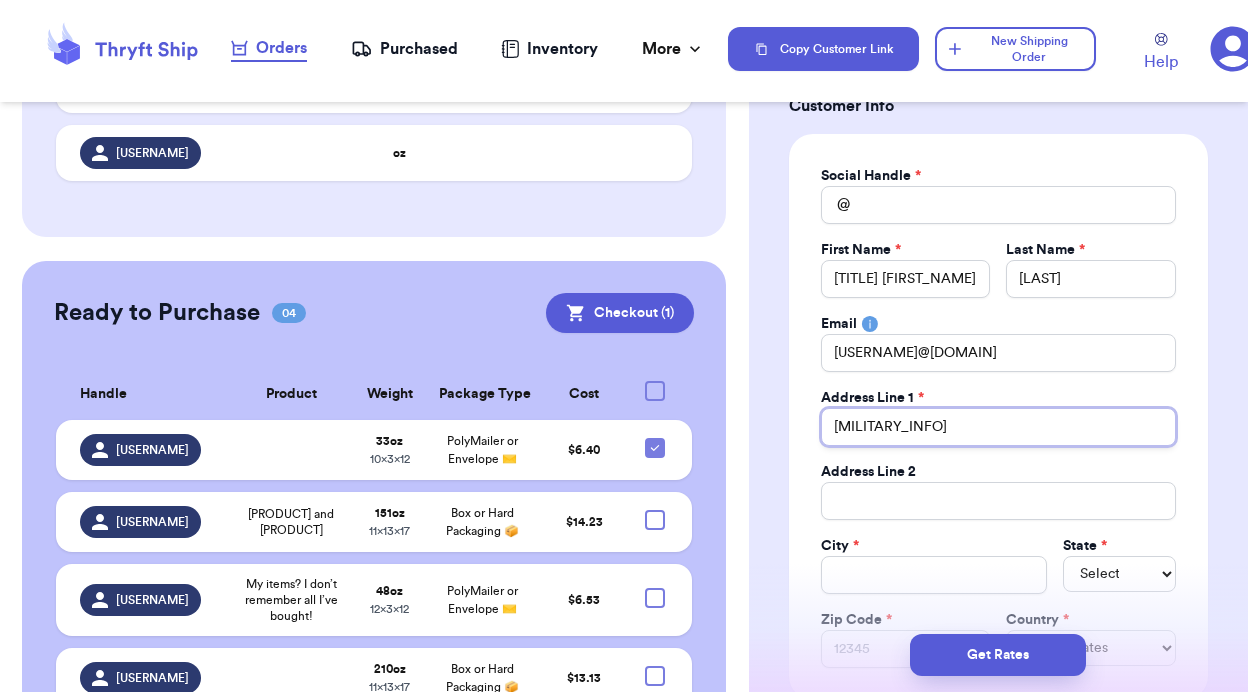 type 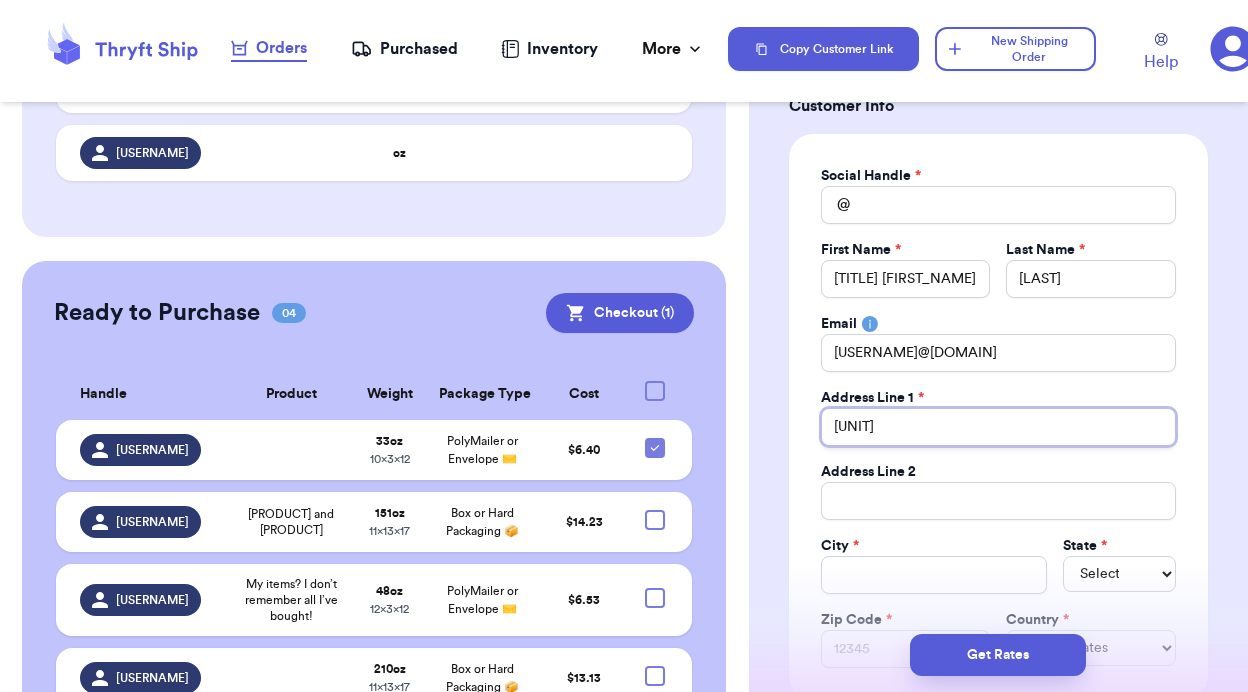 type 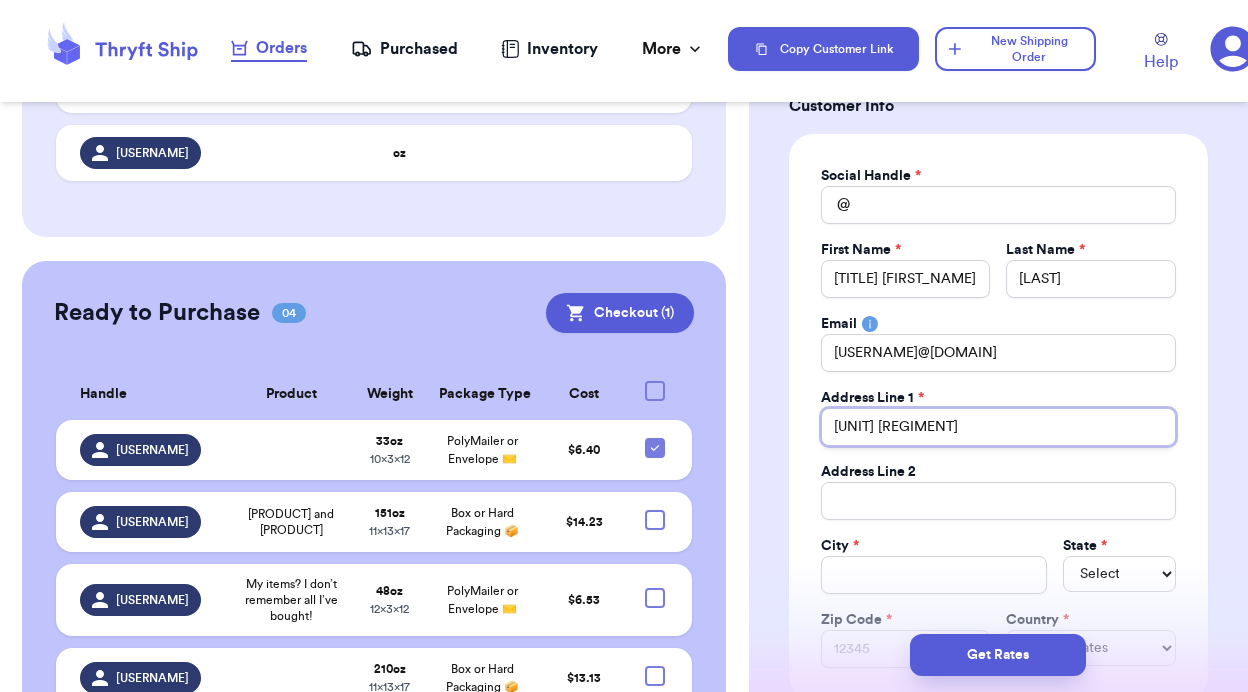 type 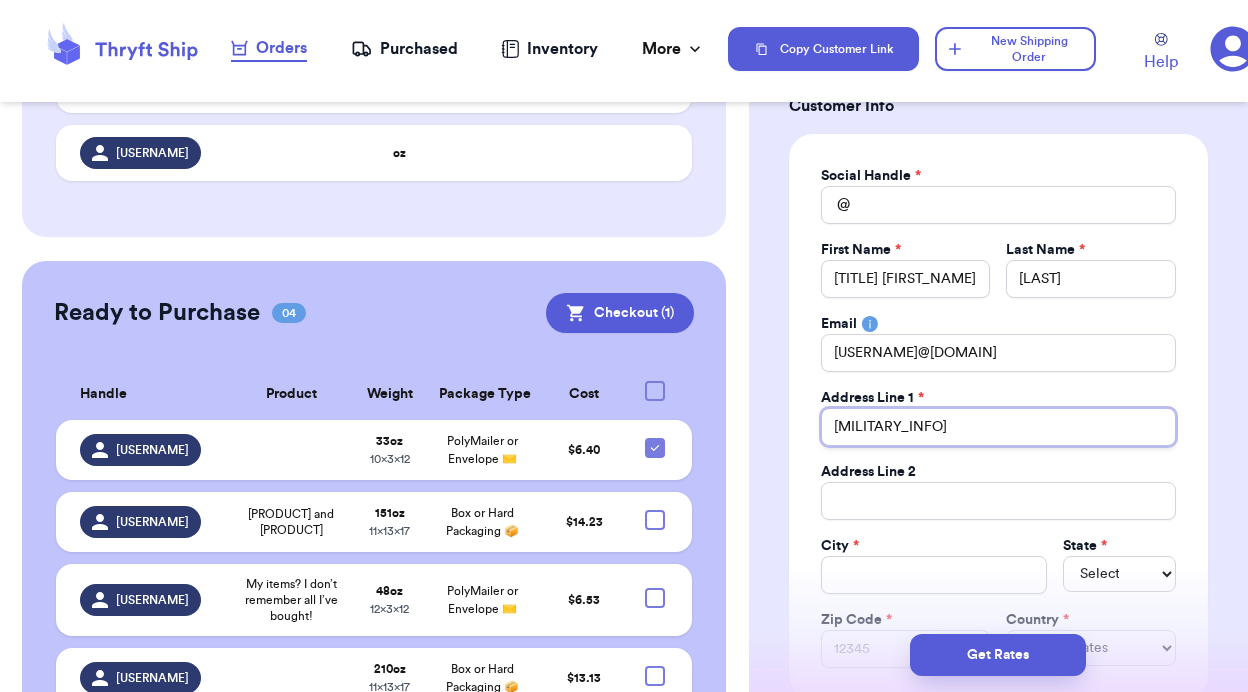 type 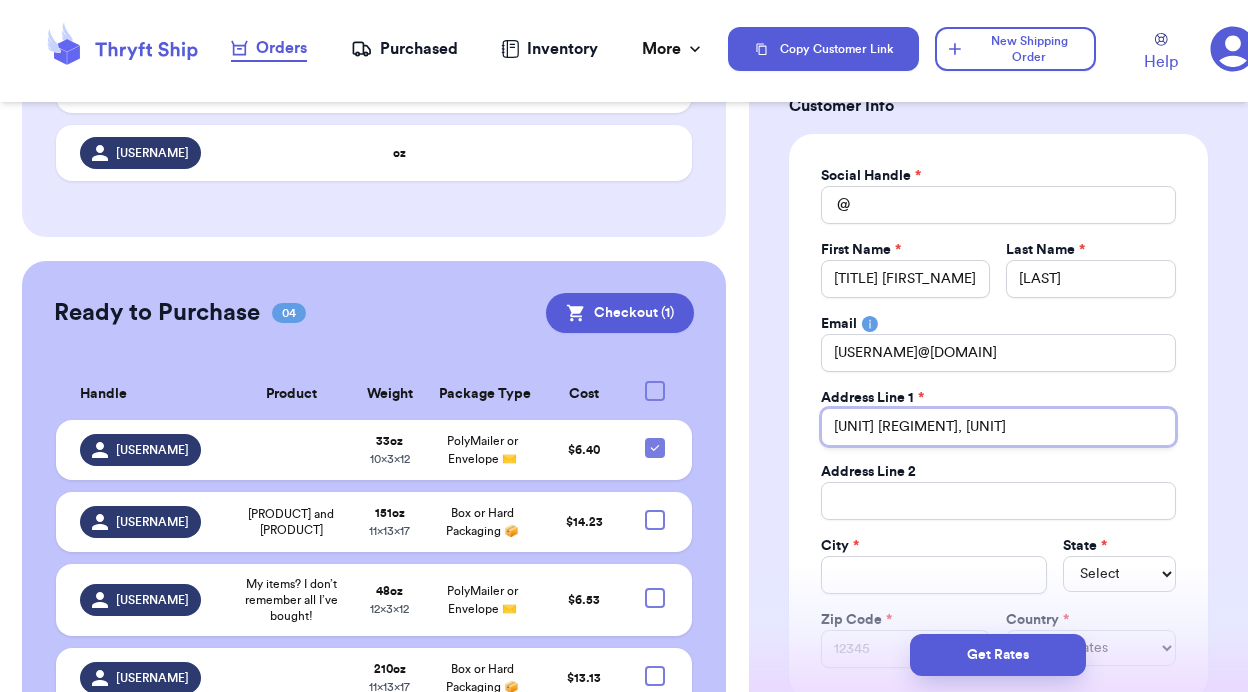 type 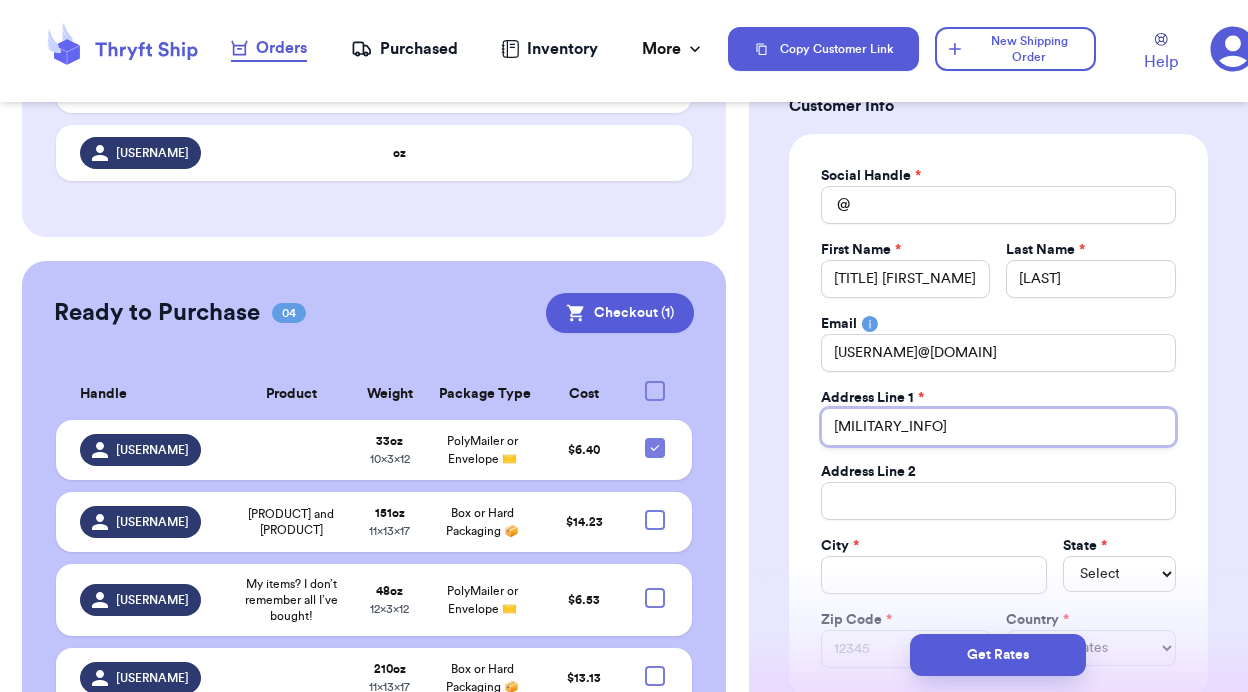 type 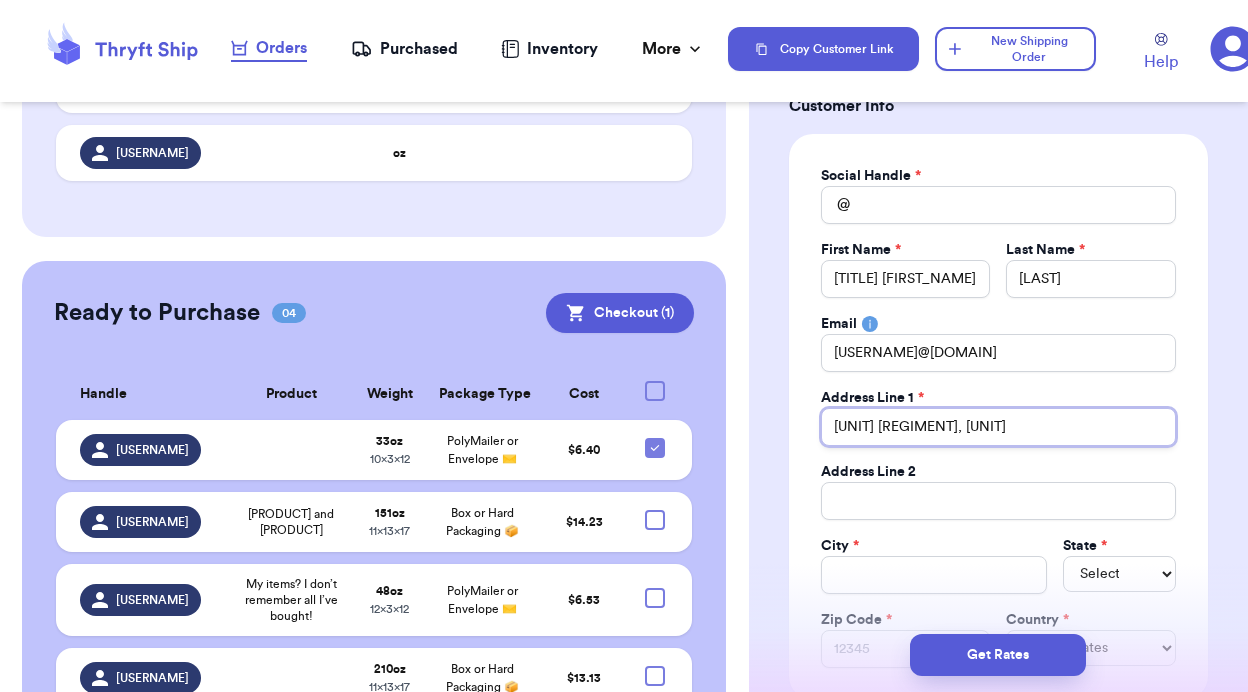 type 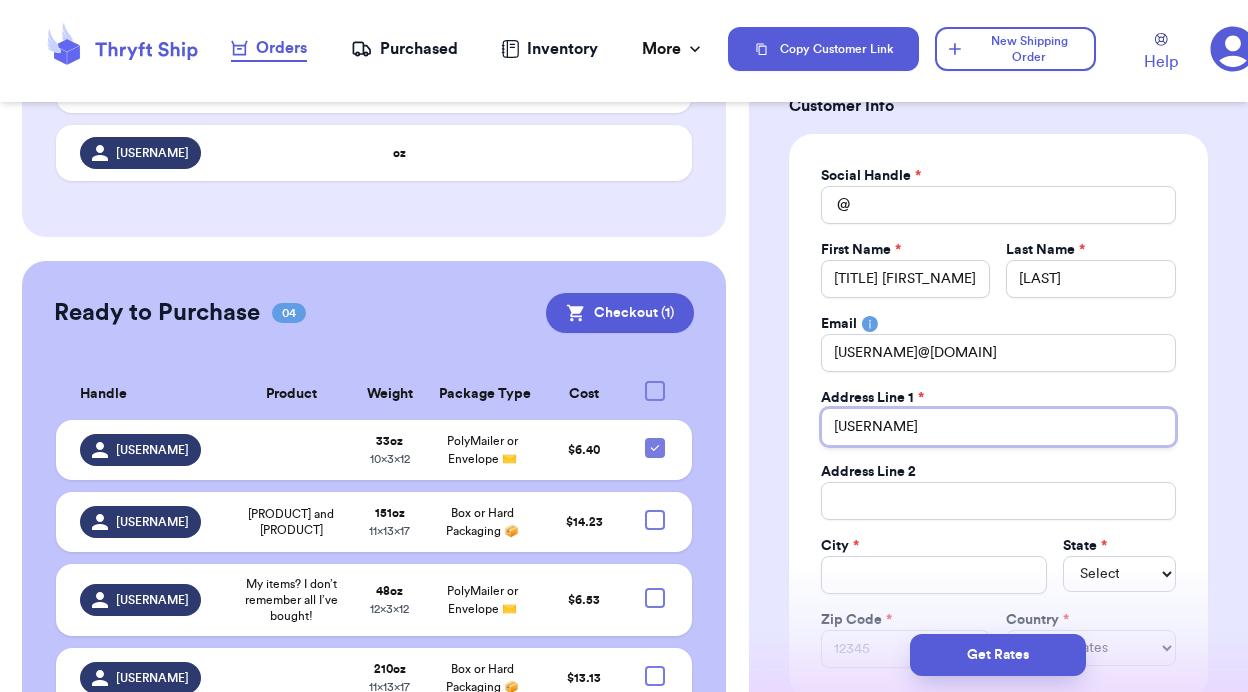 type 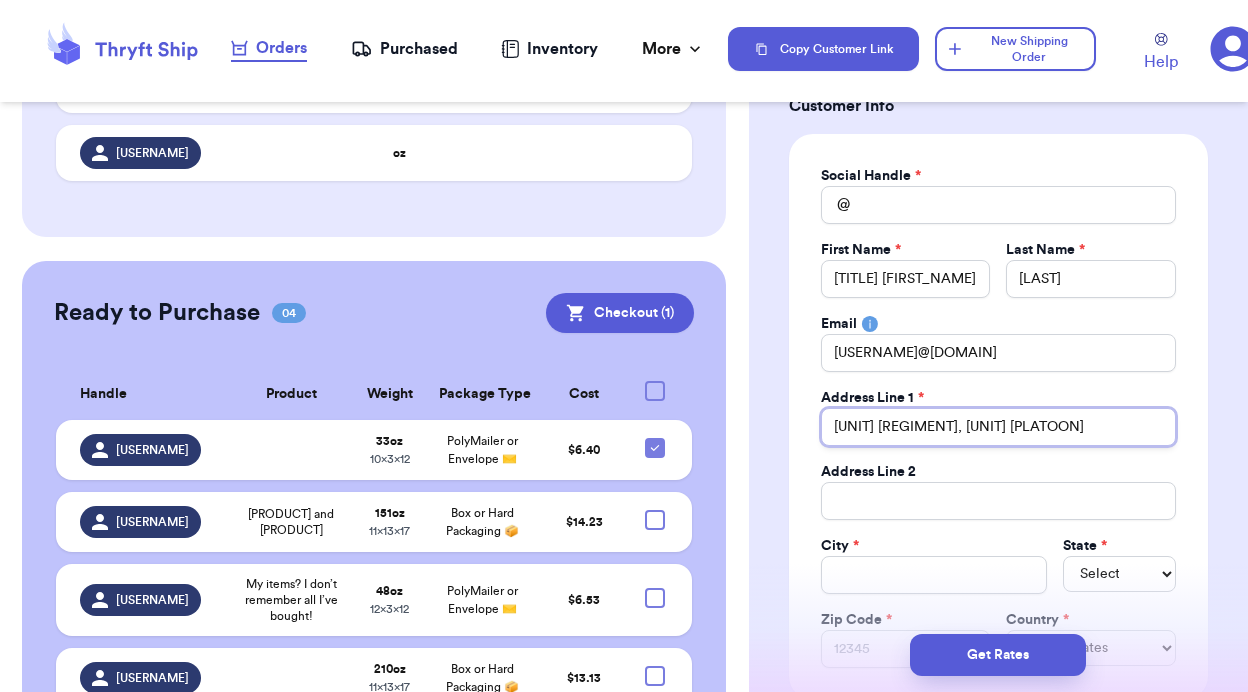 type 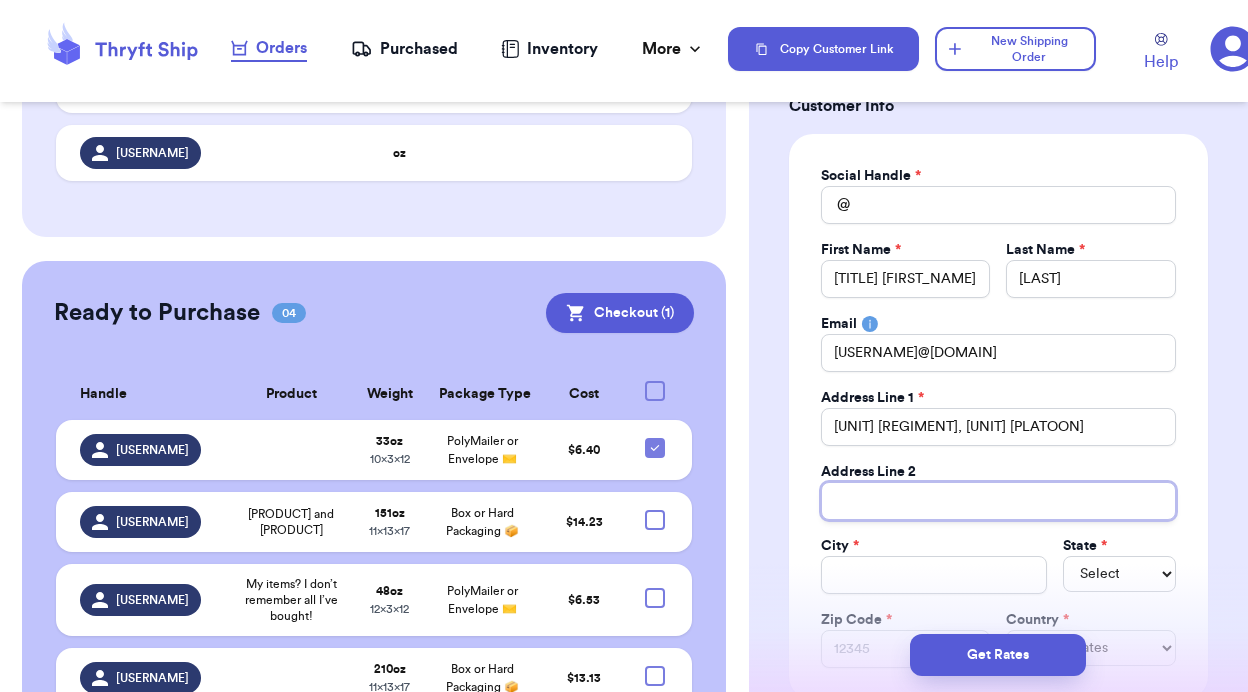 click on "Total Amount Paid" at bounding box center [998, 501] 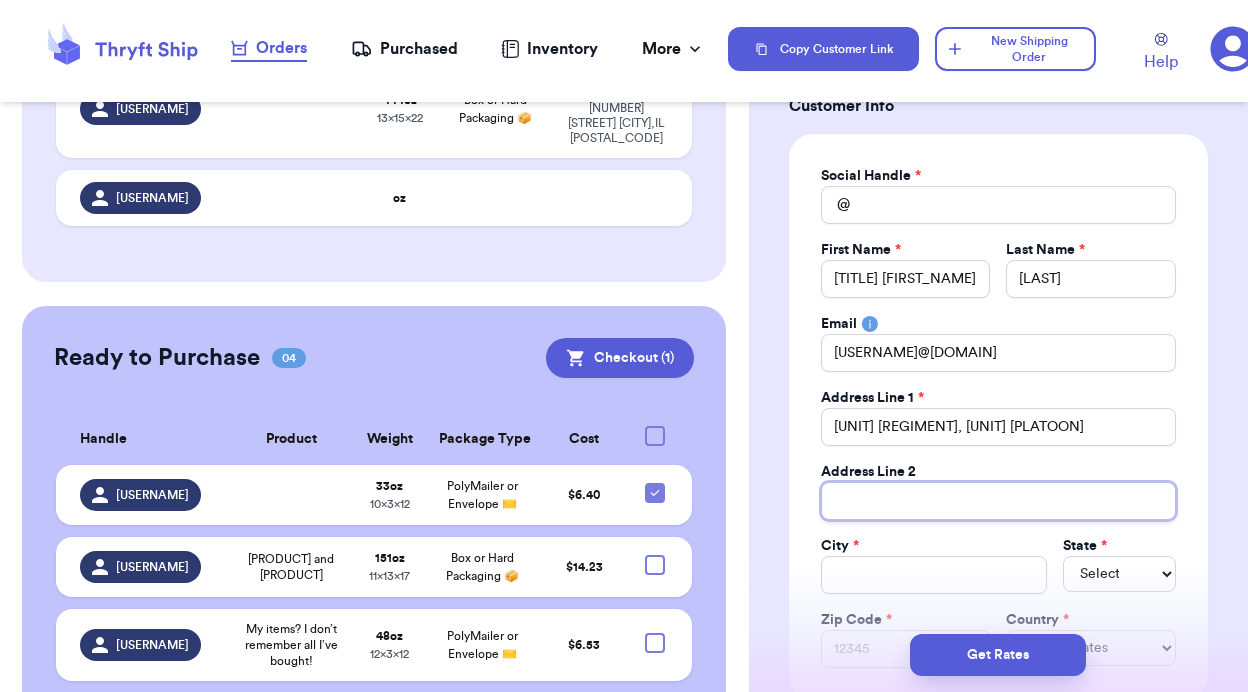 scroll, scrollTop: 958, scrollLeft: 0, axis: vertical 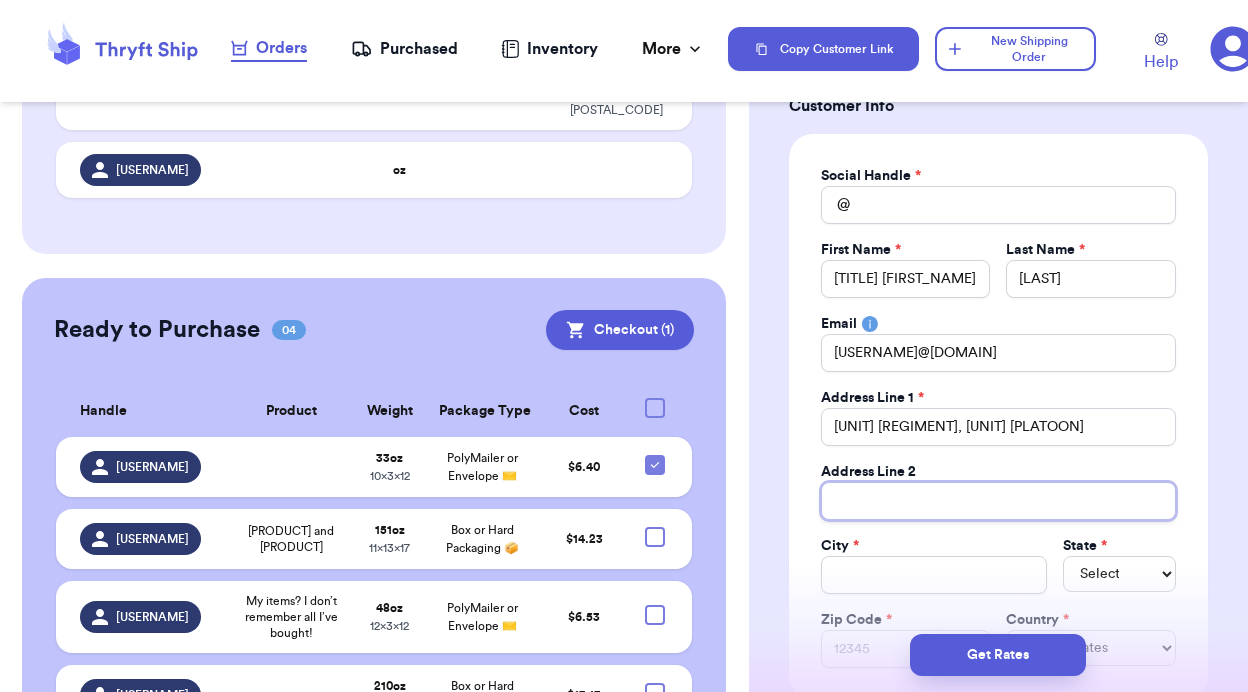 type 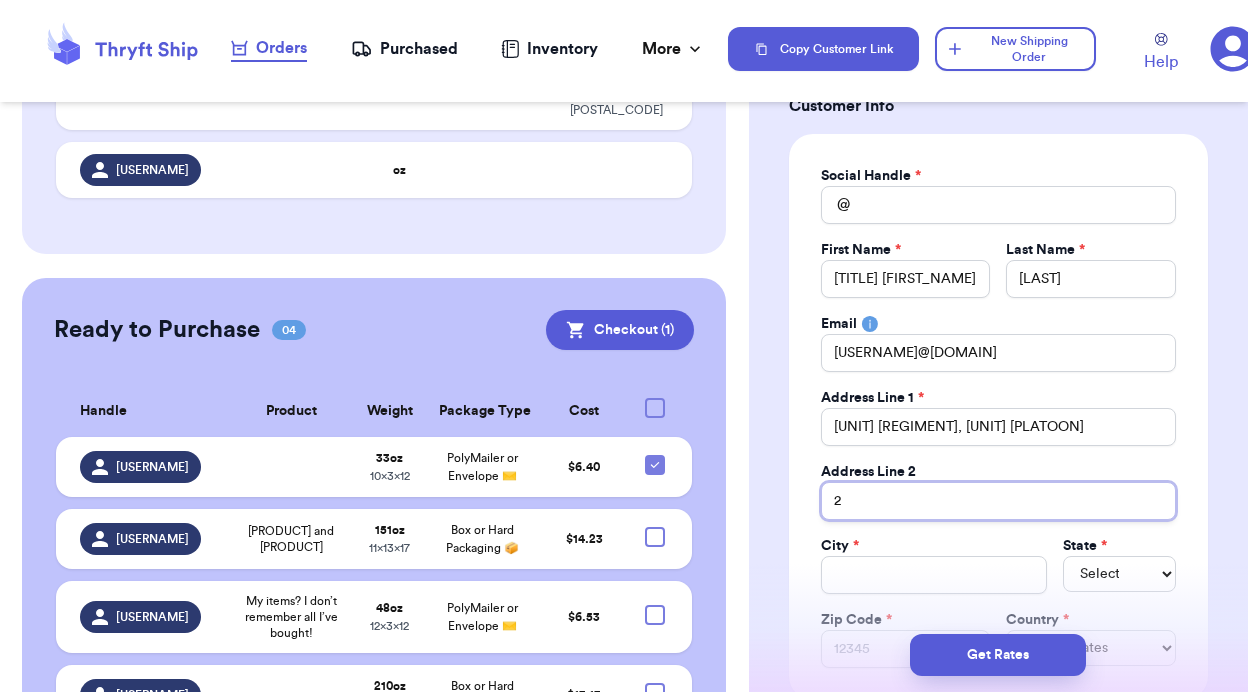 type 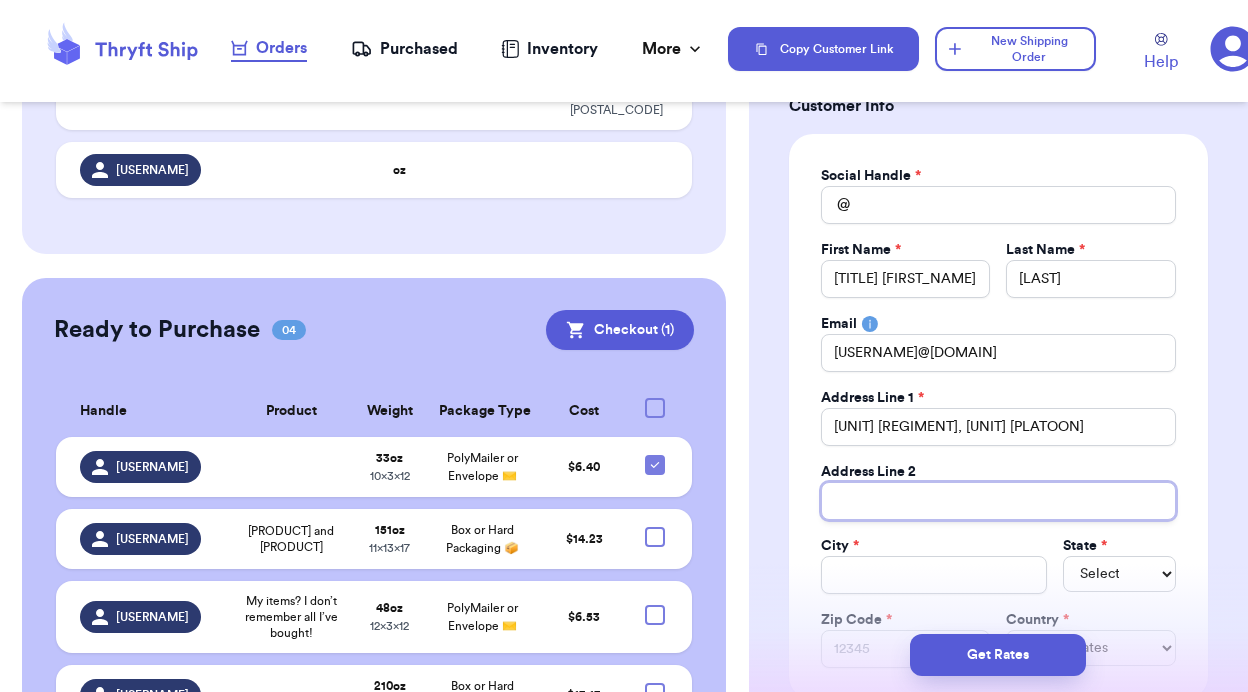 type 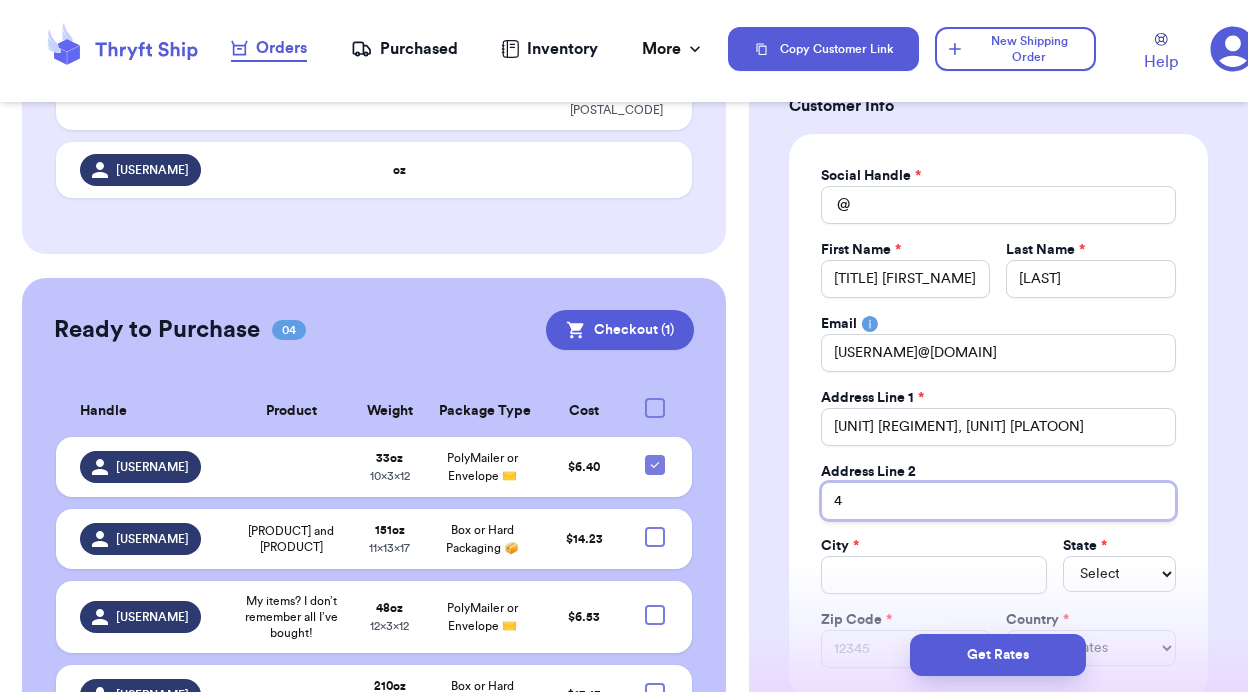 type 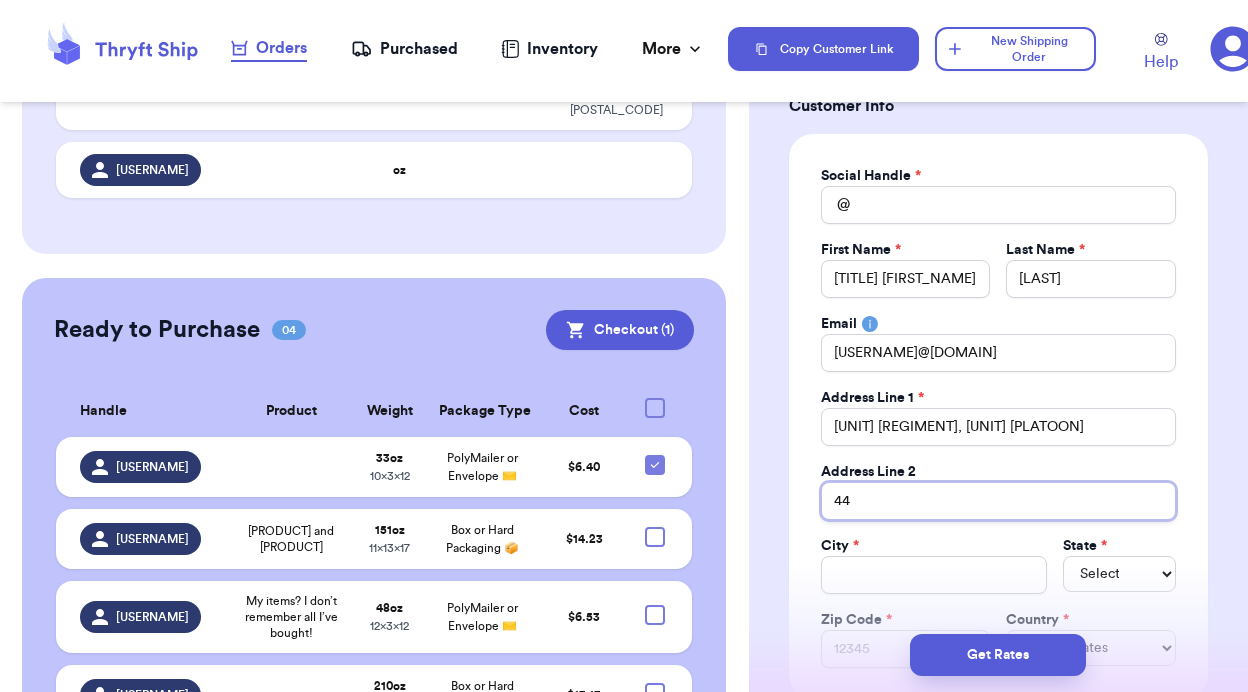 type 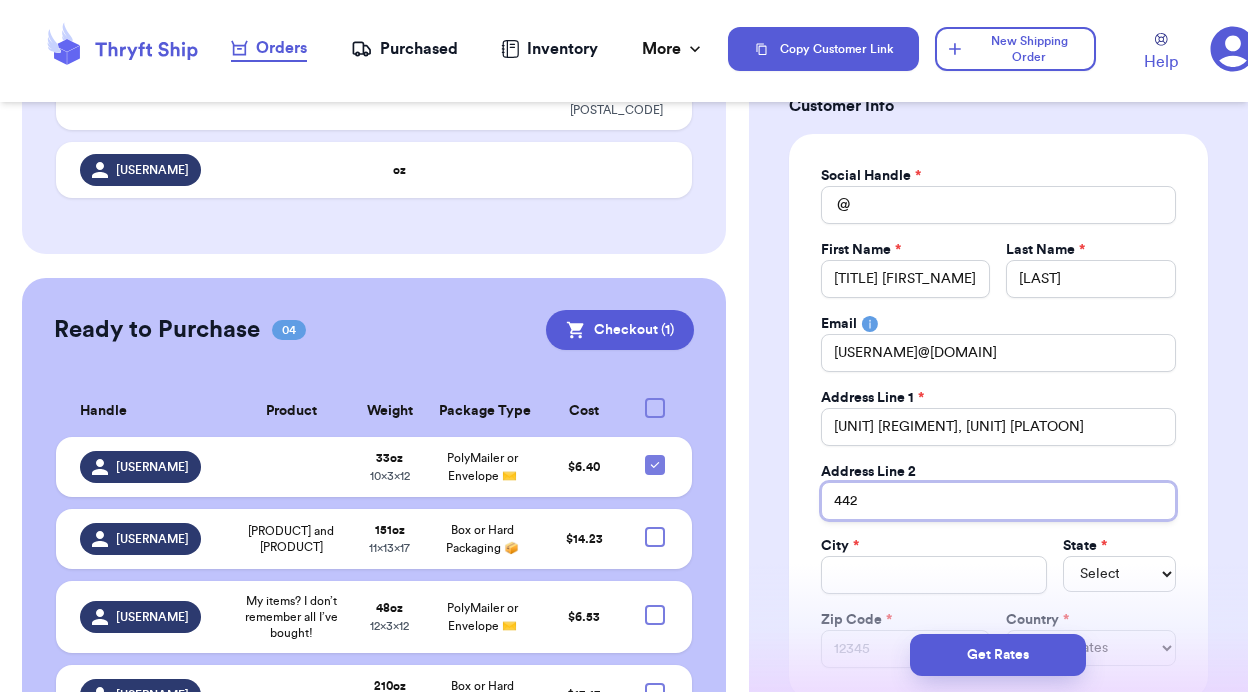 type 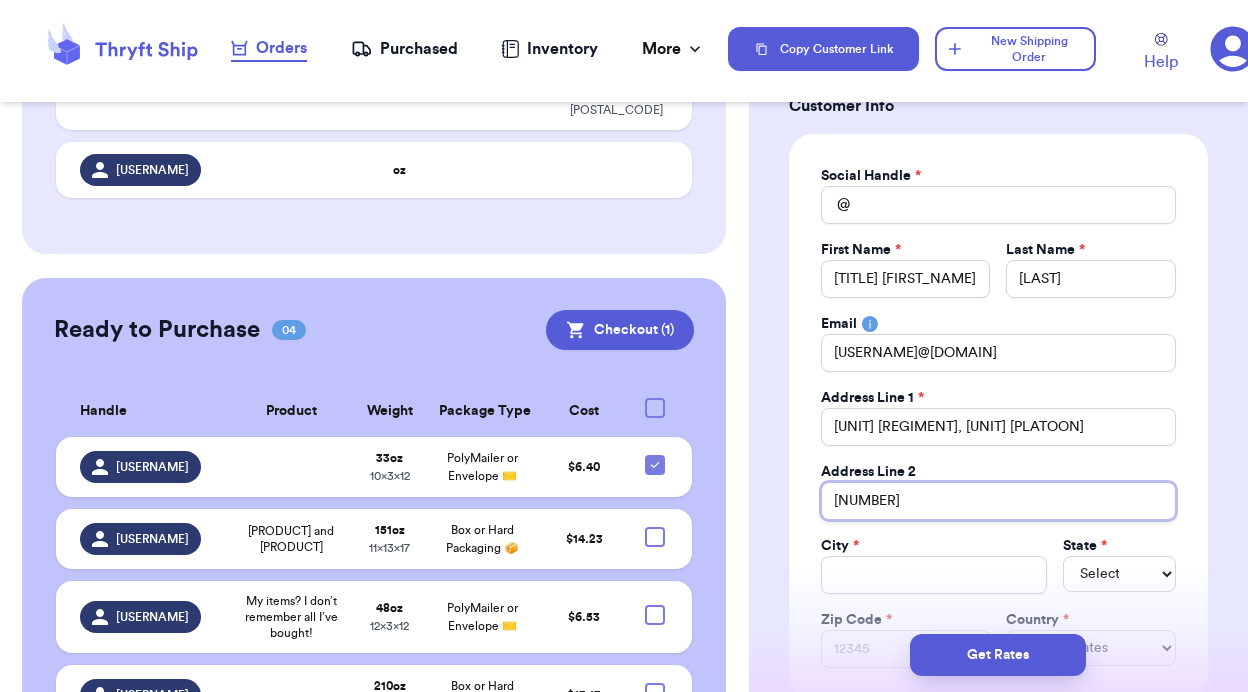 type 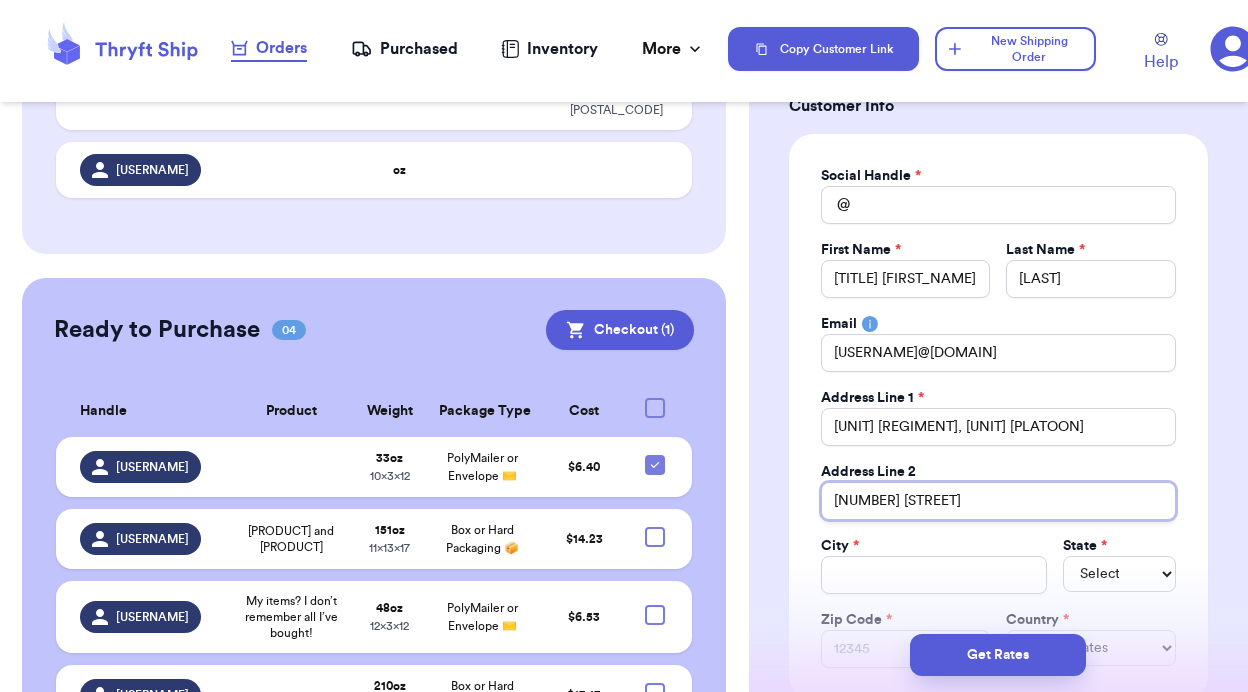 type 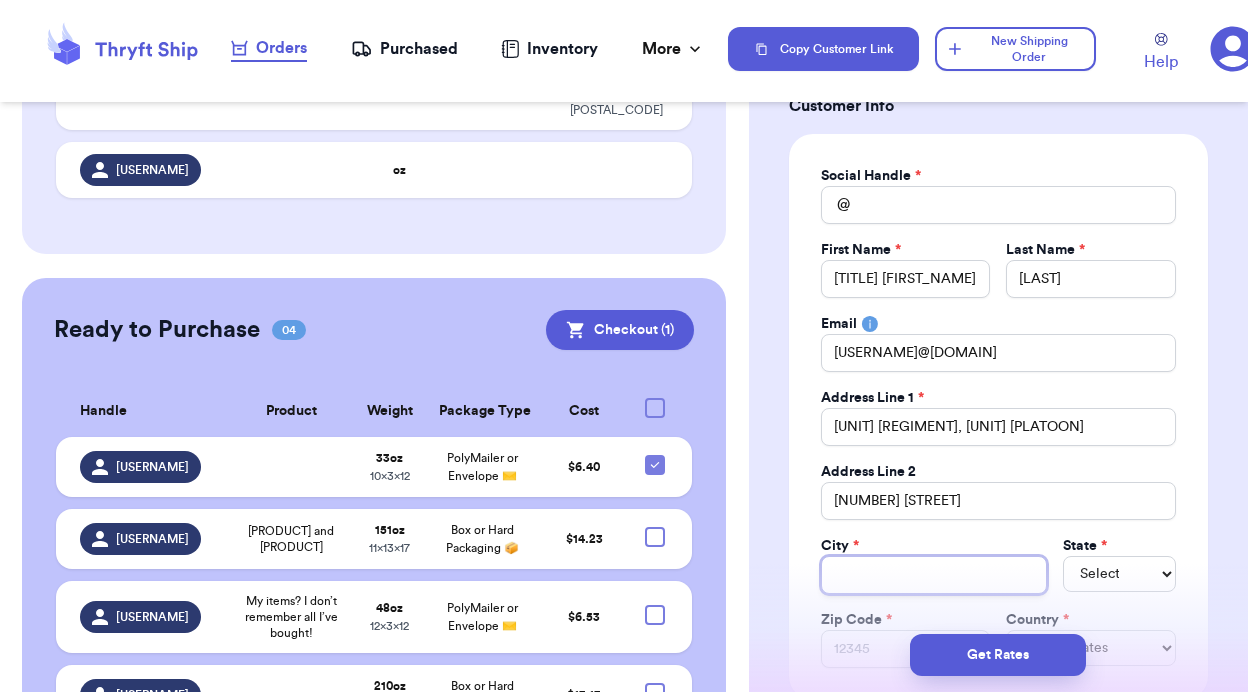 click on "Total Amount Paid" at bounding box center [934, 575] 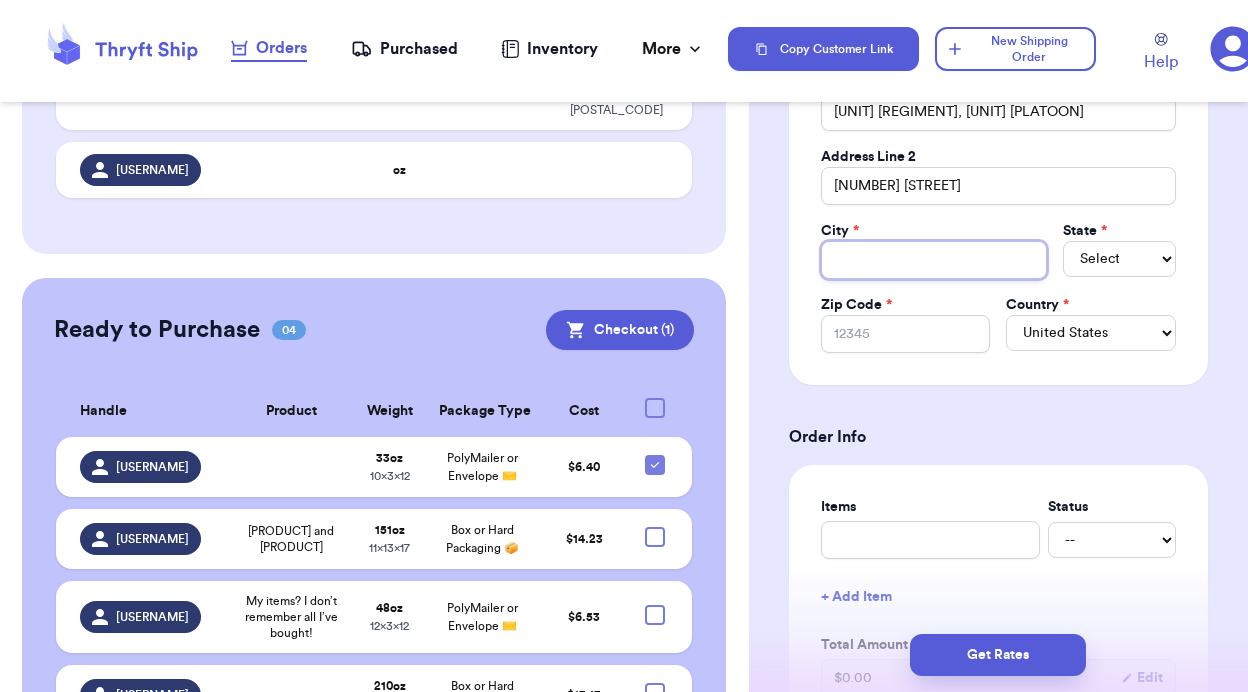 scroll, scrollTop: 434, scrollLeft: 0, axis: vertical 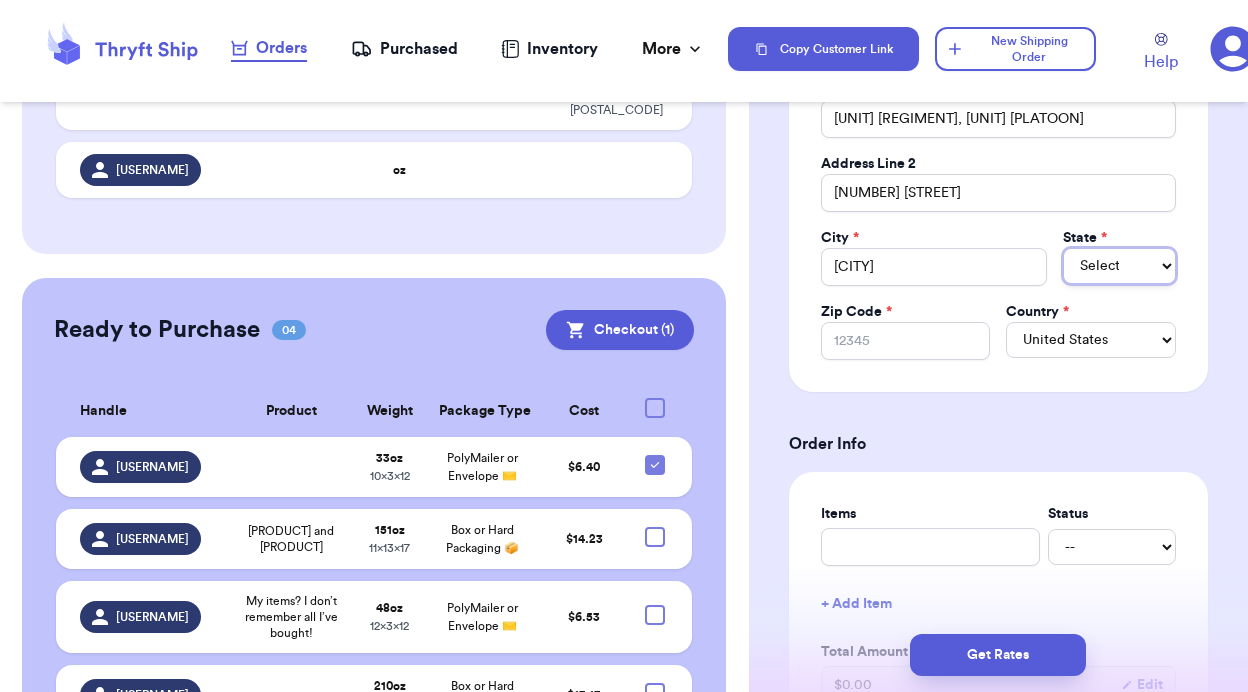 click on "Select AL AK AZ AR CA CO CT DE DC FL GA HI ID IL IN IA KS KY LA ME MD MA MI MN MS MO MT NE NV NH NJ NM NY NC ND OH OK OR PA RI SC SD TN TX UT VT VA WA WV WI WY AA AE AP AS GU MP PR VI" at bounding box center (1119, 266) 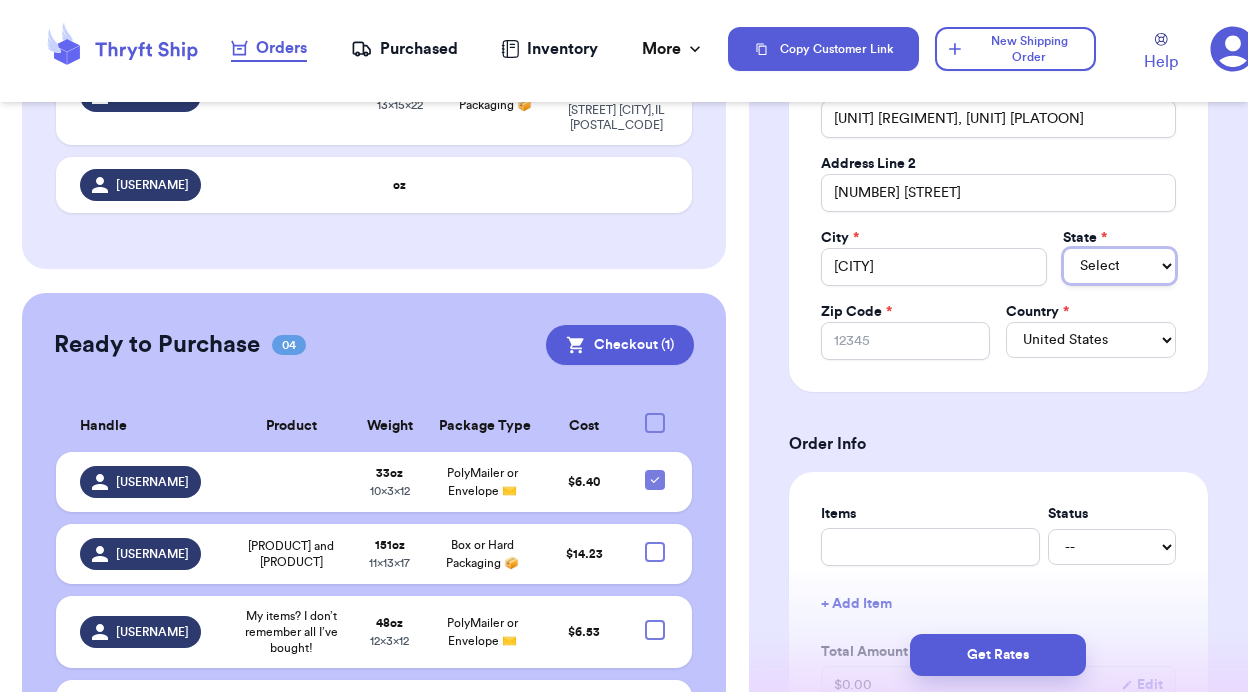 scroll, scrollTop: 973, scrollLeft: 0, axis: vertical 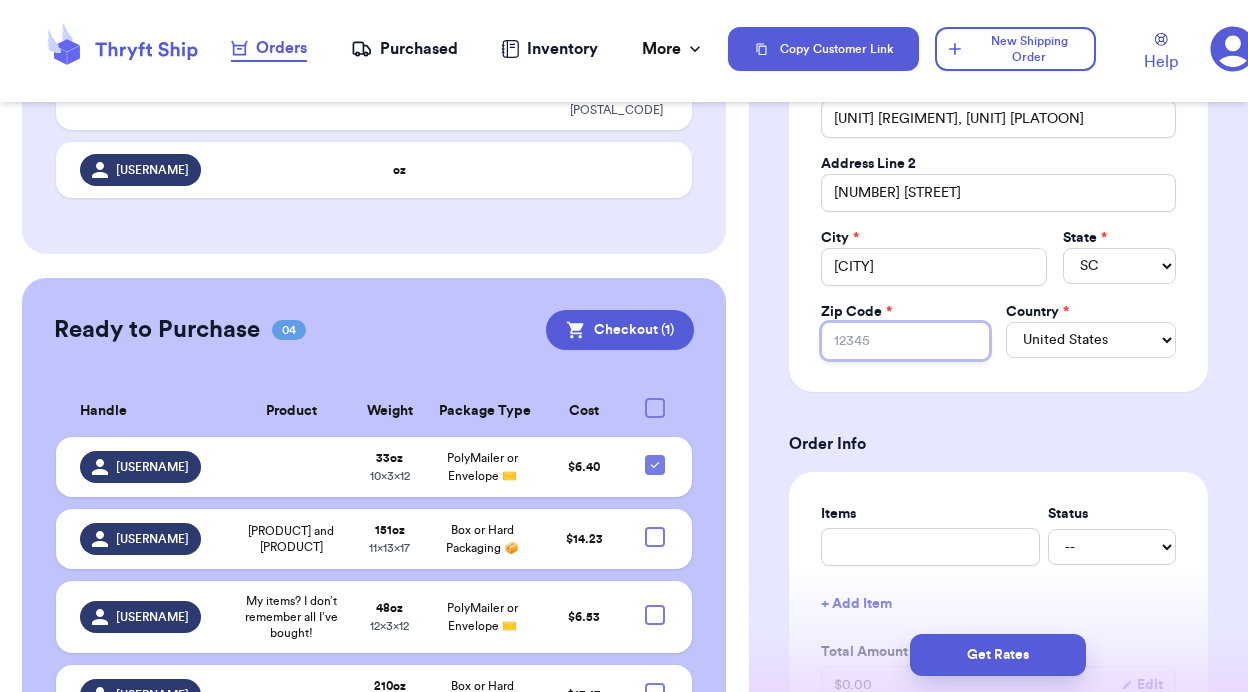 click on "Zip Code *" at bounding box center [906, 341] 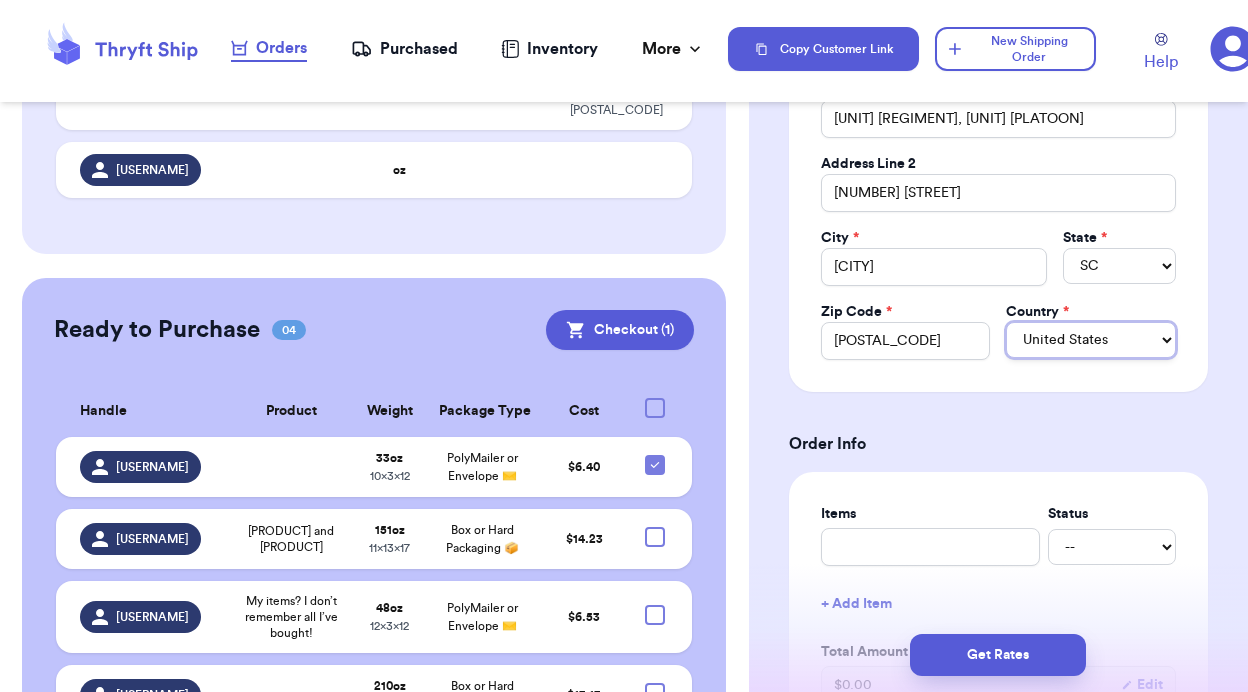 click on "United States Canada Australia" at bounding box center [1091, 340] 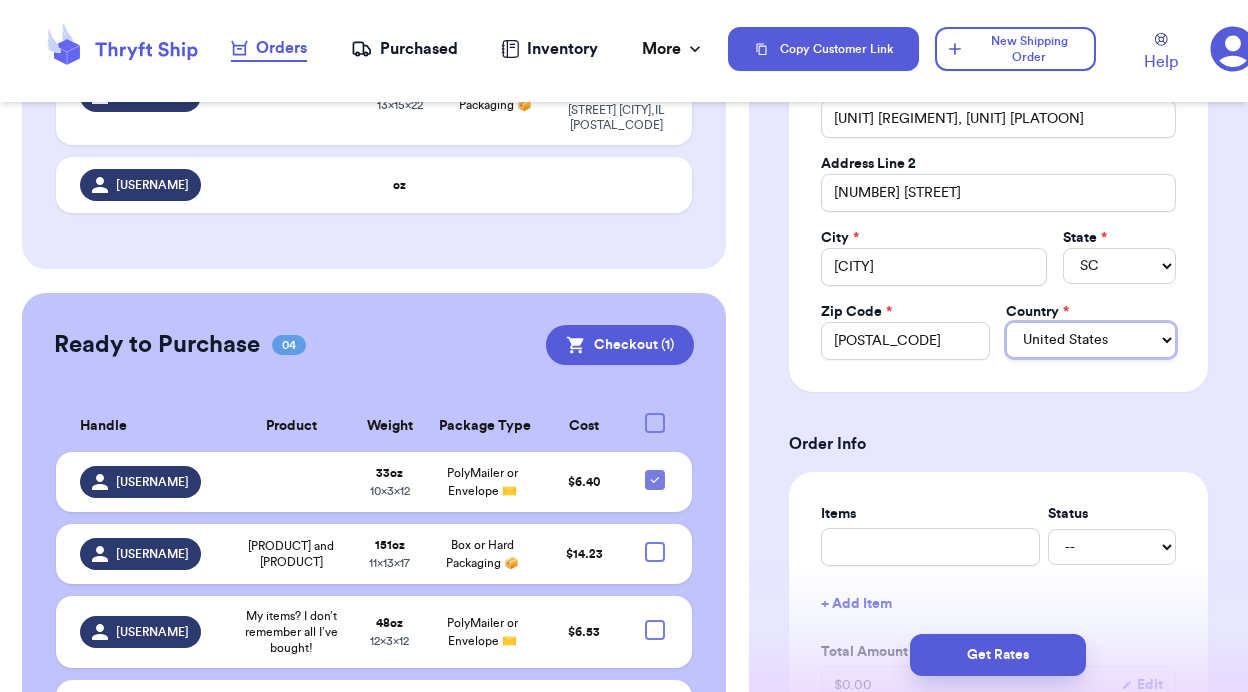 scroll, scrollTop: 988, scrollLeft: 0, axis: vertical 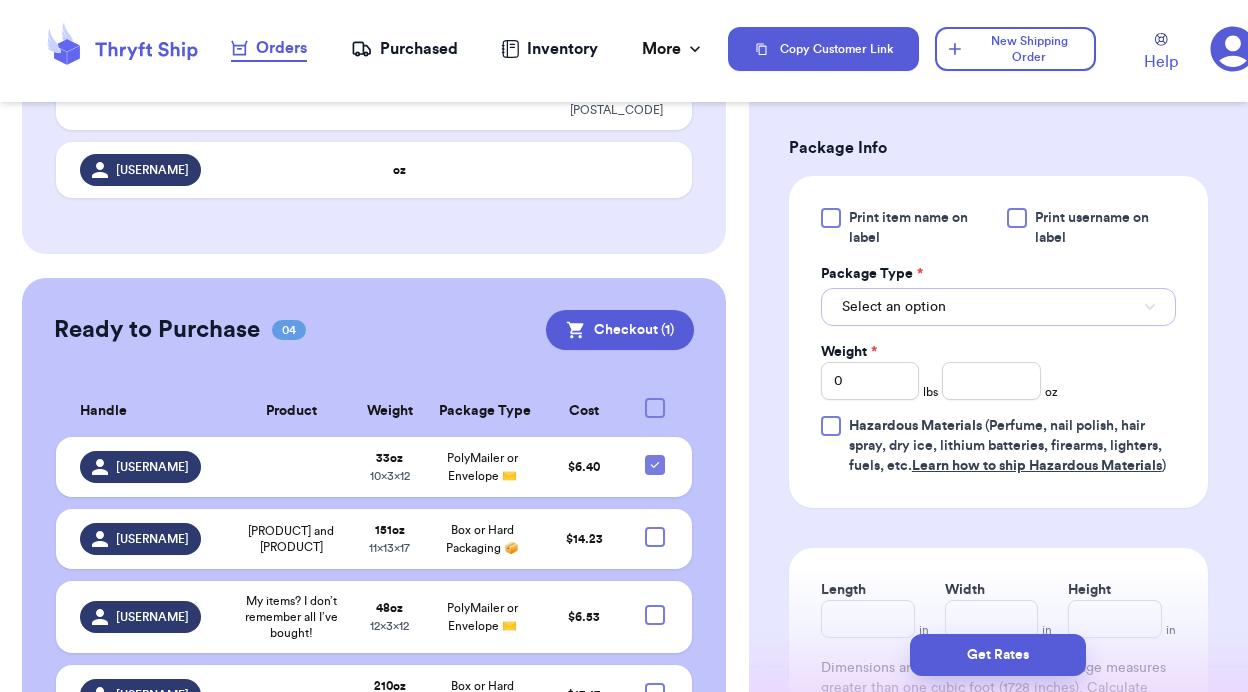 click on "Select an option" at bounding box center (998, 307) 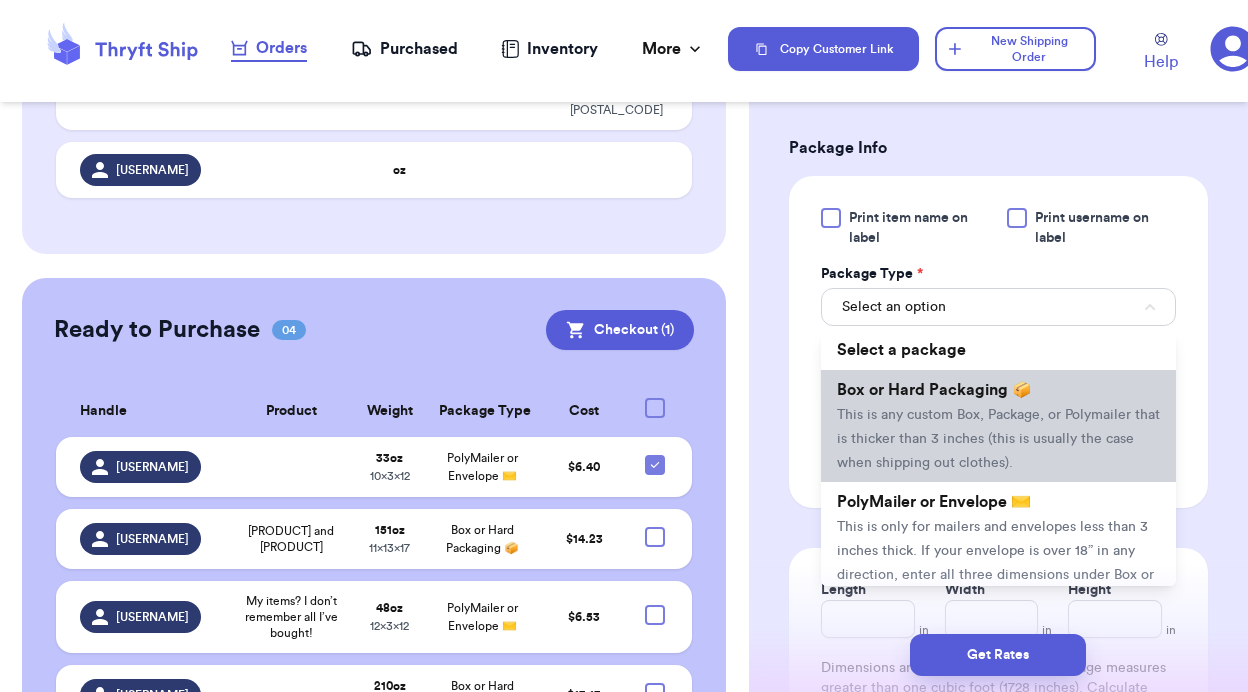 click on "This is any custom Box, Package, or Polymailer that is thicker than 3 inches (this is usually the case when shipping out clothes)." at bounding box center (998, 439) 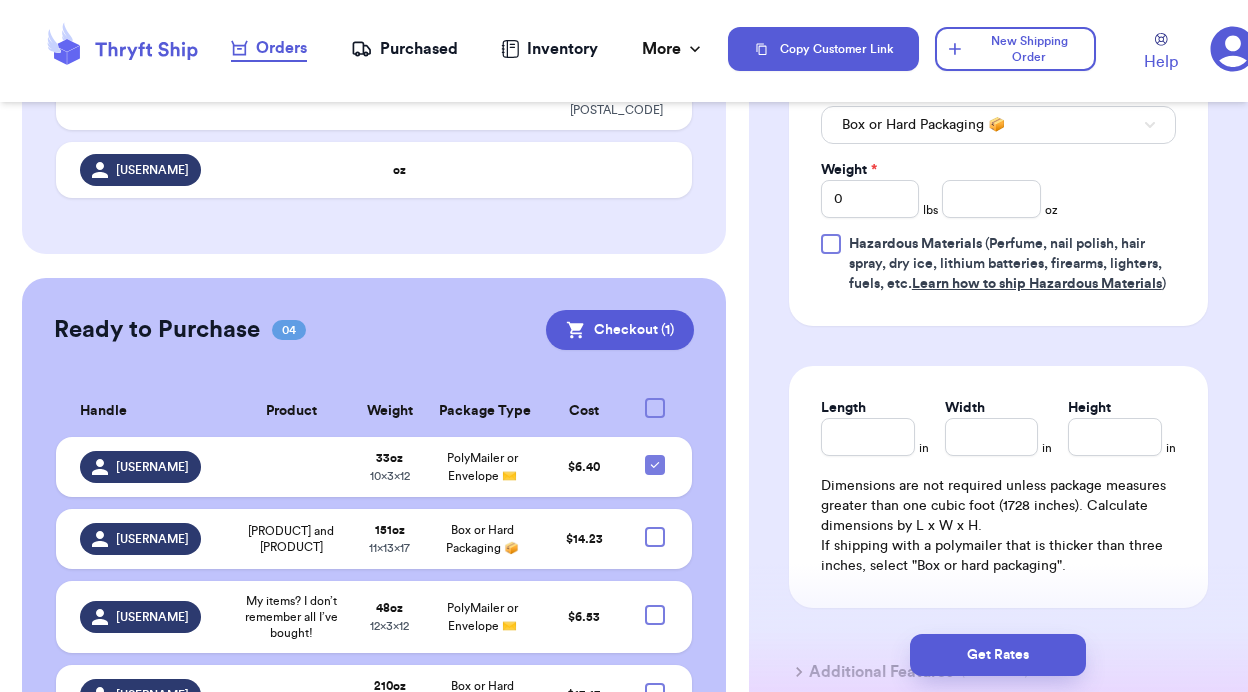 scroll, scrollTop: 1258, scrollLeft: 0, axis: vertical 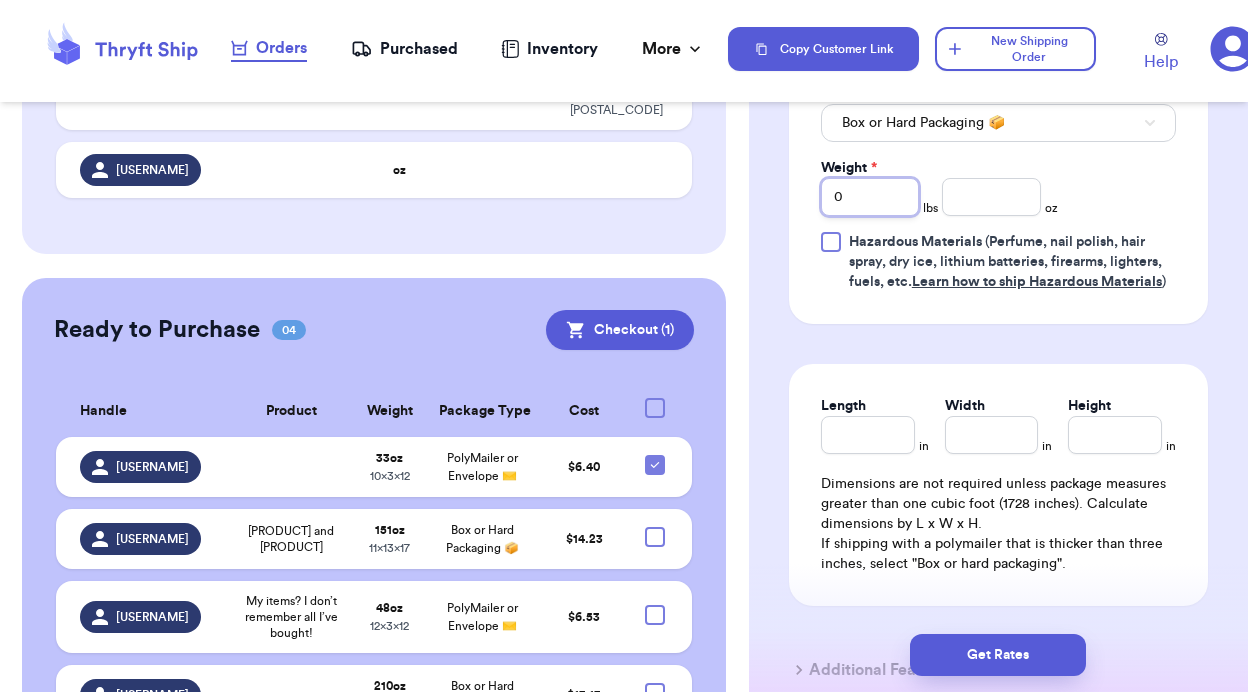click on "0" at bounding box center [870, 197] 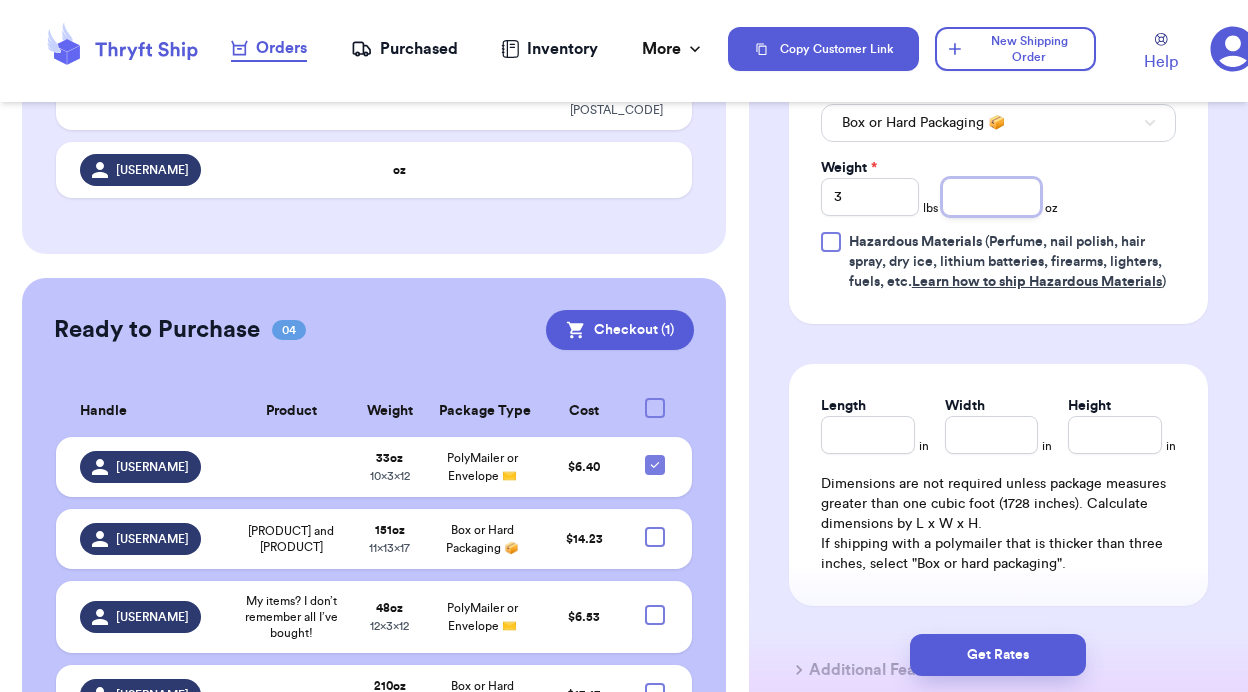 click at bounding box center (991, 197) 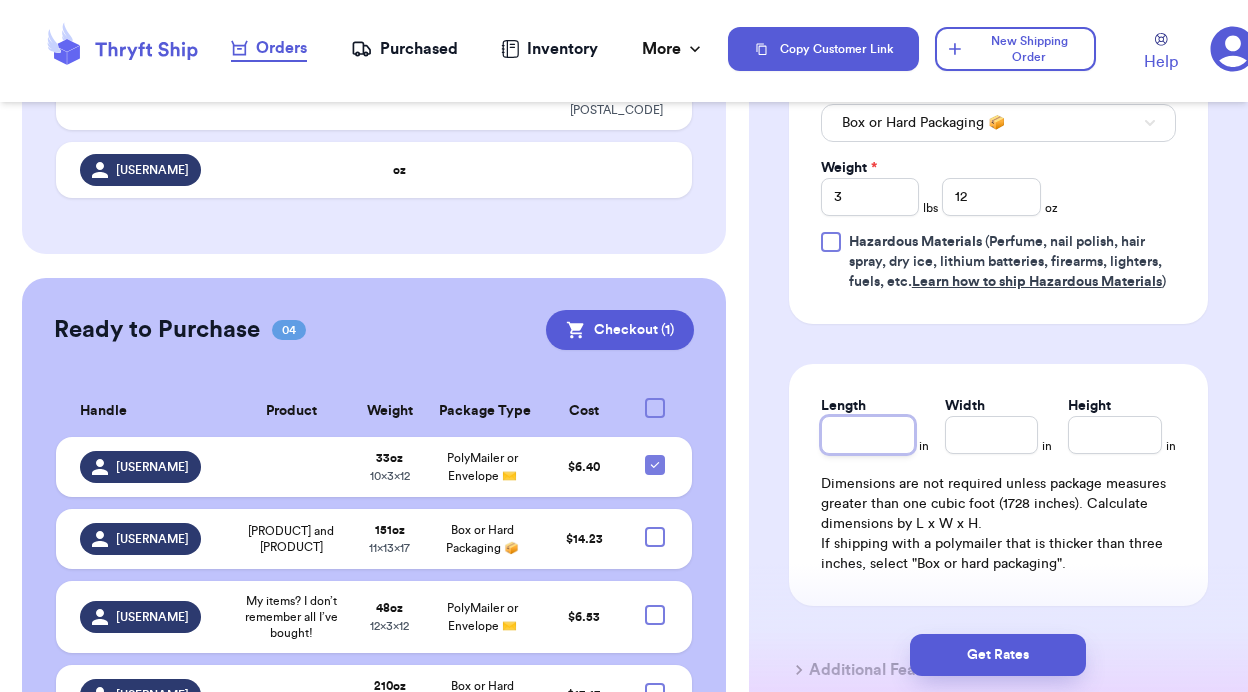 click on "Length" at bounding box center [868, 435] 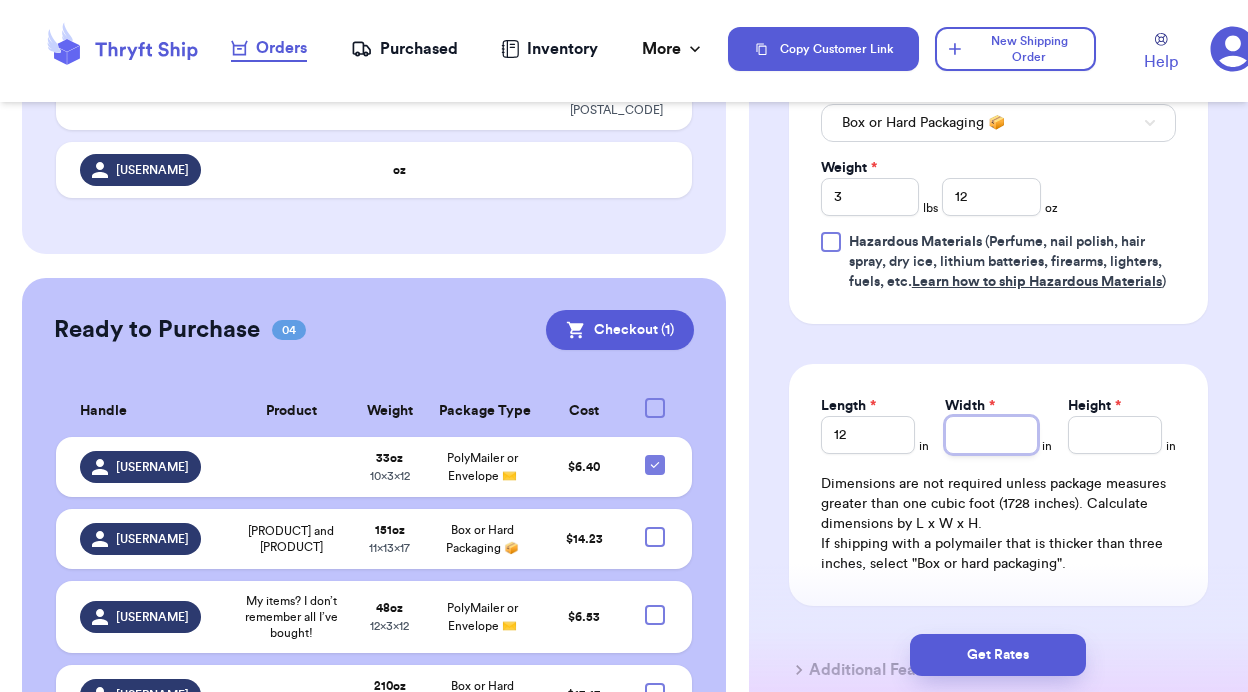 click on "Width *" at bounding box center (992, 435) 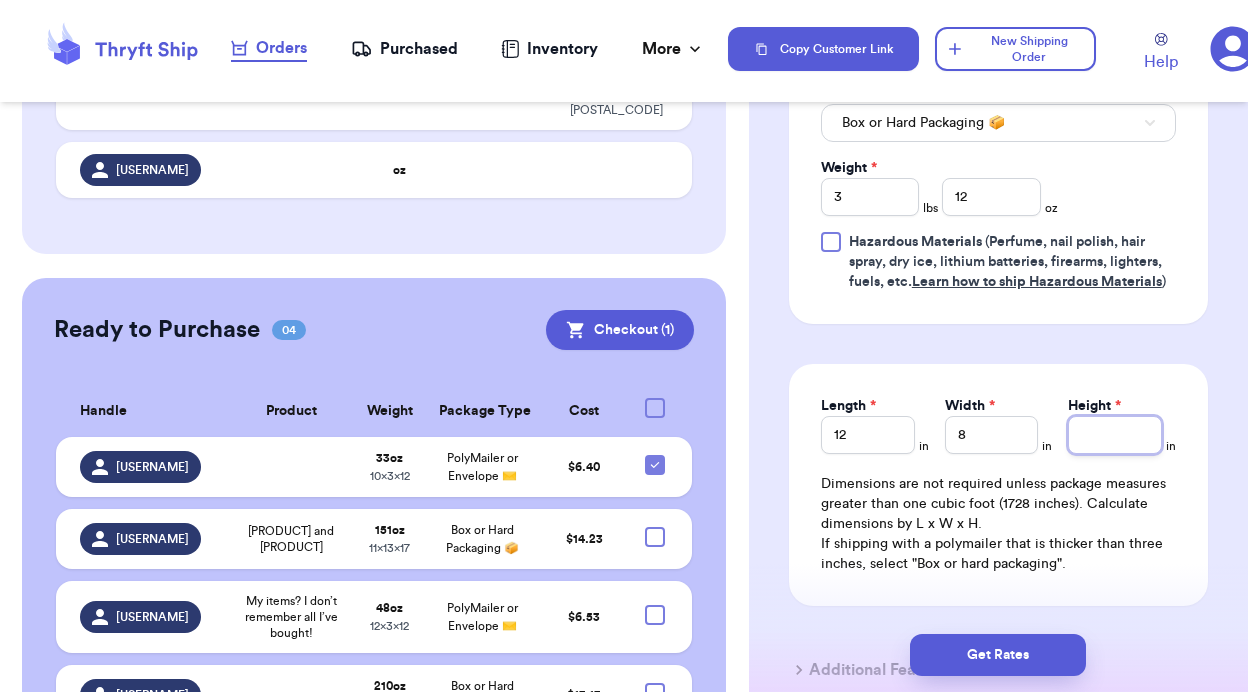 click on "Height *" at bounding box center [1115, 435] 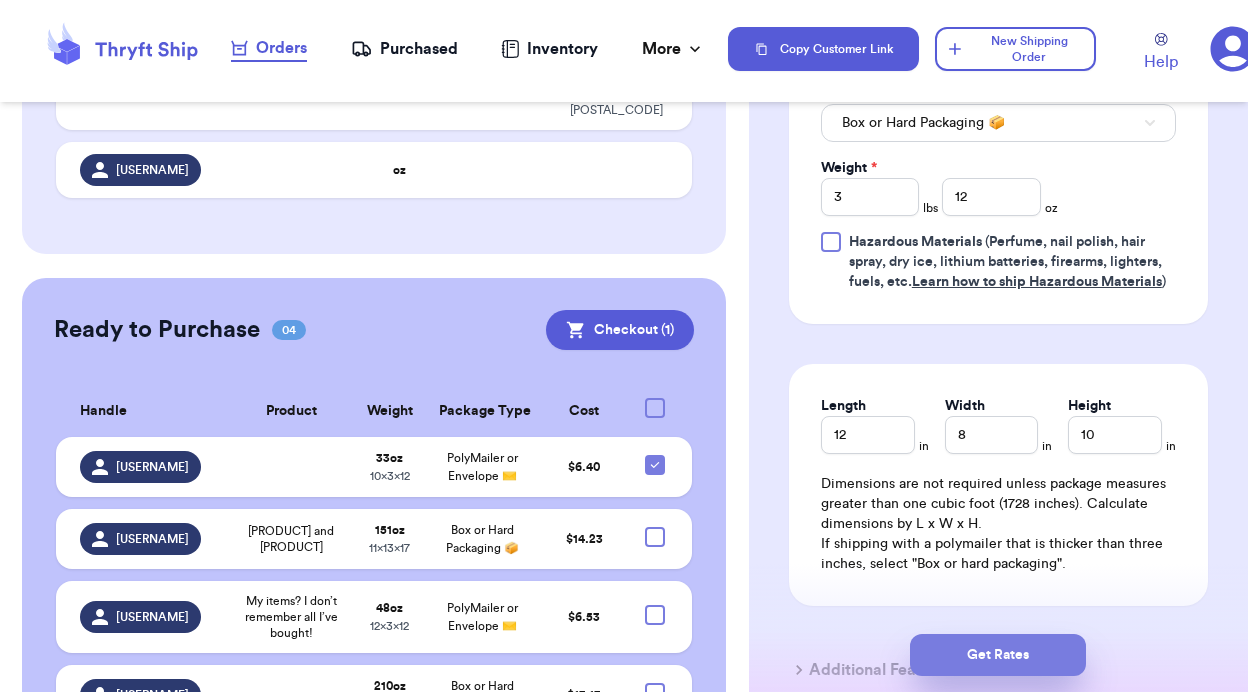 click on "Get Rates" at bounding box center (998, 655) 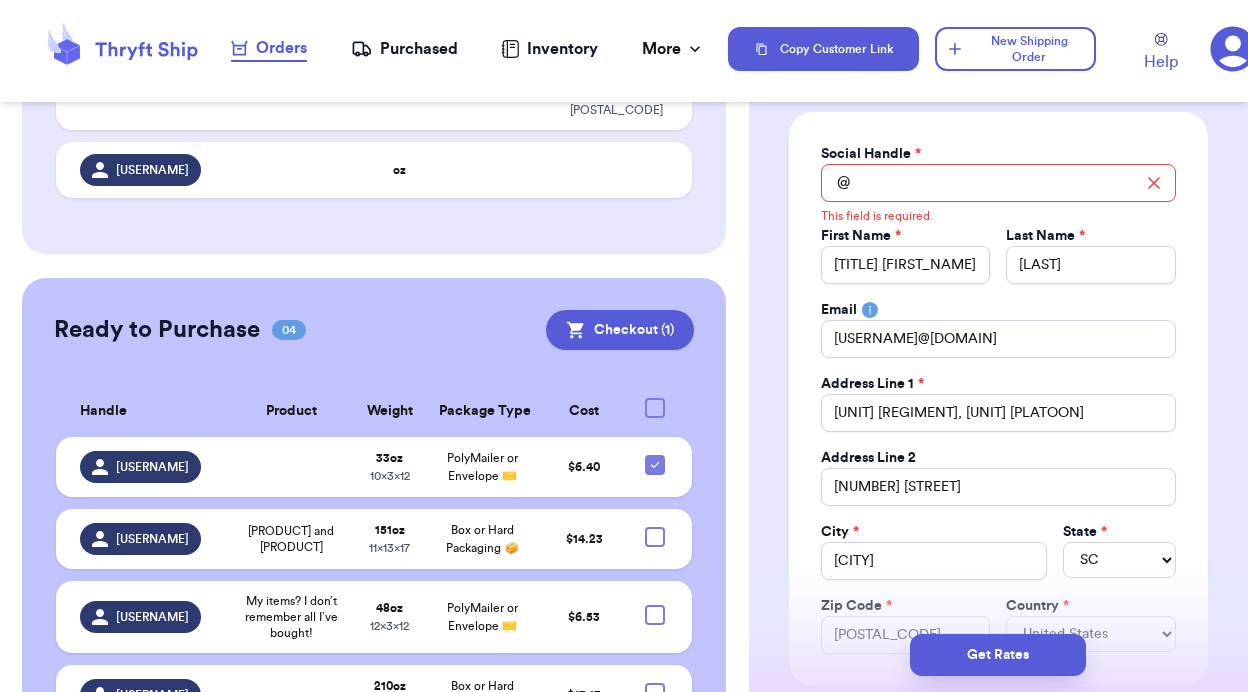 scroll, scrollTop: 0, scrollLeft: 0, axis: both 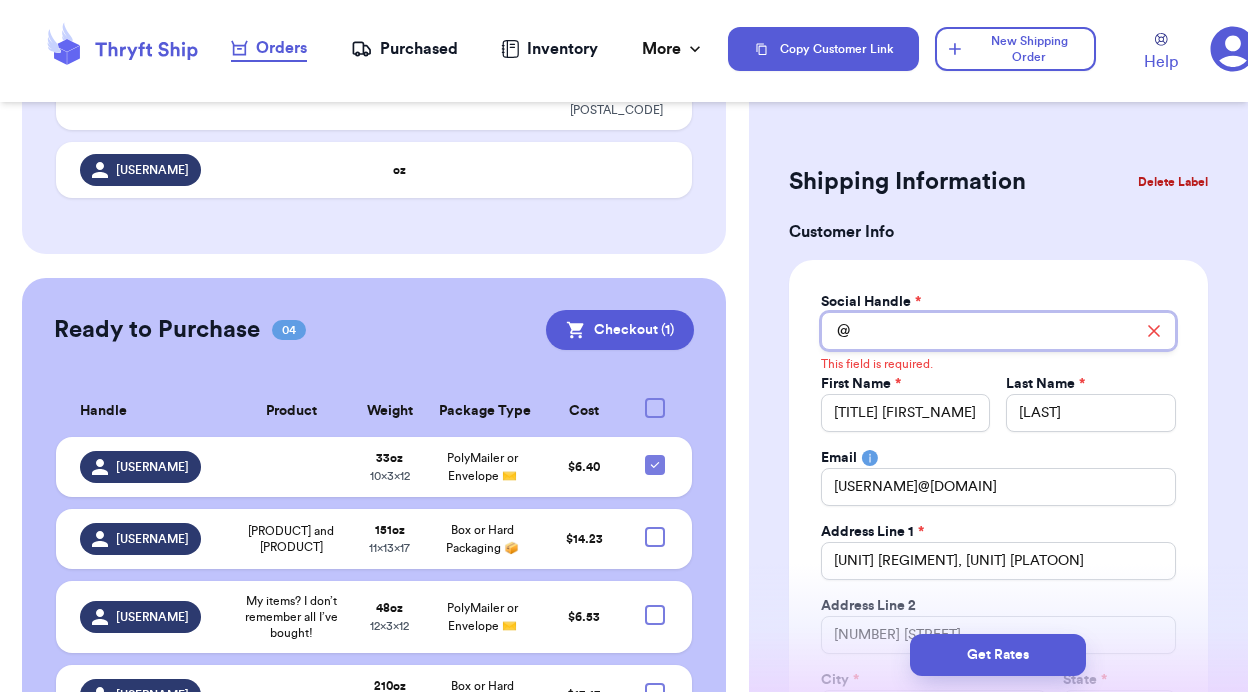 click on "Total Amount Paid" at bounding box center (998, 331) 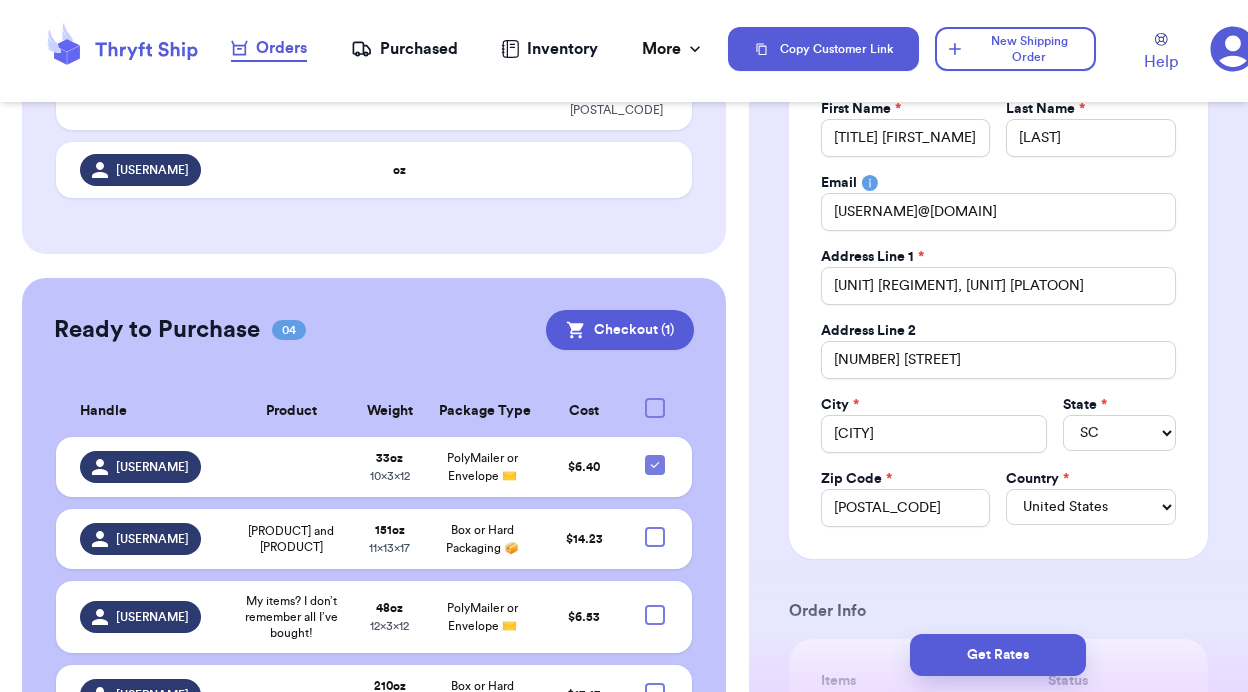 scroll, scrollTop: 265, scrollLeft: 0, axis: vertical 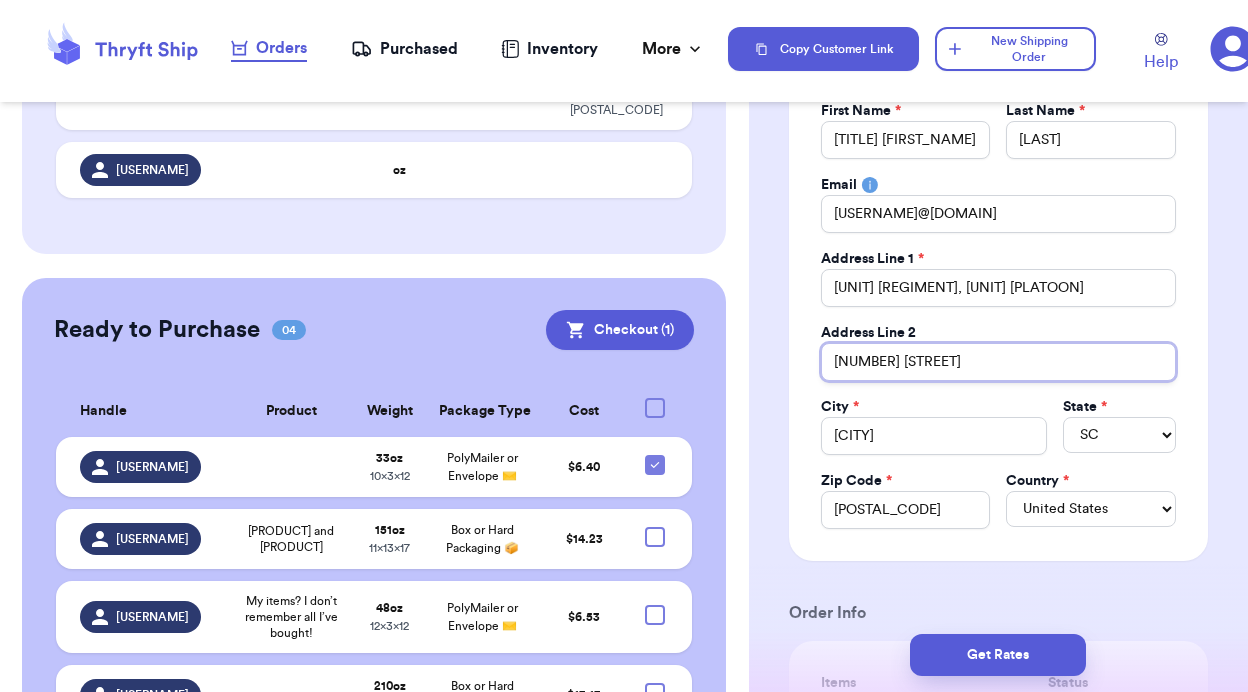 drag, startPoint x: 1029, startPoint y: 370, endPoint x: 770, endPoint y: 355, distance: 259.434 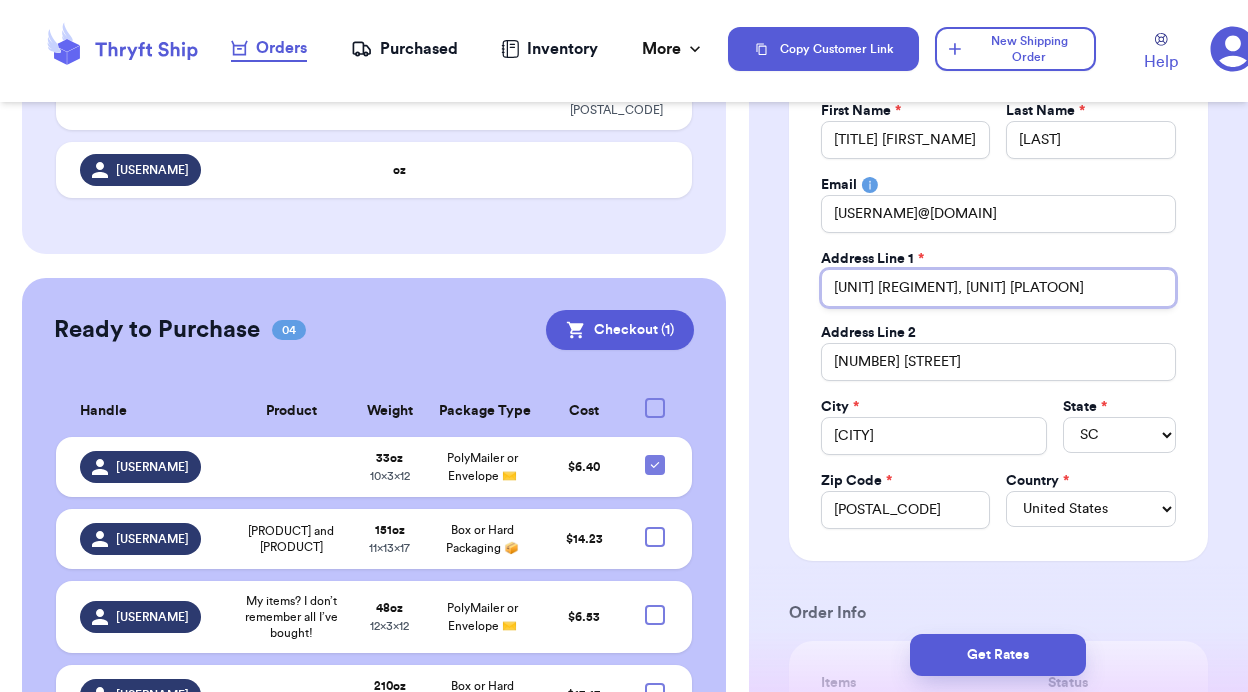 click on "[UNIT] [REGIMENT], [UNIT] [PLATOON]" at bounding box center (998, 288) 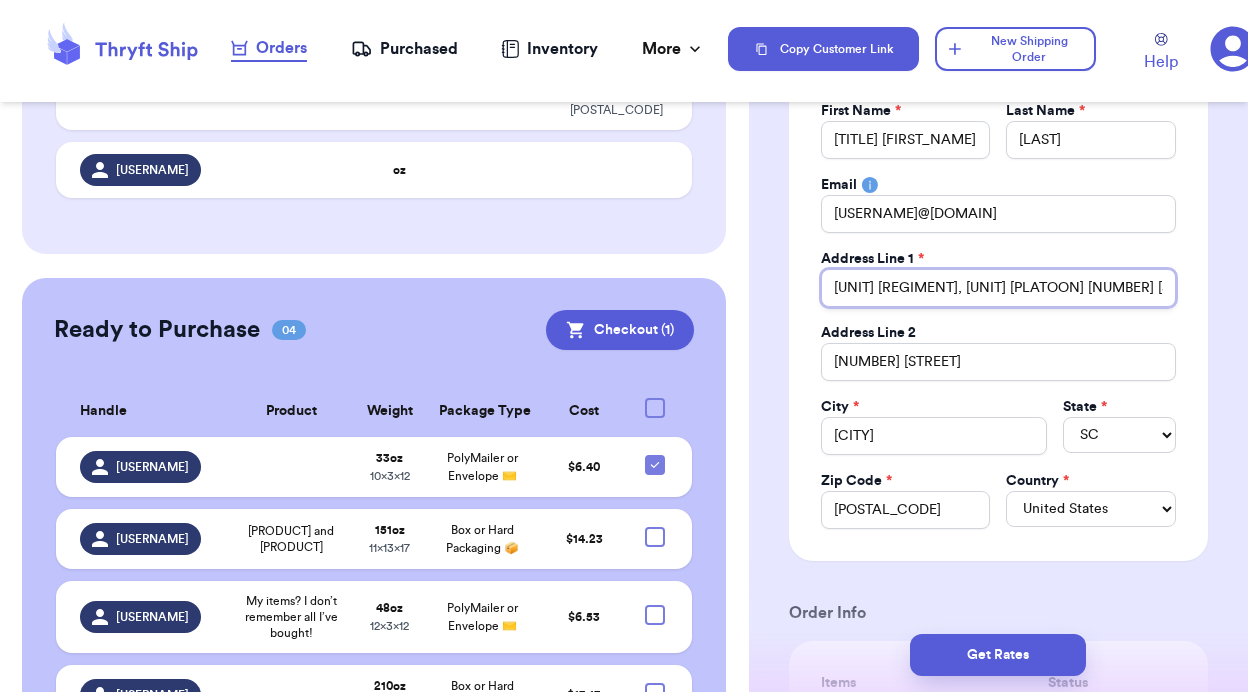 scroll, scrollTop: 0, scrollLeft: 66, axis: horizontal 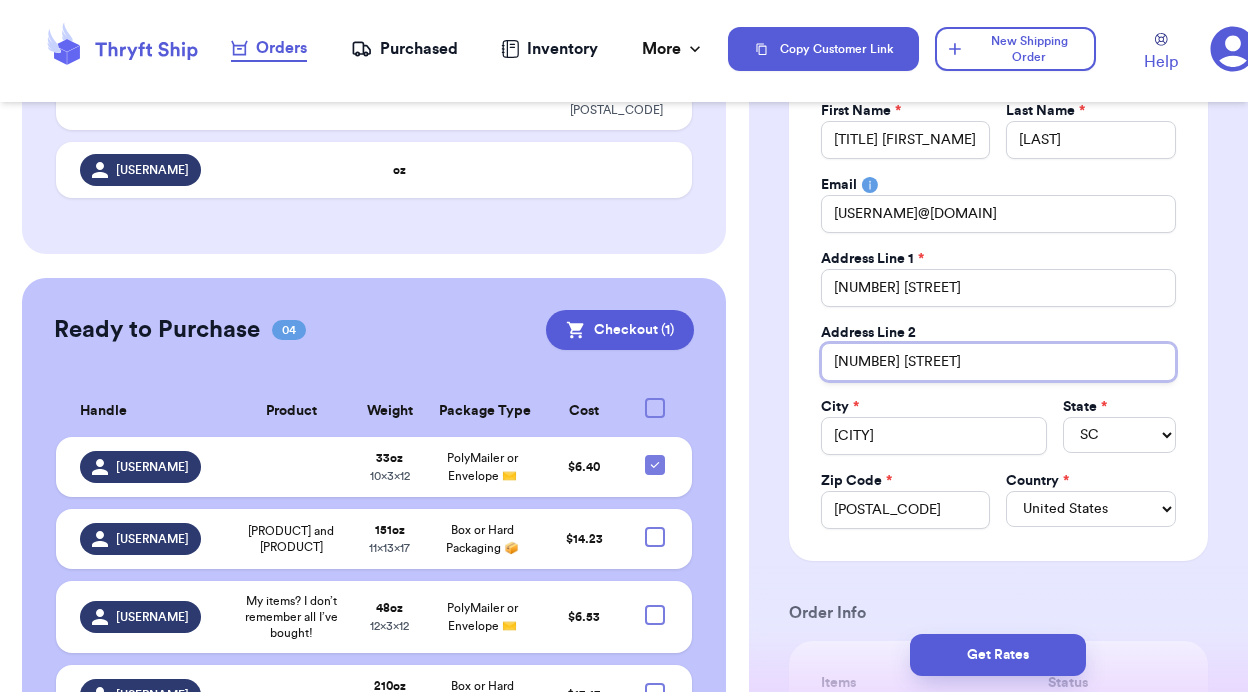 drag, startPoint x: 1013, startPoint y: 362, endPoint x: 771, endPoint y: 362, distance: 242 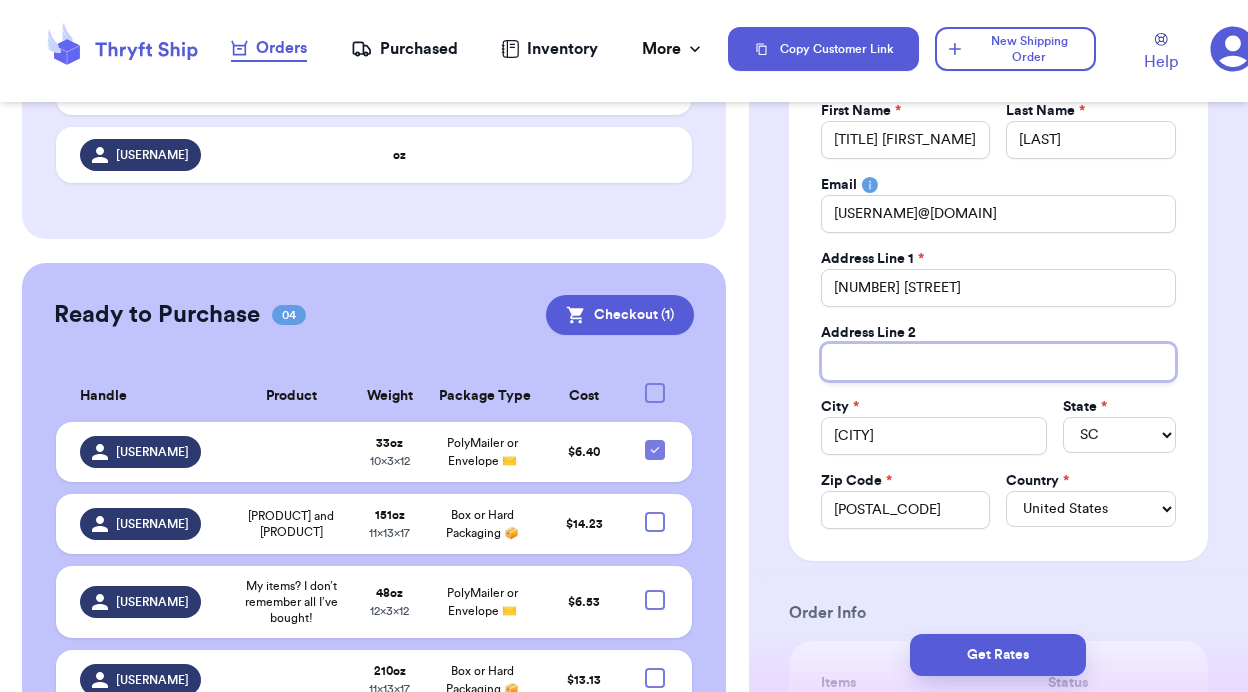paste on "[UNIT] [REGIMENT], [UNIT] [PLATOON]" 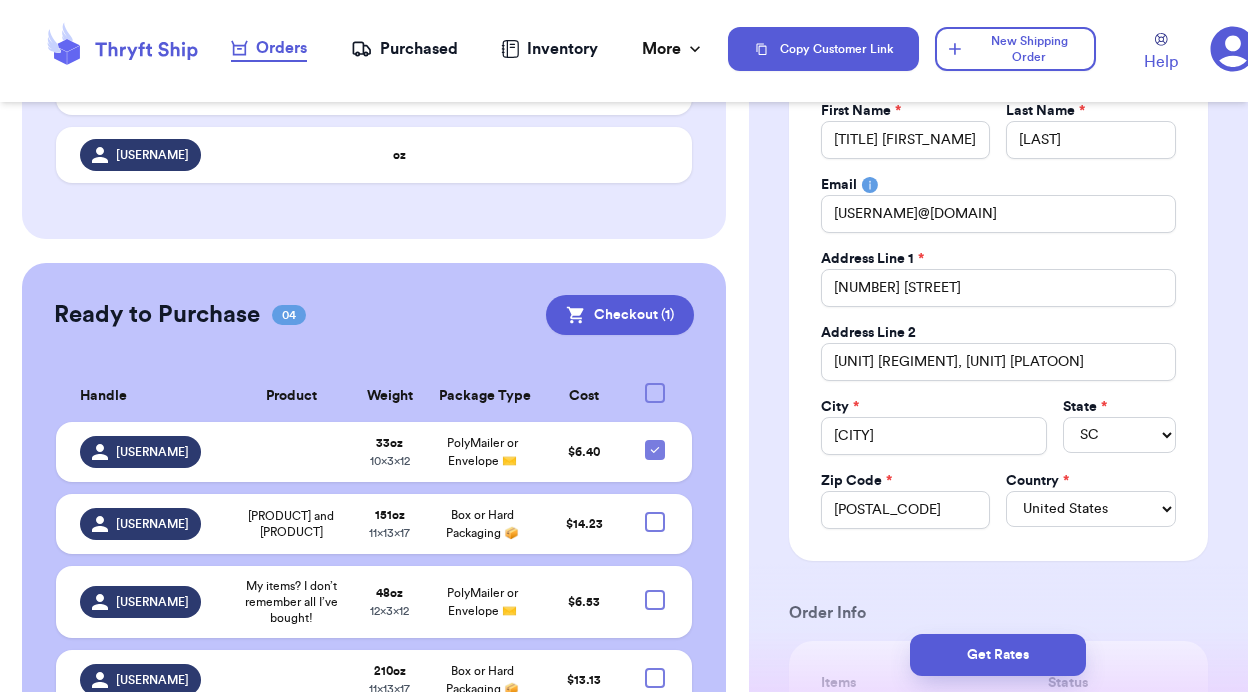 click on "Social Handle * @ [USERNAME] First Name * [TITLE] [LAST_NAME] Last Name * [LAST_NAME] Email [USERNAME]@[DOMAIN] Address Line 1 * [NUMBER] [STREET] Address Line 2 [UNIT] [REGIMENT], [UNIT] [PLATOON] City * [CITY] State * [STATE] Zip Code * [POSTAL_CODE] Country * United States Canada Australia Order Info Items Status -- Paid Owes + Add Item Total Amount Paid $ 0.00 Edit Package Info Print item name on label Print username on label Package Type * Box or Hard Packaging 📦 Weight * [WEIGHT] Hazardous Materials   (Perfume, nail polish, hair spray, dry ice, lithium batteries, firearms, lighters, fuels, etc.  Learn how to ship Hazardous Materials ) Length 12 in Width 8 in Height 10 in If shipping with a polymailer that is thicker than three inches, select "Box or hard packaging". (Media Mail) ✕ $" at bounding box center [998, 849] 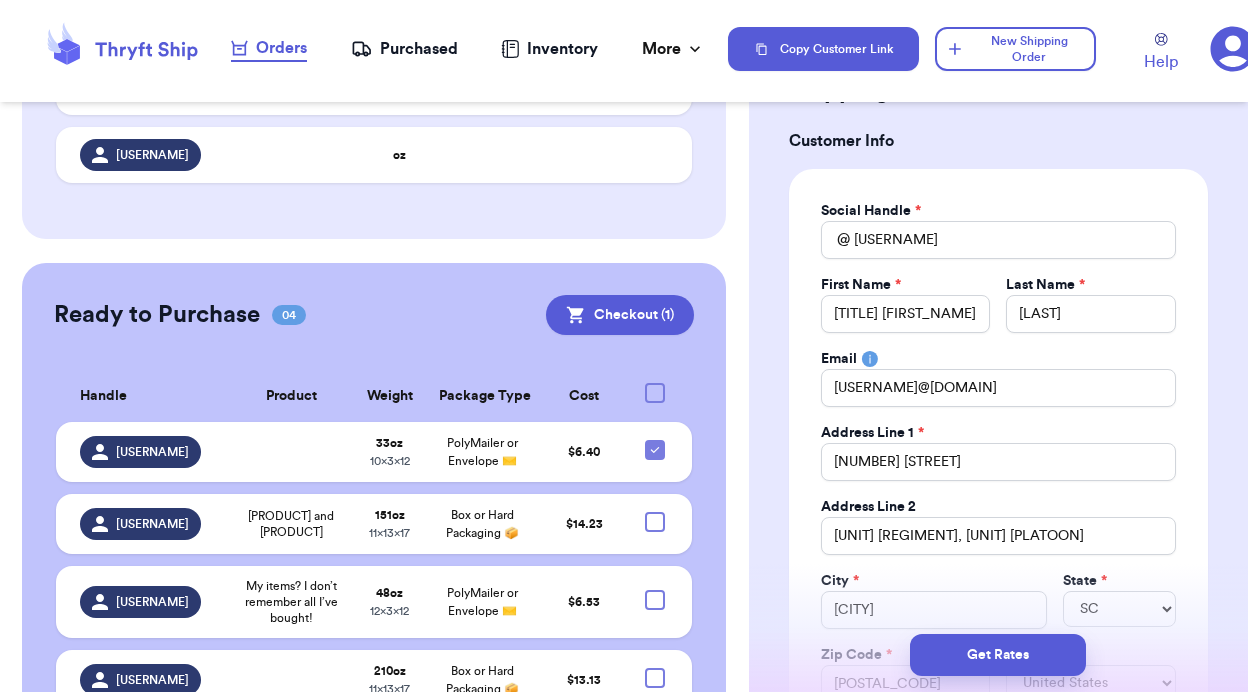 scroll, scrollTop: 90, scrollLeft: 0, axis: vertical 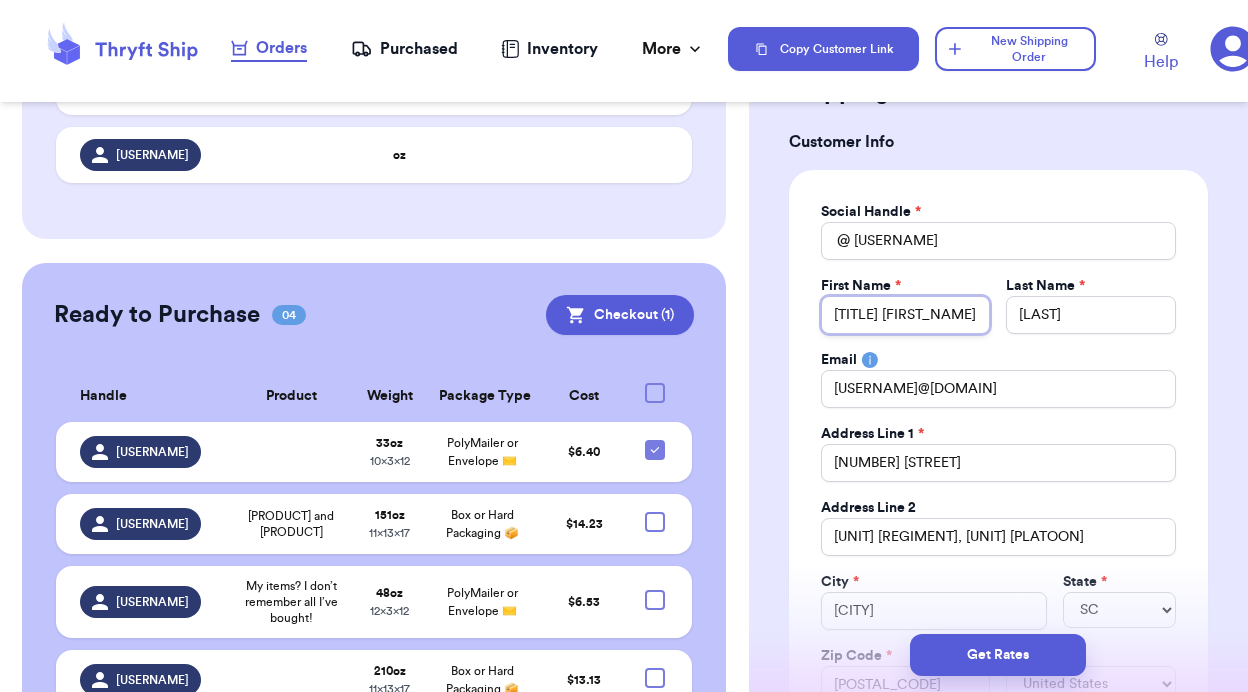 drag, startPoint x: 960, startPoint y: 331, endPoint x: 727, endPoint y: 327, distance: 233.03433 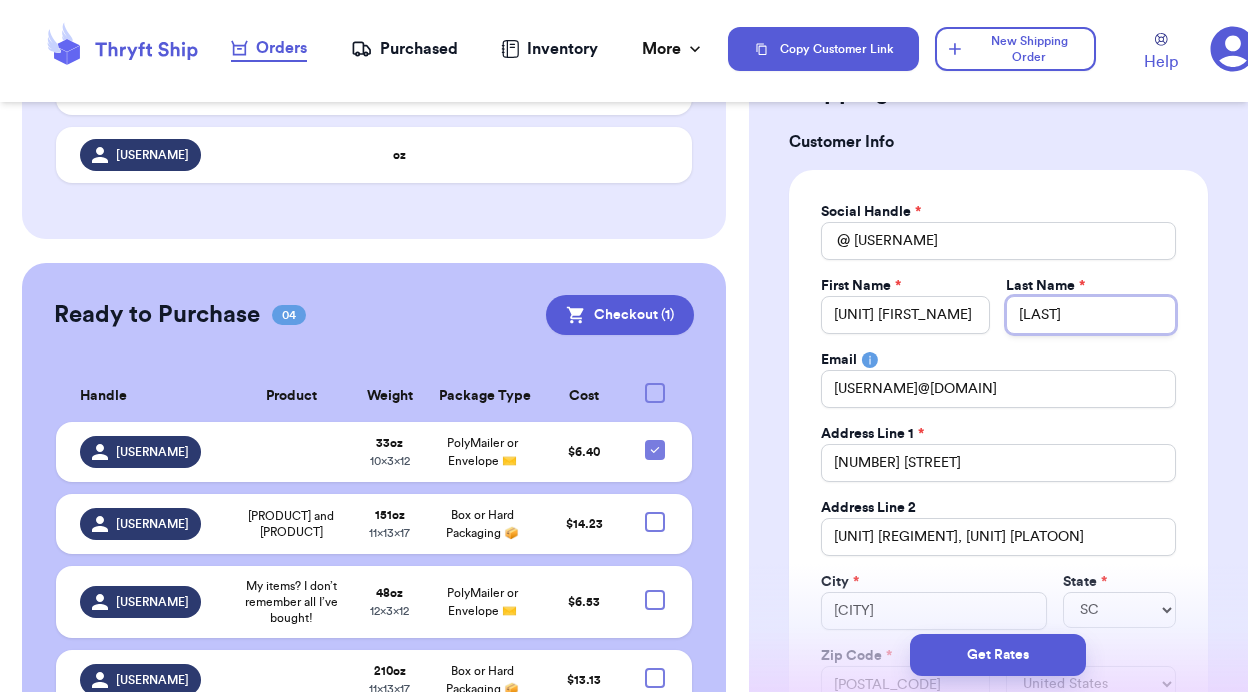 drag, startPoint x: 1090, startPoint y: 313, endPoint x: 919, endPoint y: 314, distance: 171.00293 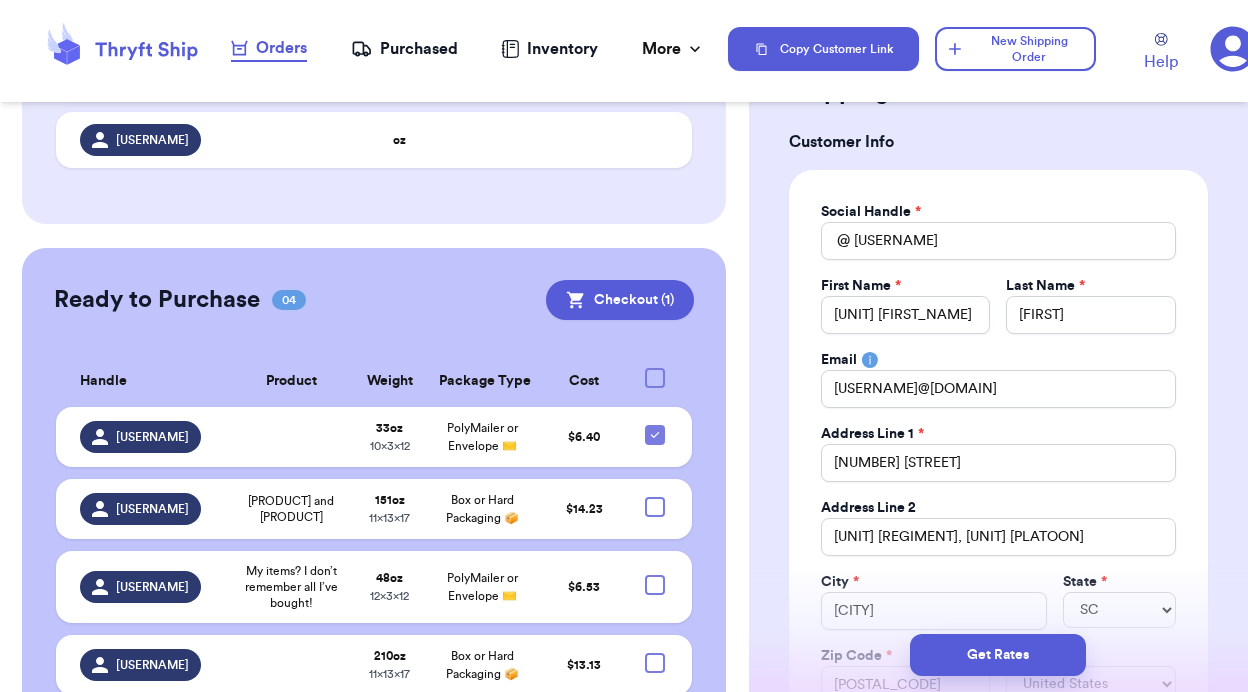 click on "Social Handle * @ [USERNAME] First Name * [UNIT] [LAST_NAME] Last Name * [FIRST_NAME] Email [USERNAME]@[DOMAIN] Address Line 1 * [NUMBER] [STREET] Address Line 2 [UNIT] [REGIMENT], [UNIT] [PLATOON] City * [CITY] State * [STATE] Zip Code * [POSTAL_CODE] Country * United States Canada Australia" at bounding box center [998, 453] 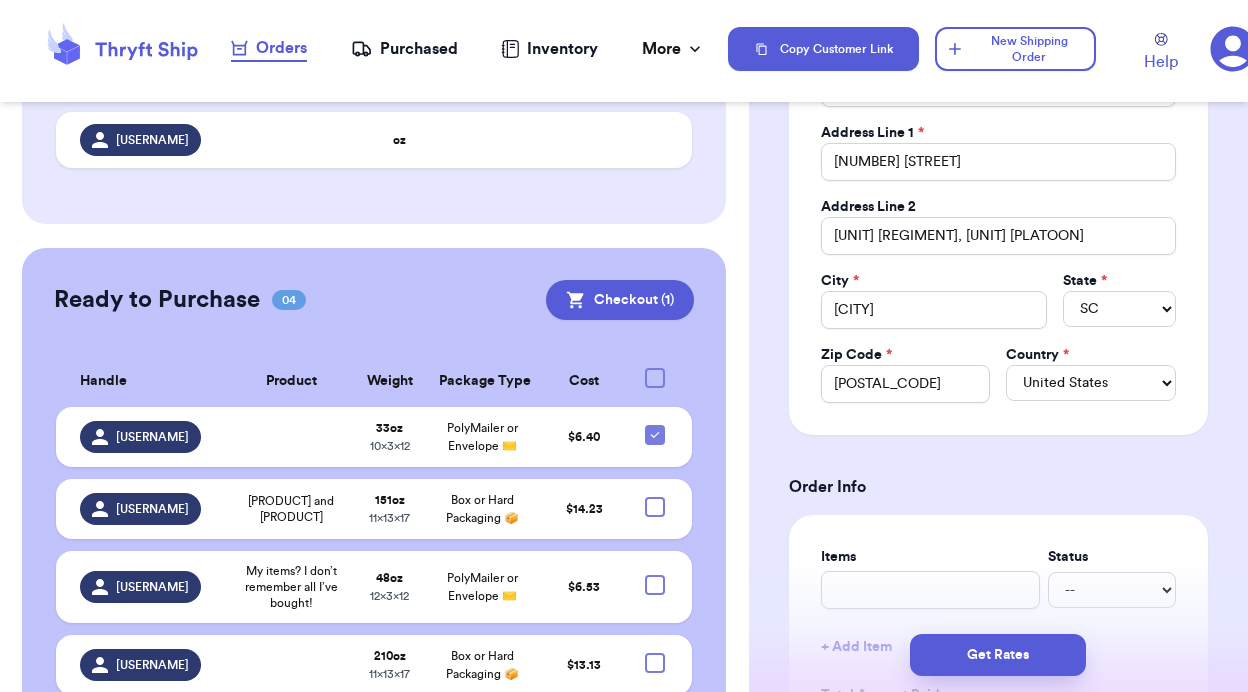 scroll, scrollTop: 1194, scrollLeft: 0, axis: vertical 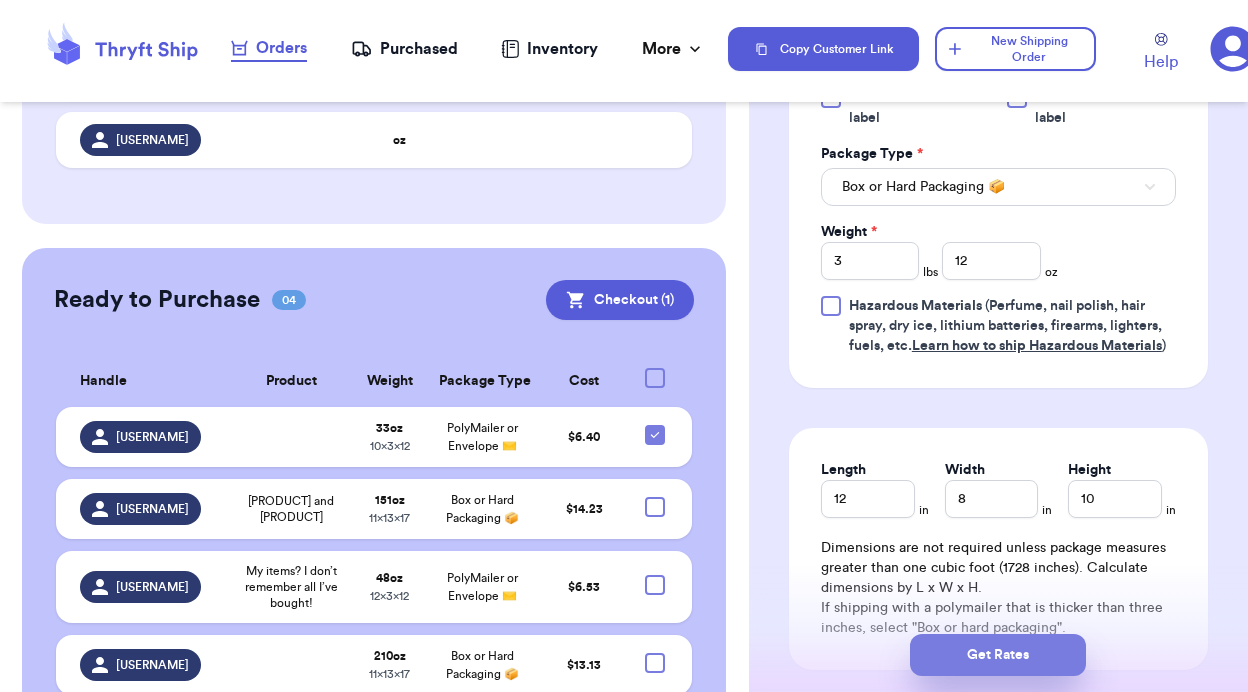 click on "Get Rates" at bounding box center [998, 655] 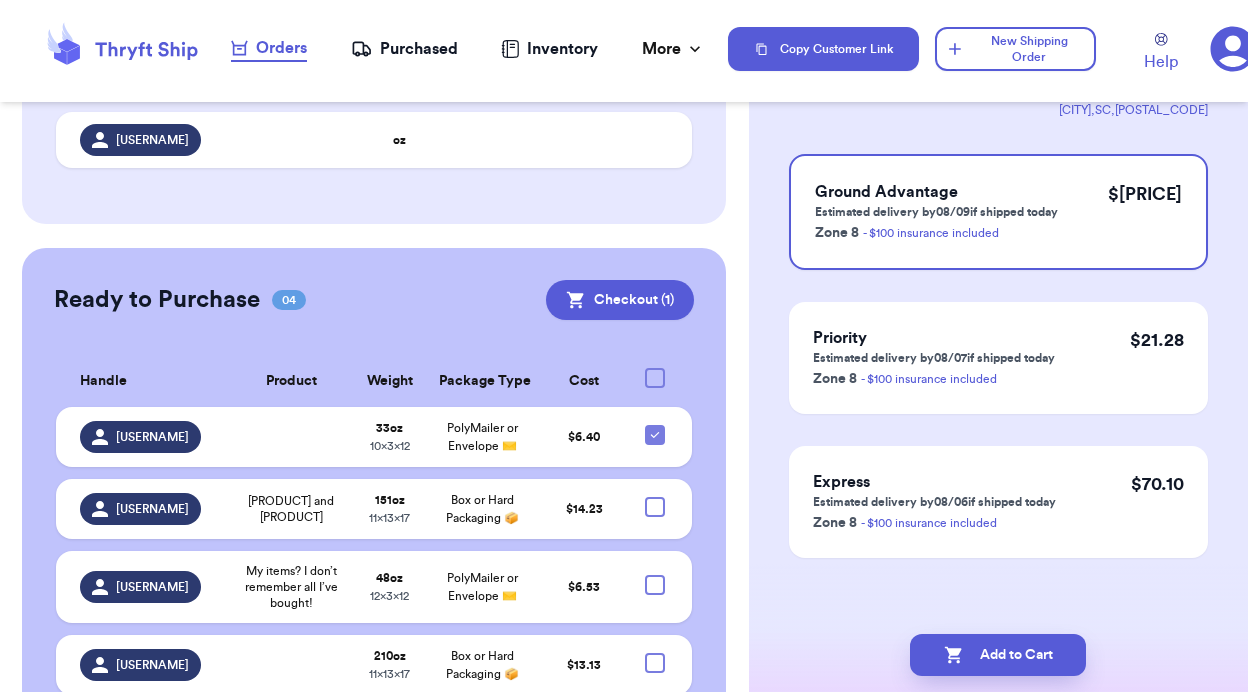 scroll, scrollTop: 181, scrollLeft: 0, axis: vertical 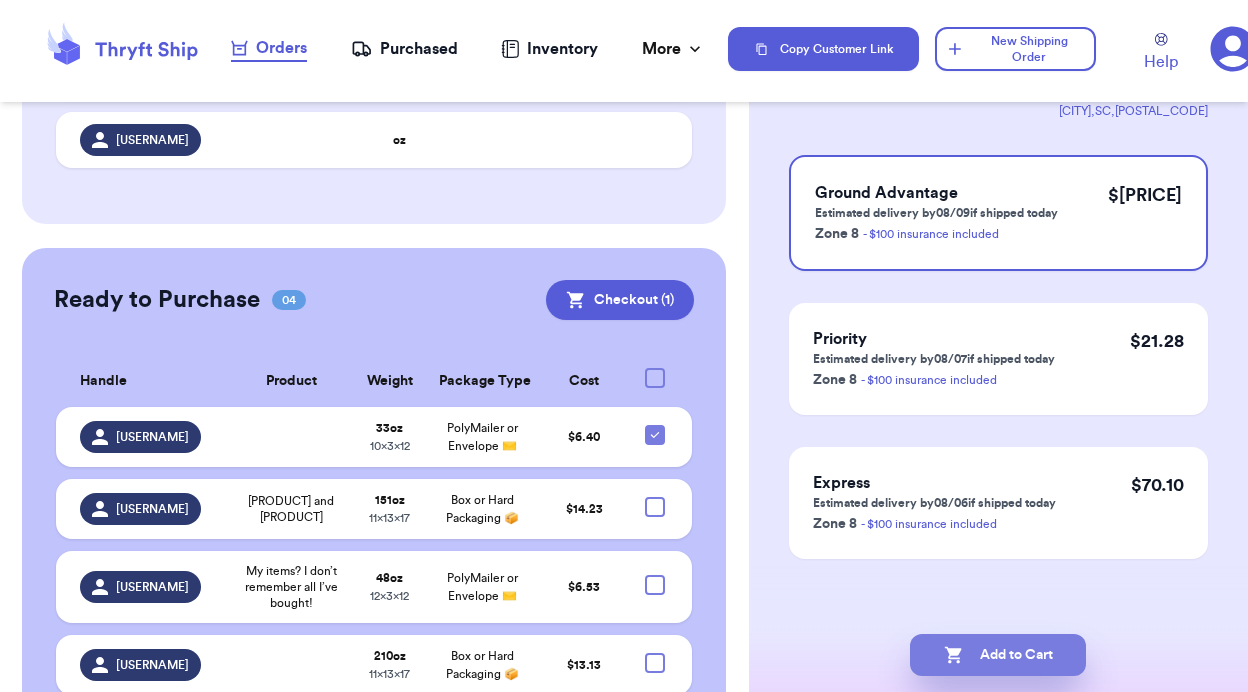 click on "Add to Cart" at bounding box center [998, 655] 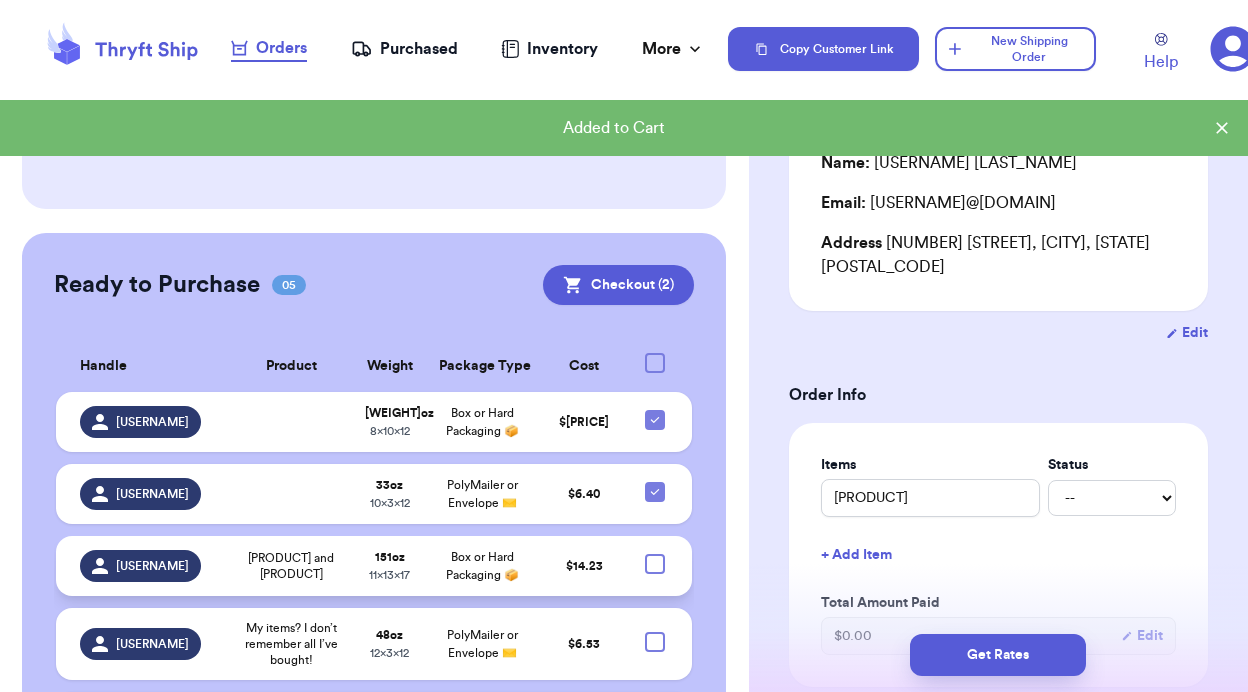 scroll, scrollTop: 952, scrollLeft: 0, axis: vertical 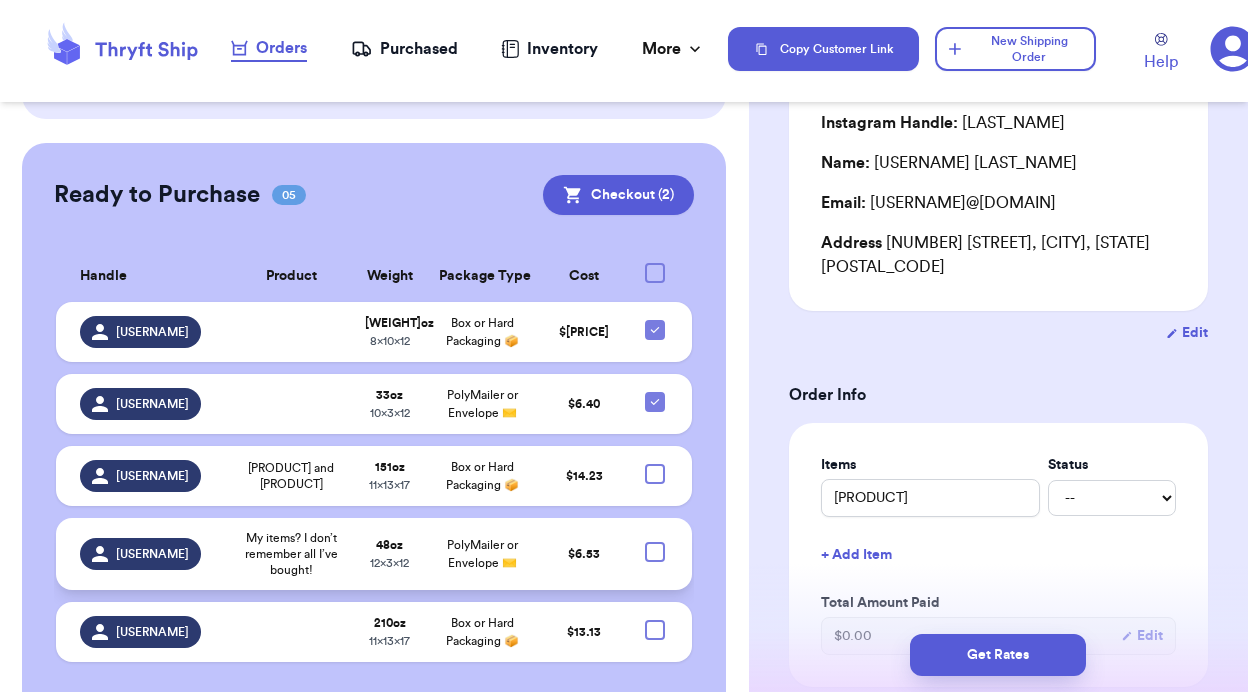 click on "$ 6.53" at bounding box center [584, 554] 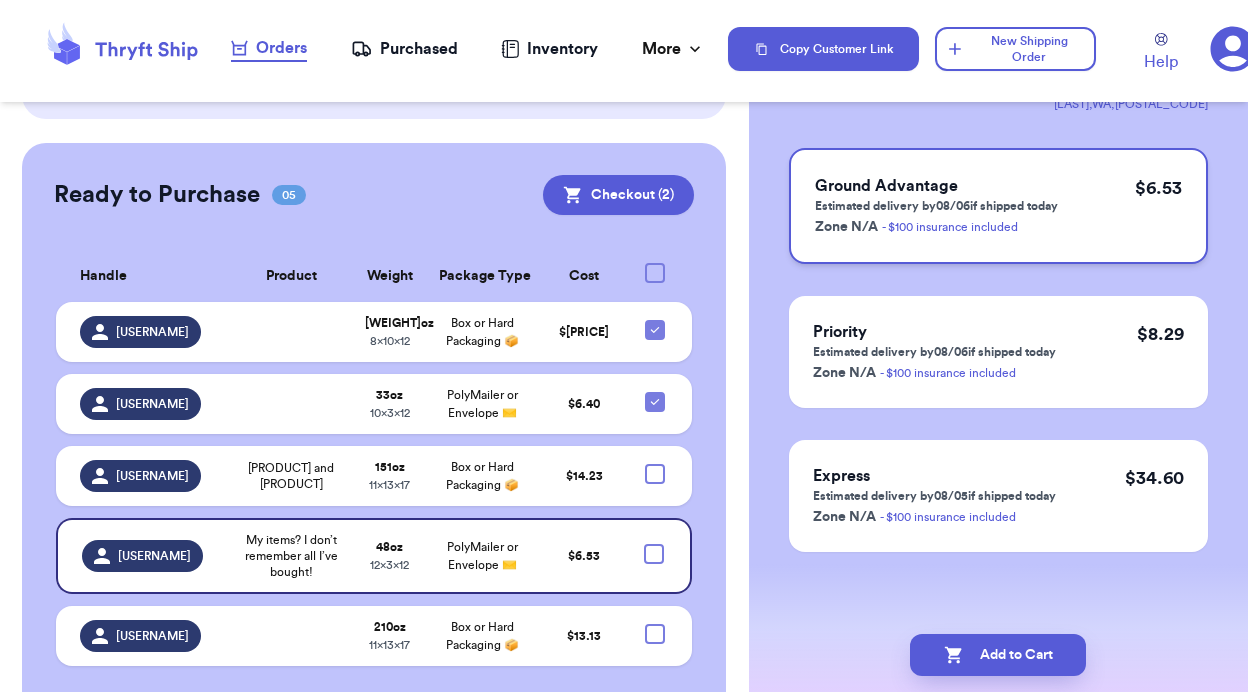 scroll, scrollTop: 0, scrollLeft: 0, axis: both 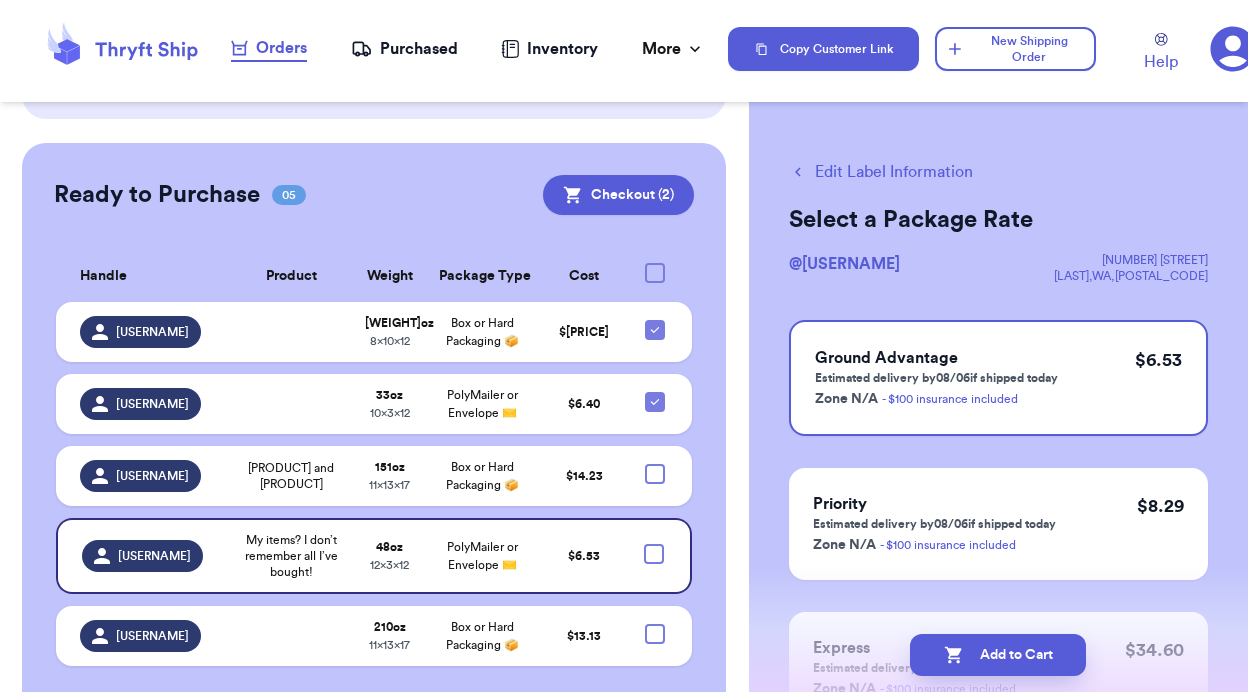 click on "Edit Label Information" at bounding box center (881, 172) 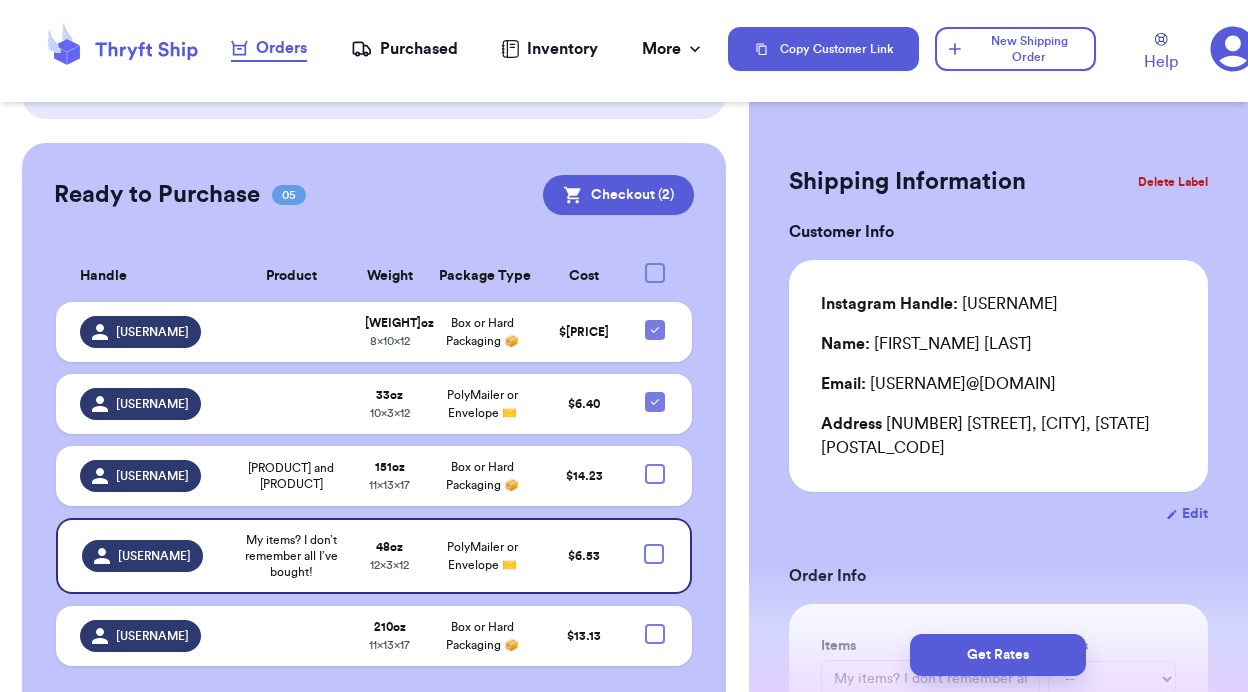 click on "Delete Label" at bounding box center (1173, 182) 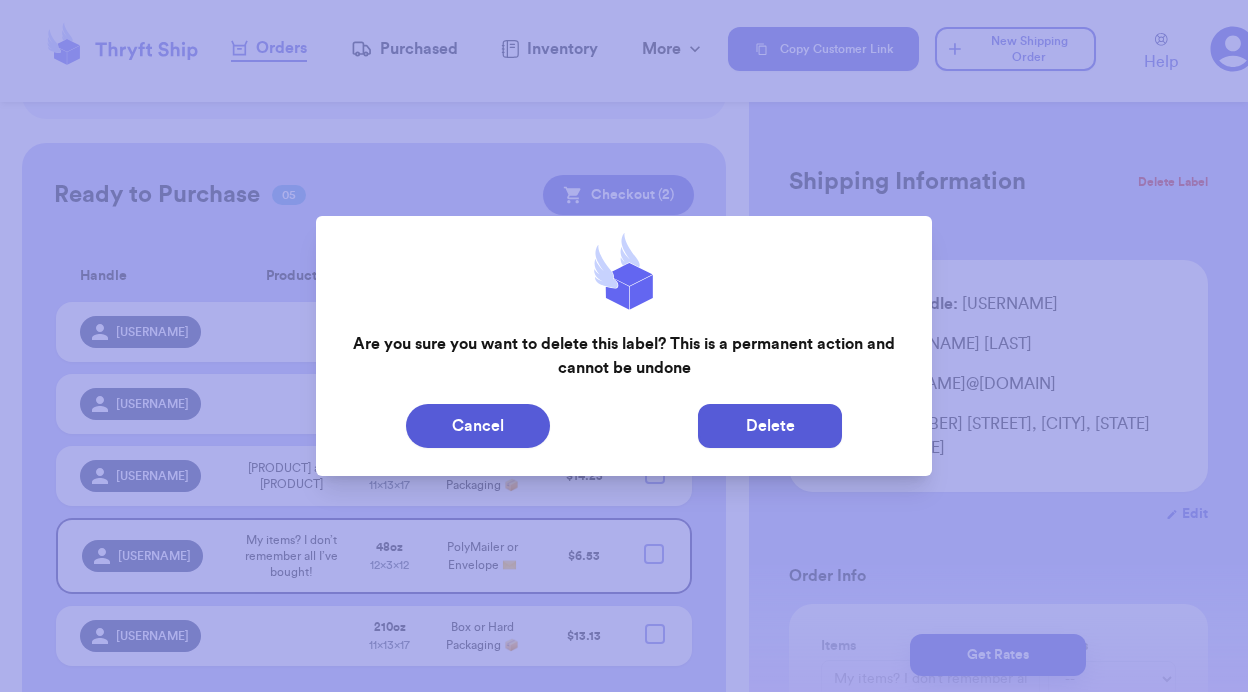 click on "Delete" at bounding box center (770, 426) 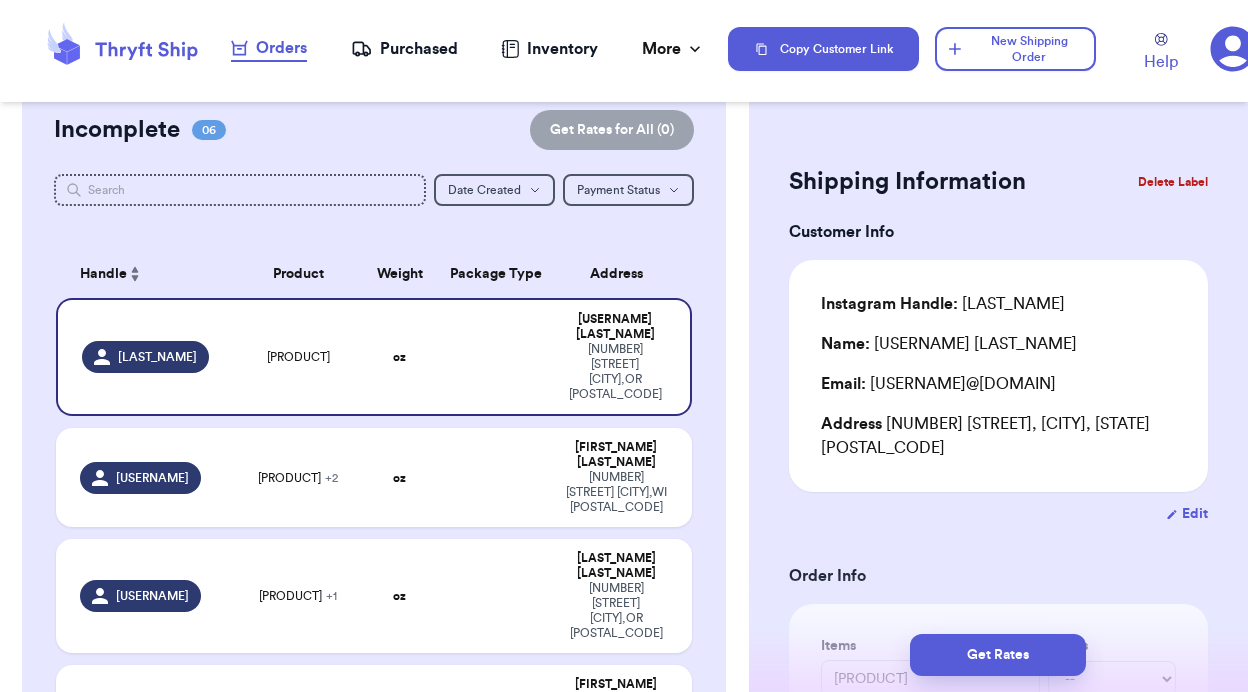 scroll, scrollTop: 0, scrollLeft: 0, axis: both 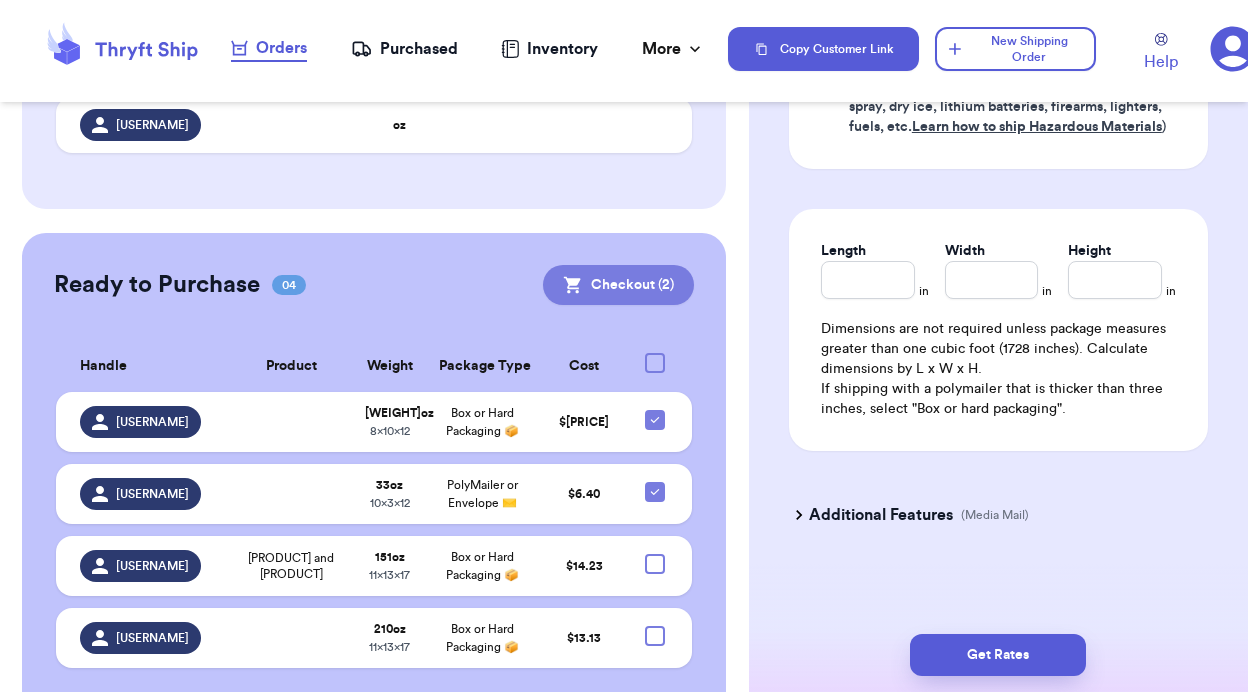 click on "Checkout ( 2 )" at bounding box center (618, 285) 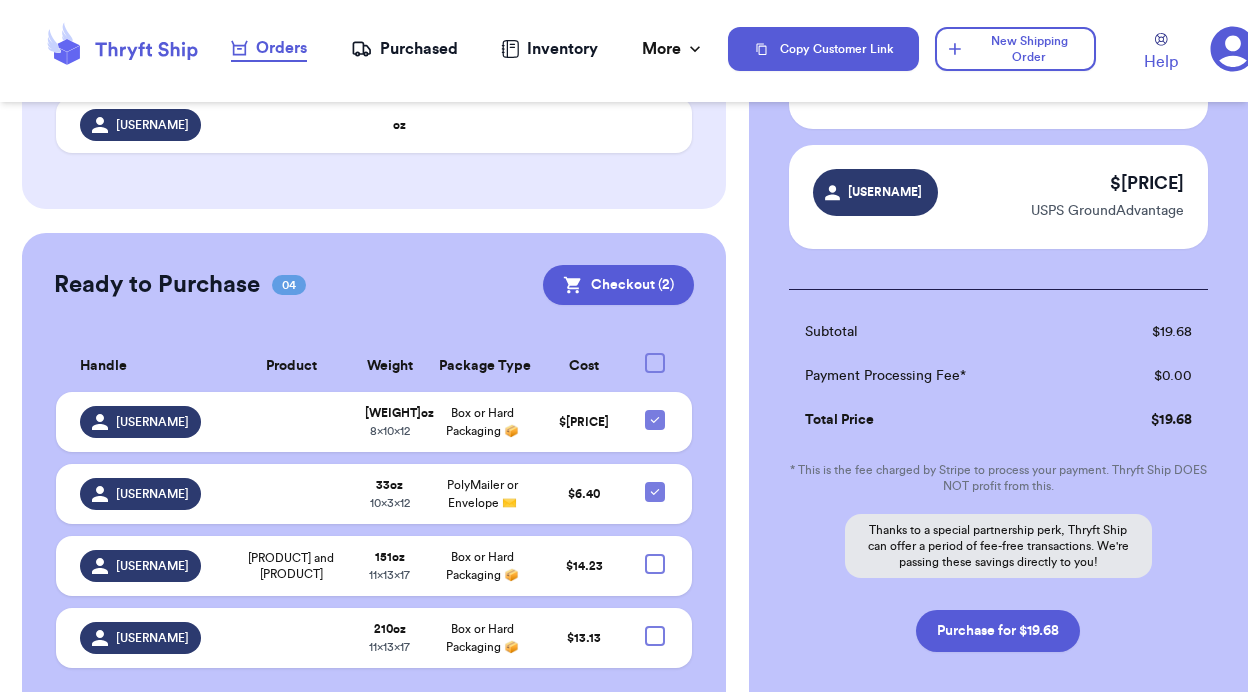 scroll, scrollTop: 226, scrollLeft: 0, axis: vertical 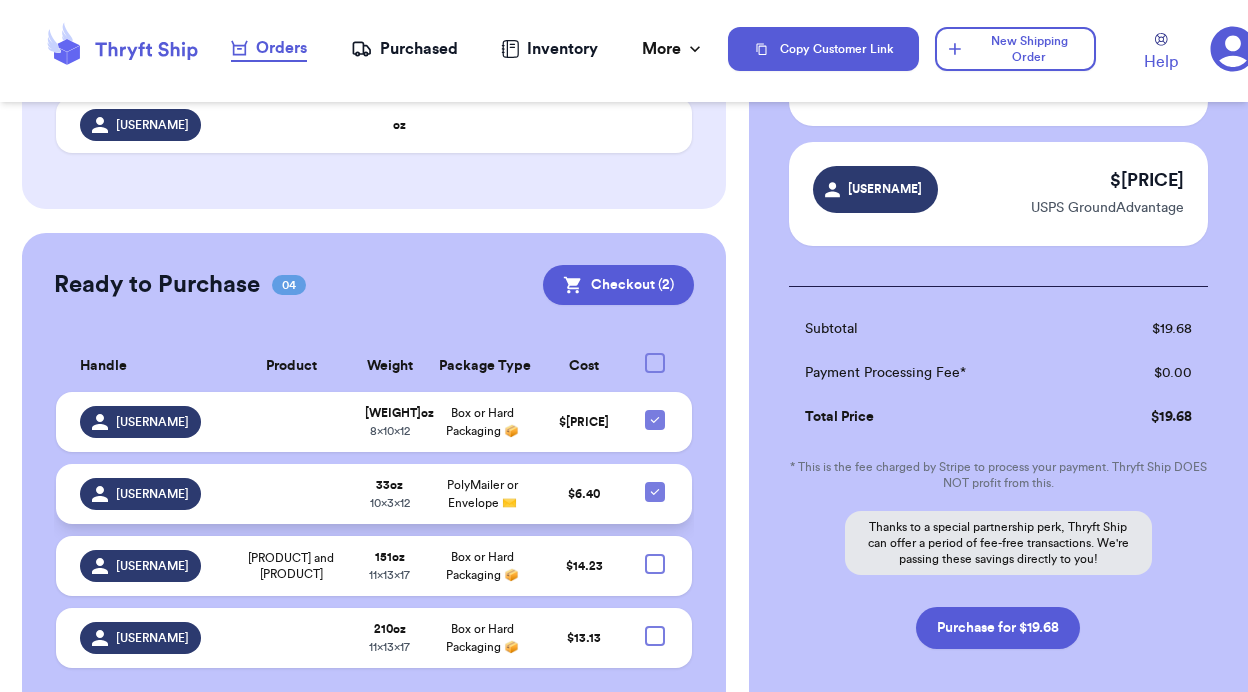 click at bounding box center [662, 494] 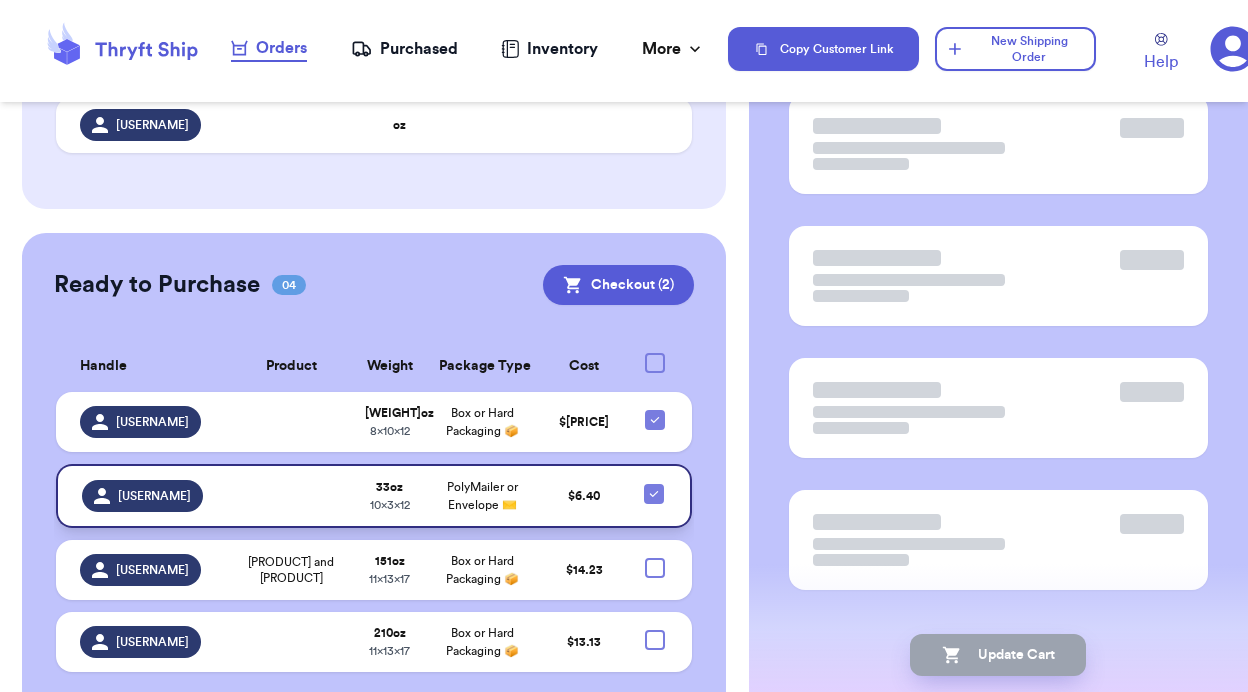 scroll, scrollTop: 172, scrollLeft: 0, axis: vertical 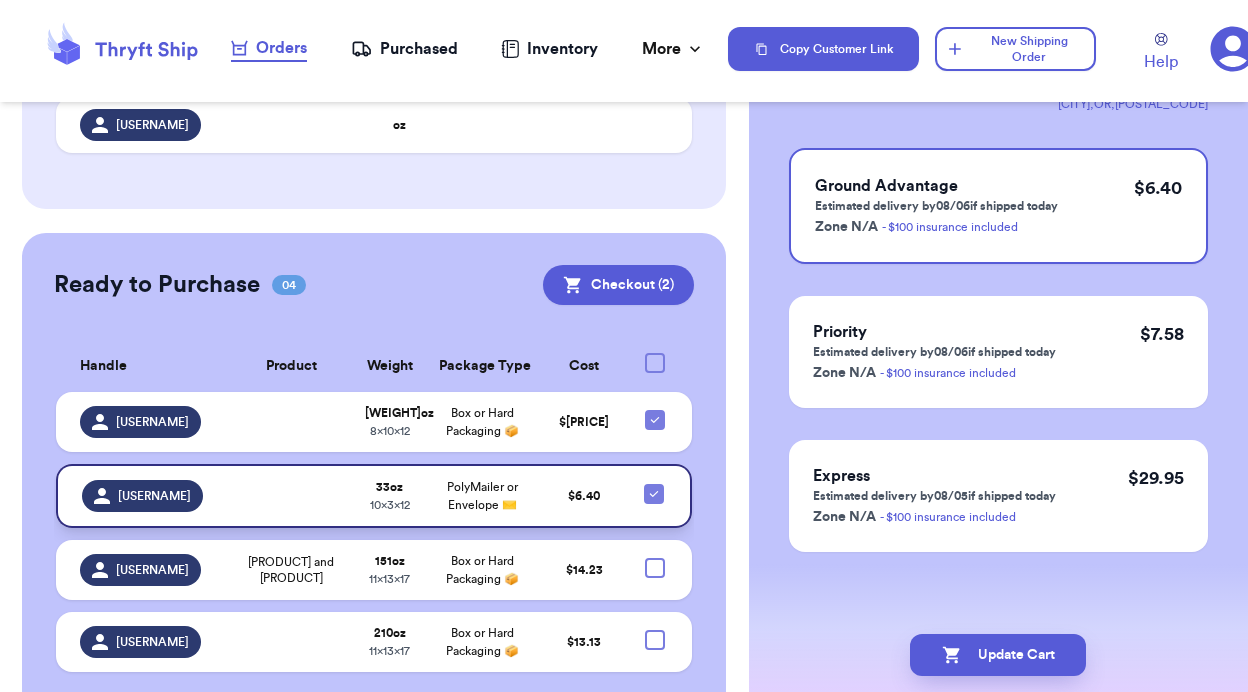 click at bounding box center (654, 494) 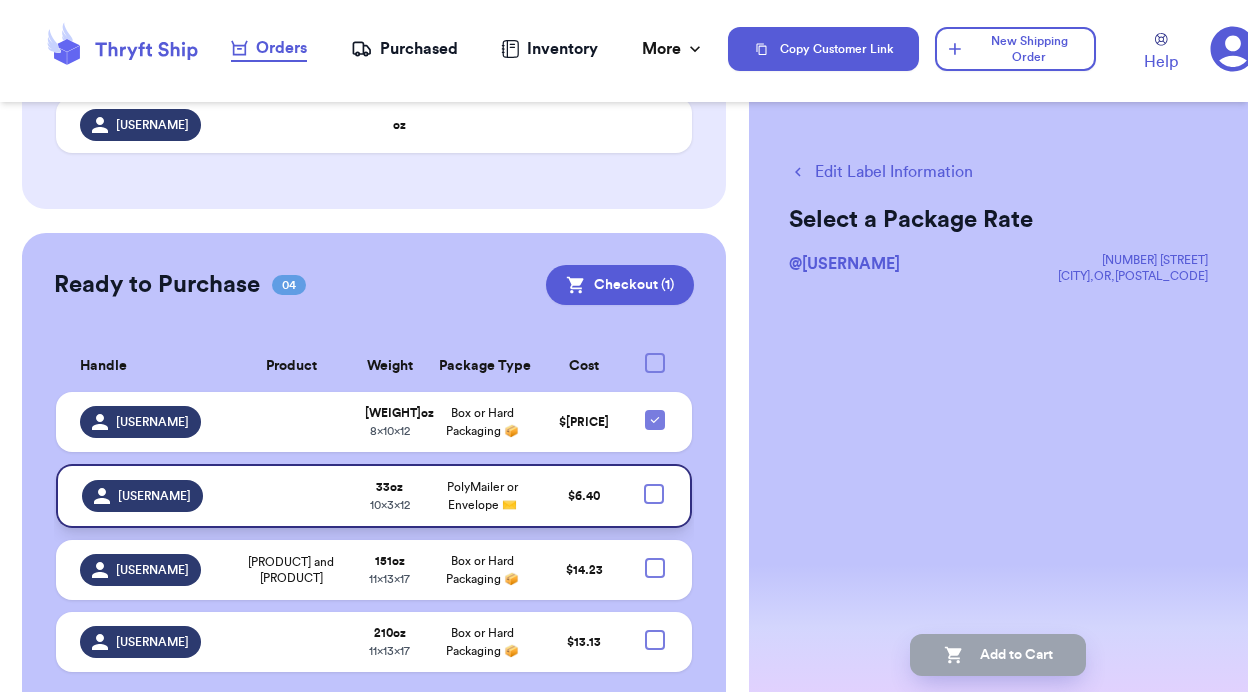 scroll, scrollTop: 0, scrollLeft: 0, axis: both 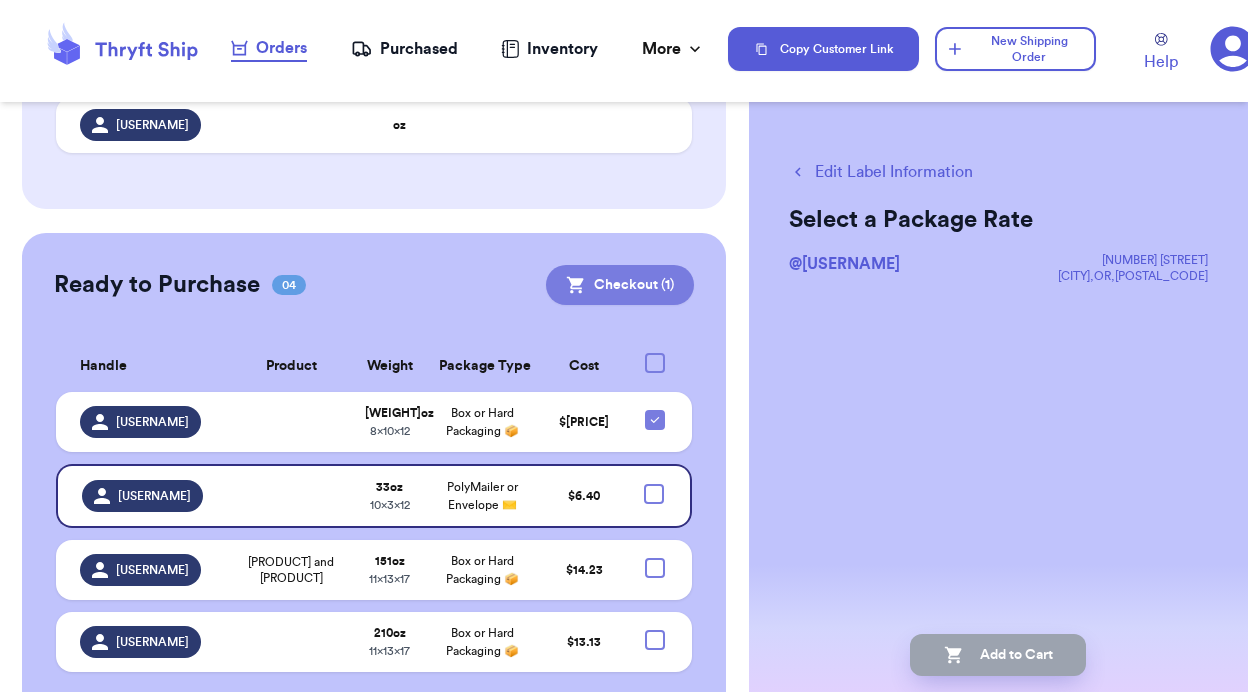 click on "Checkout ( 1 )" at bounding box center [620, 285] 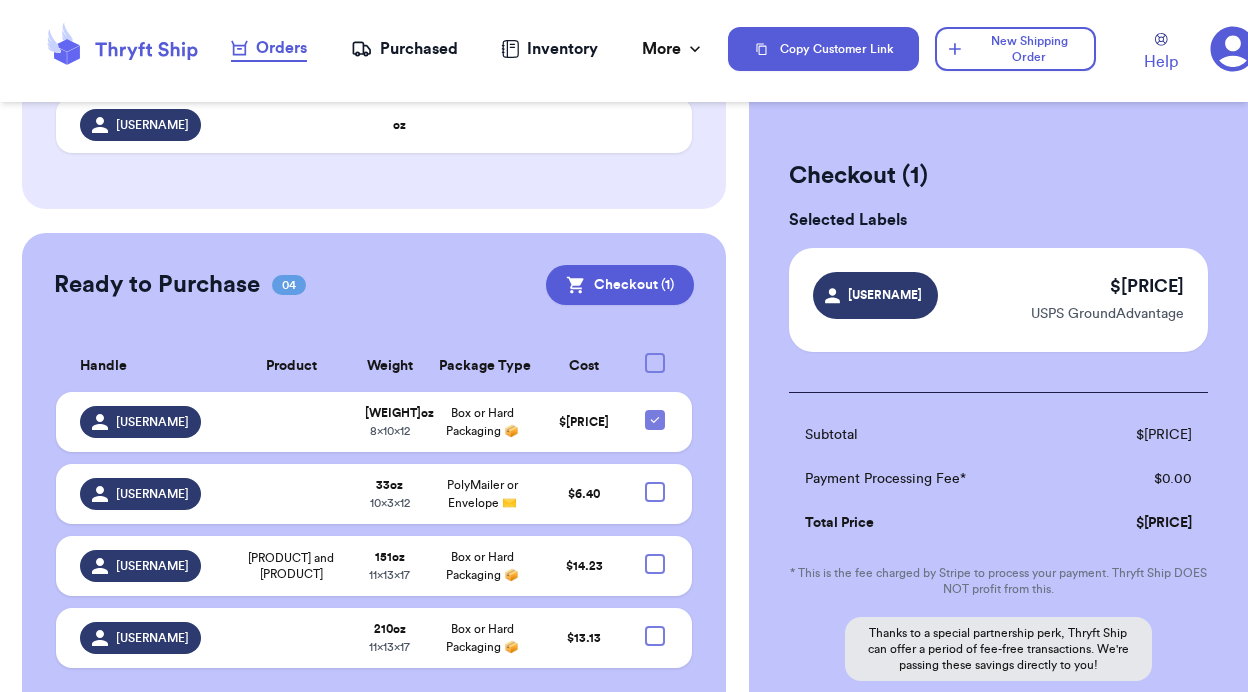 scroll, scrollTop: 203, scrollLeft: 0, axis: vertical 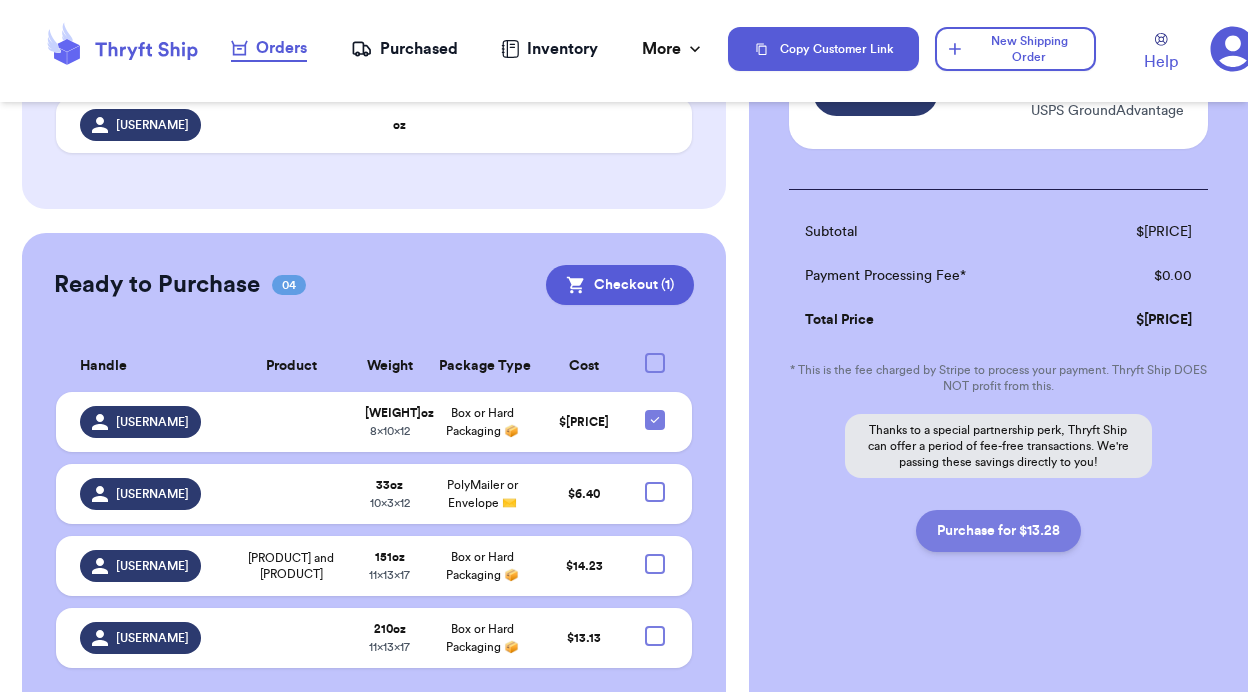 click on "Purchase for $13.28" at bounding box center (998, 531) 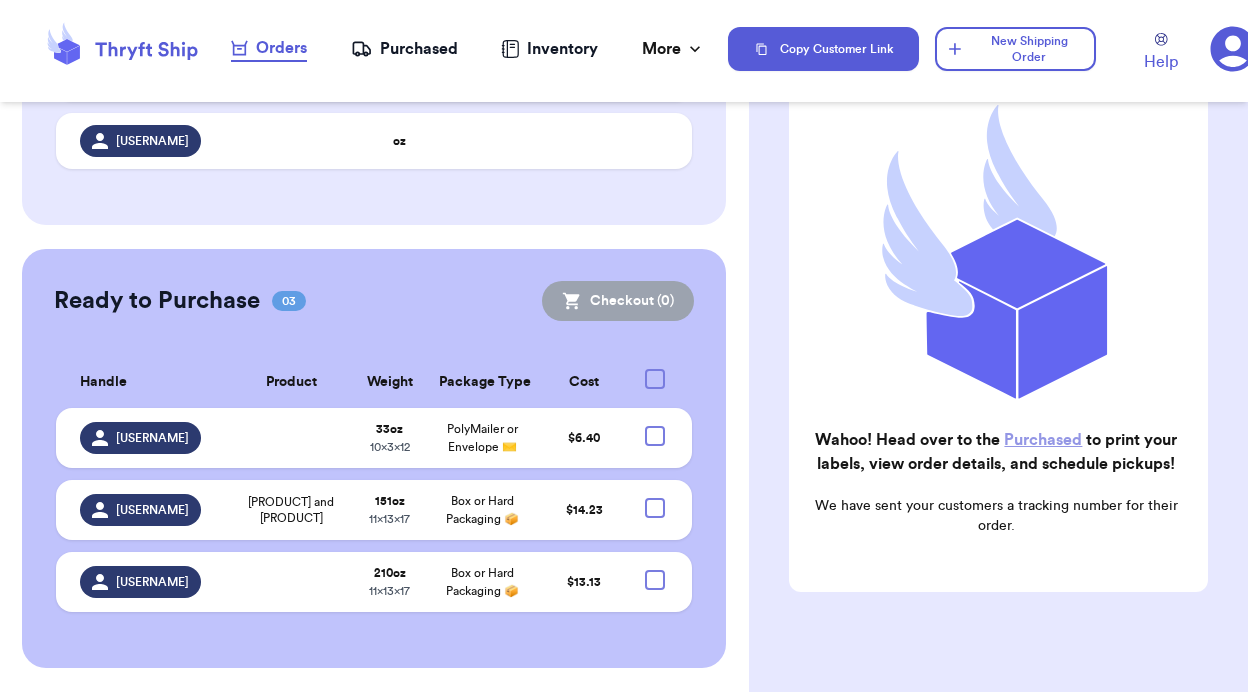 scroll, scrollTop: 768, scrollLeft: 0, axis: vertical 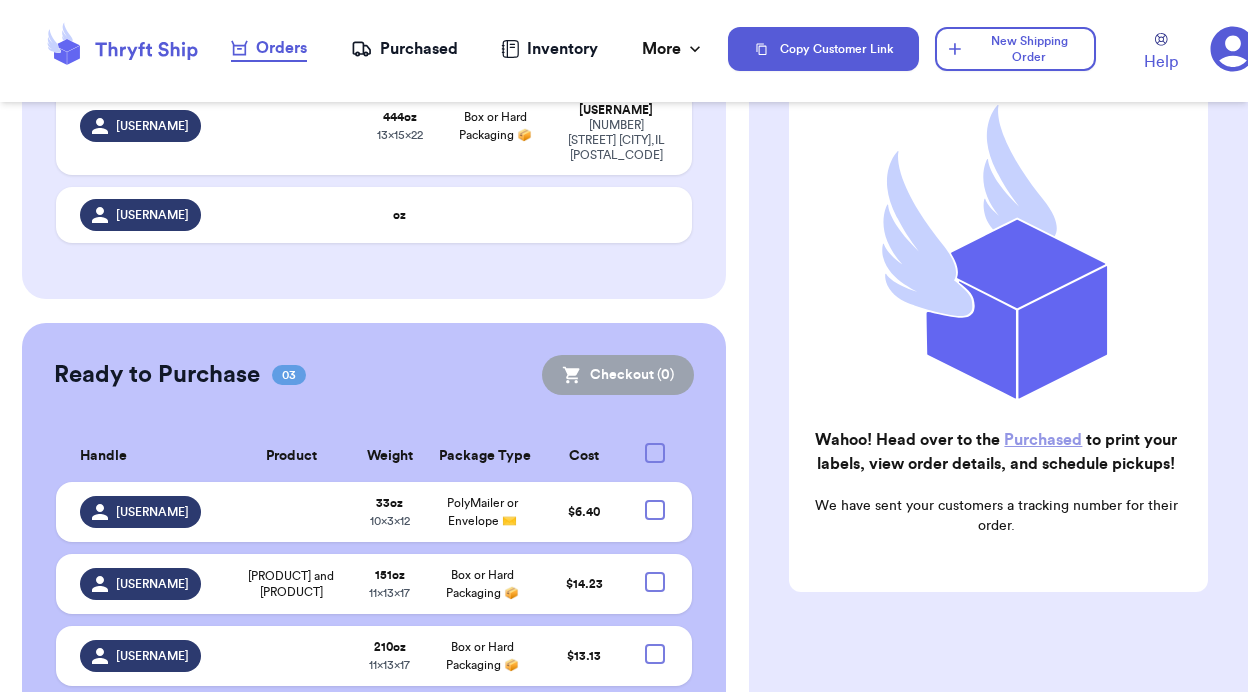 click on "Purchased" at bounding box center [404, 49] 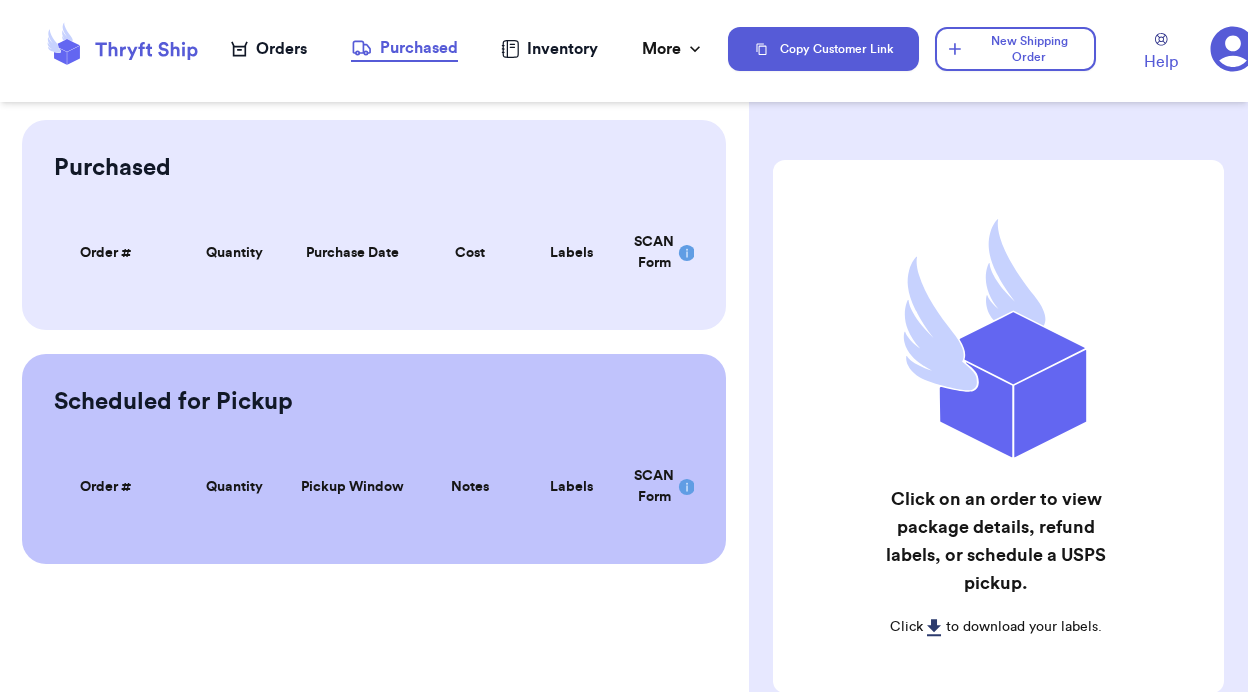 scroll, scrollTop: 0, scrollLeft: 0, axis: both 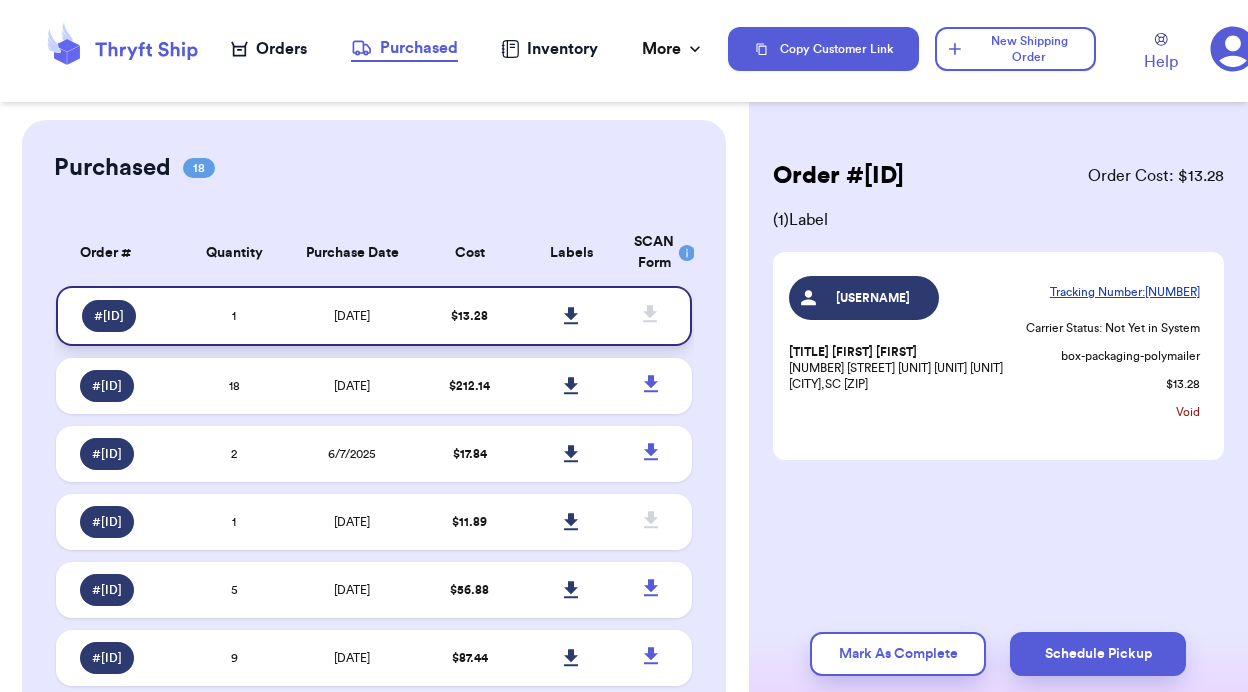 click 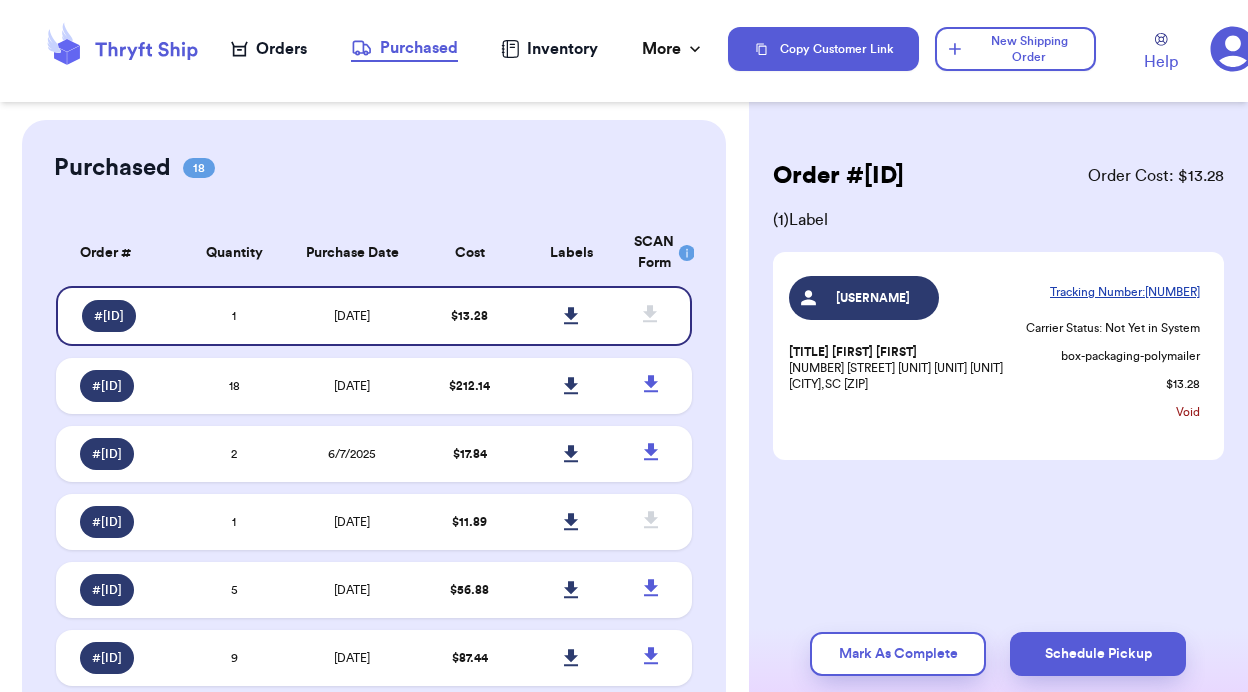 click 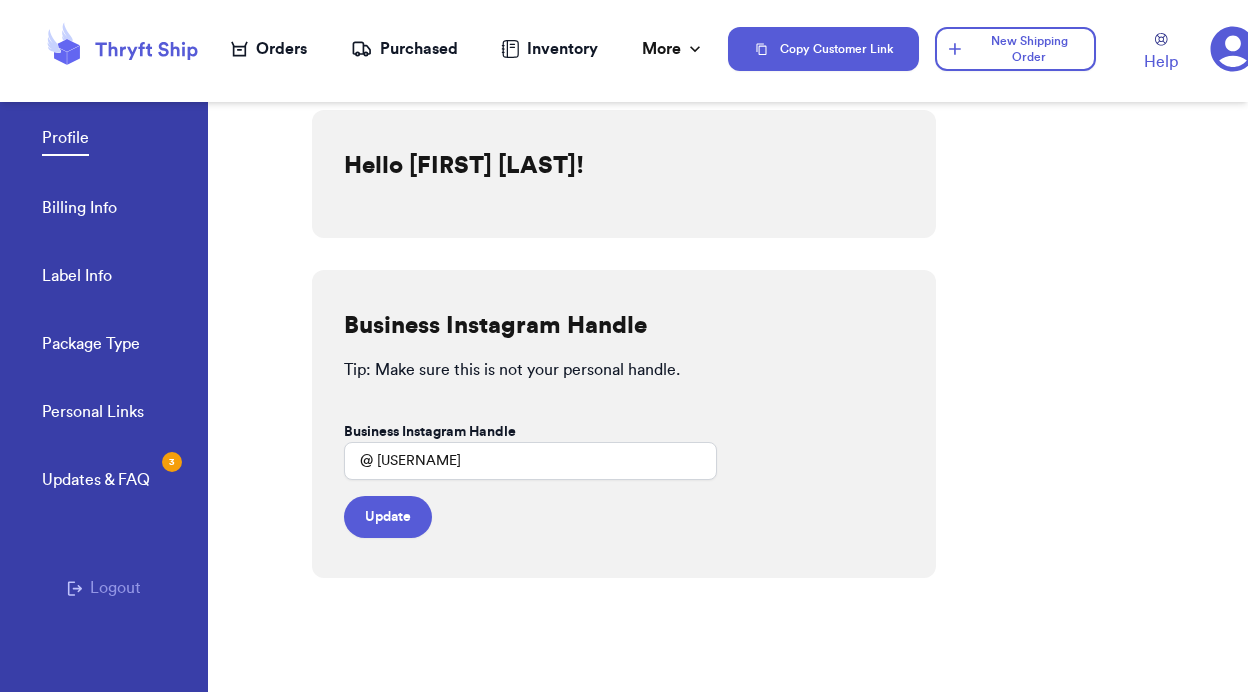 click on "Billing Info" at bounding box center [79, 210] 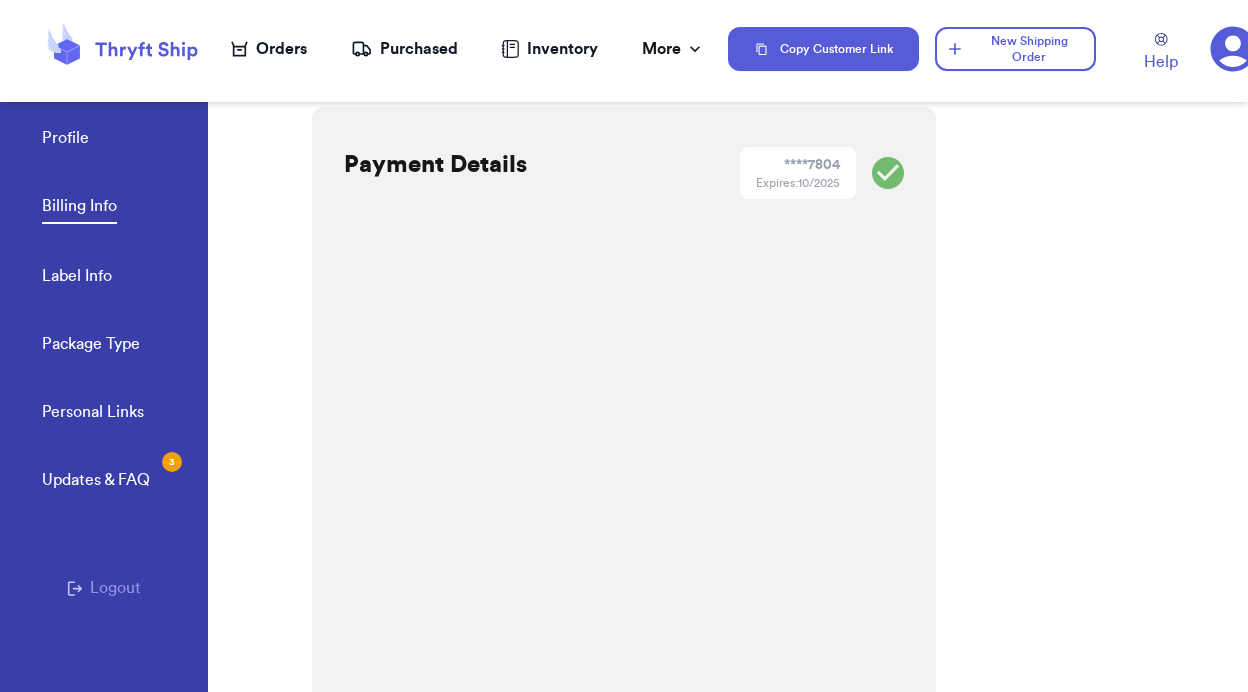 scroll, scrollTop: 0, scrollLeft: 0, axis: both 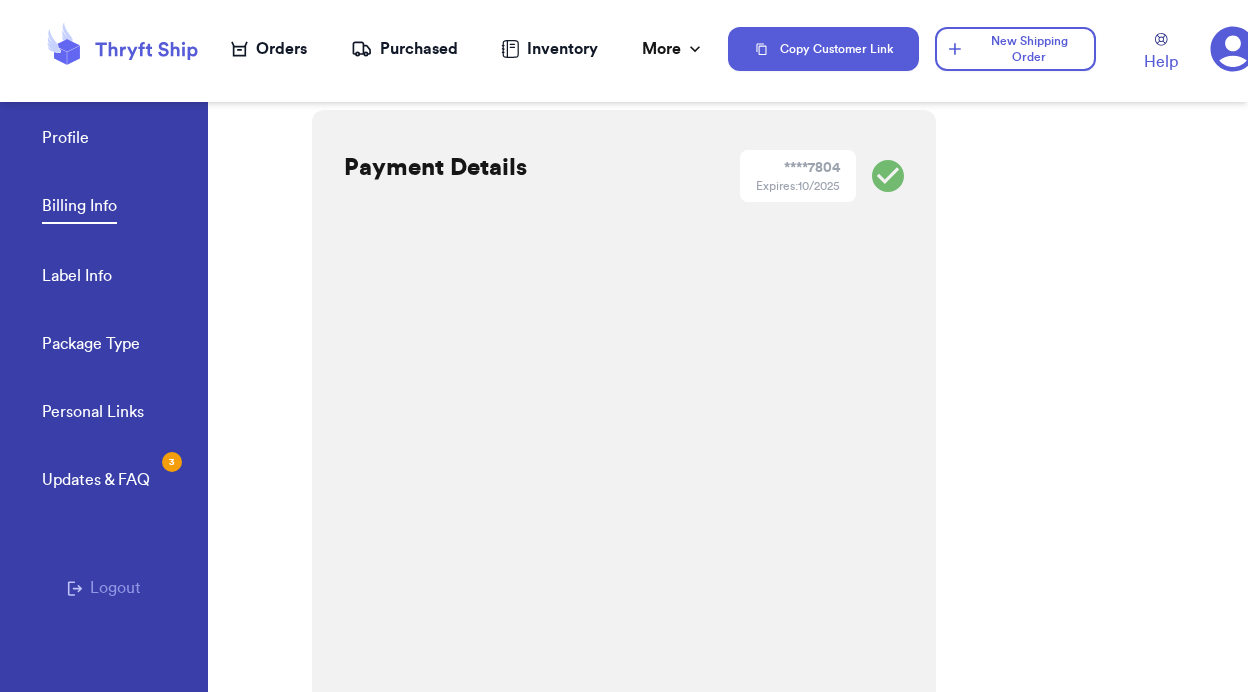 click on "Label Info" at bounding box center (77, 278) 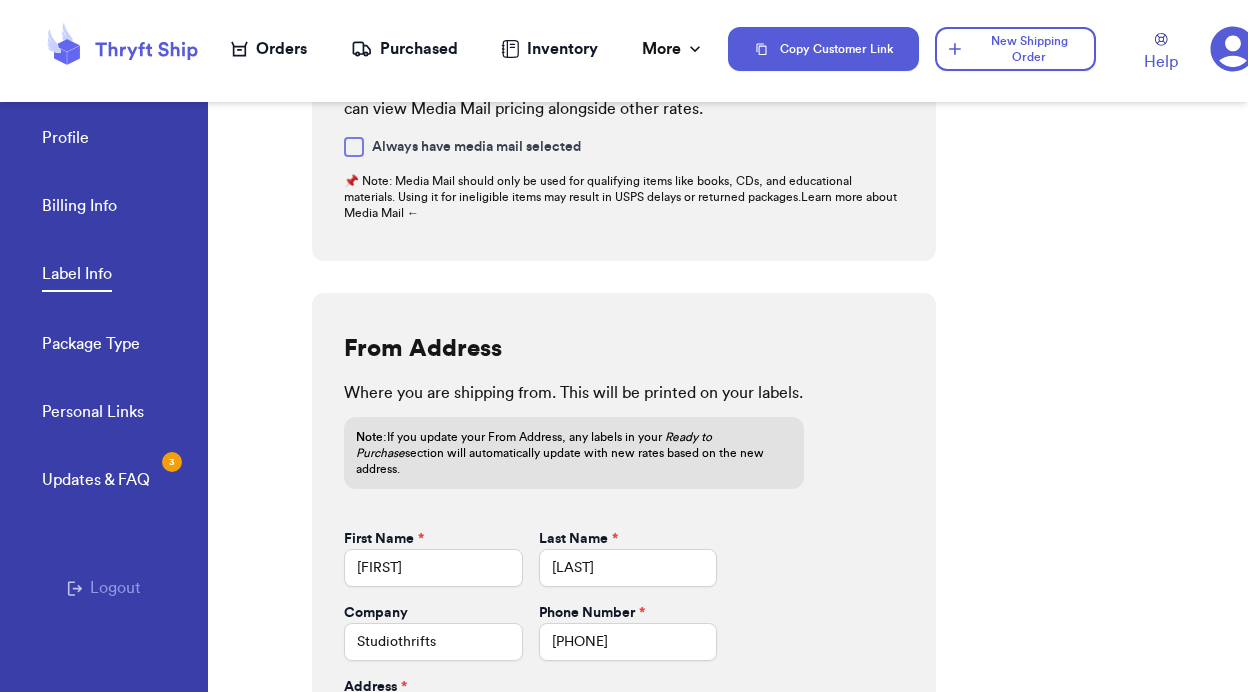 scroll, scrollTop: 931, scrollLeft: 0, axis: vertical 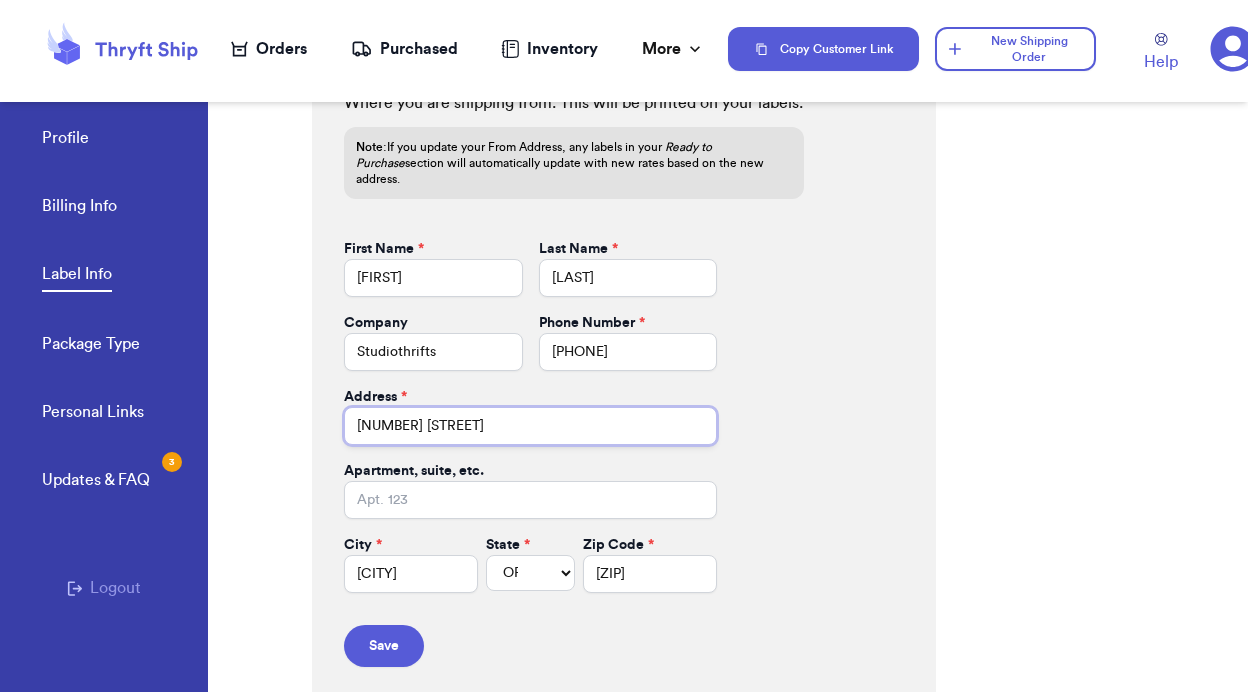 drag, startPoint x: 521, startPoint y: 412, endPoint x: 274, endPoint y: 410, distance: 247.0081 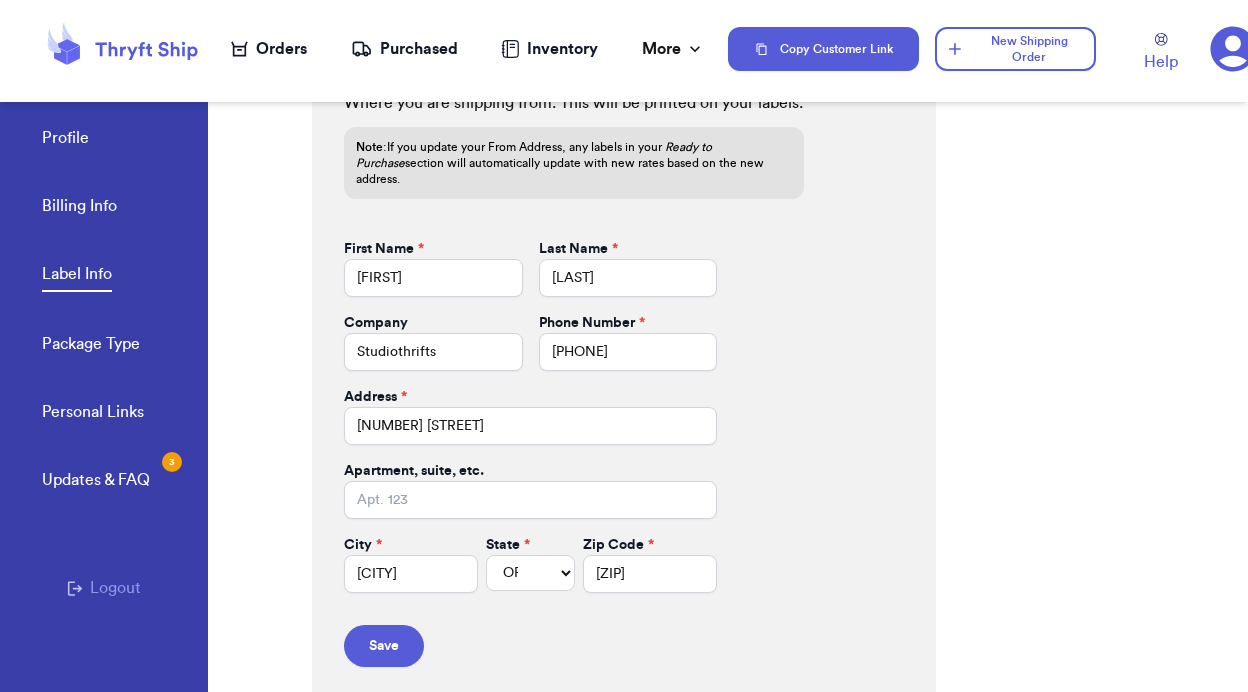 click on "First Name * [FIRST] Last Name * [LAST] Company [COMPANY] Phone Number * [PHONE] Address * [STREET] Apartment, suite, etc. City * [CITY] State * [STATE] Zip Code * [ZIP] Save" at bounding box center [530, 453] 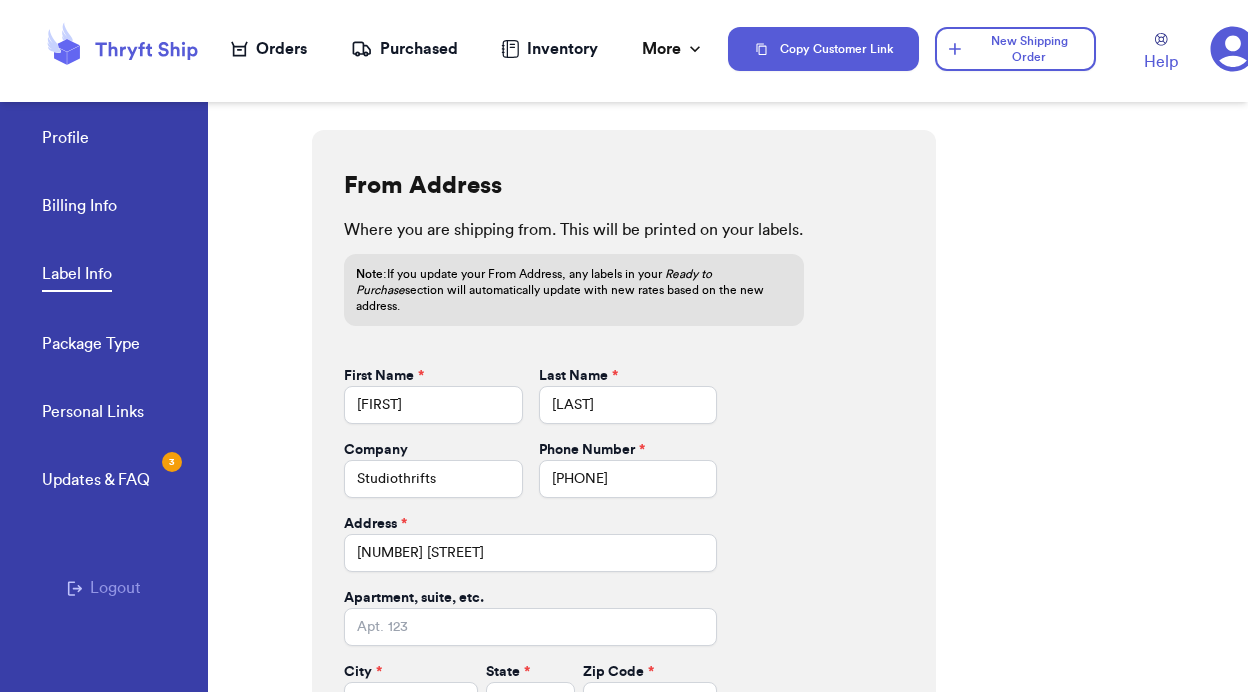 scroll, scrollTop: 931, scrollLeft: 0, axis: vertical 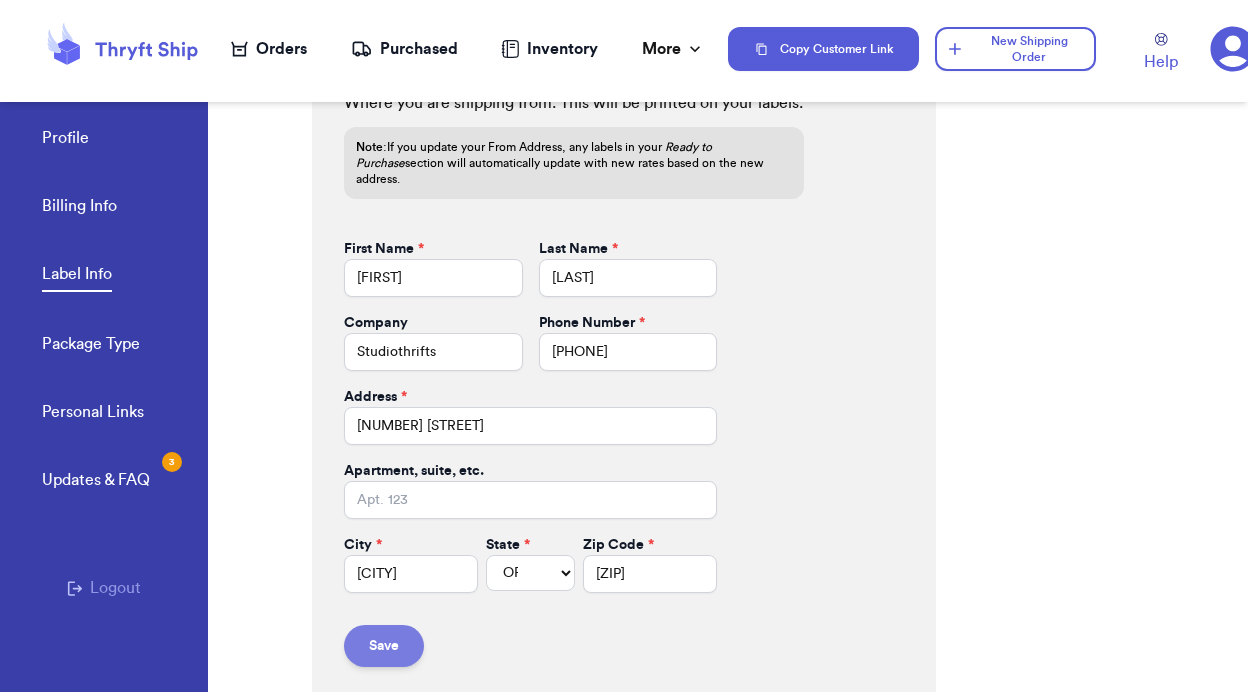 click on "Save" at bounding box center (384, 646) 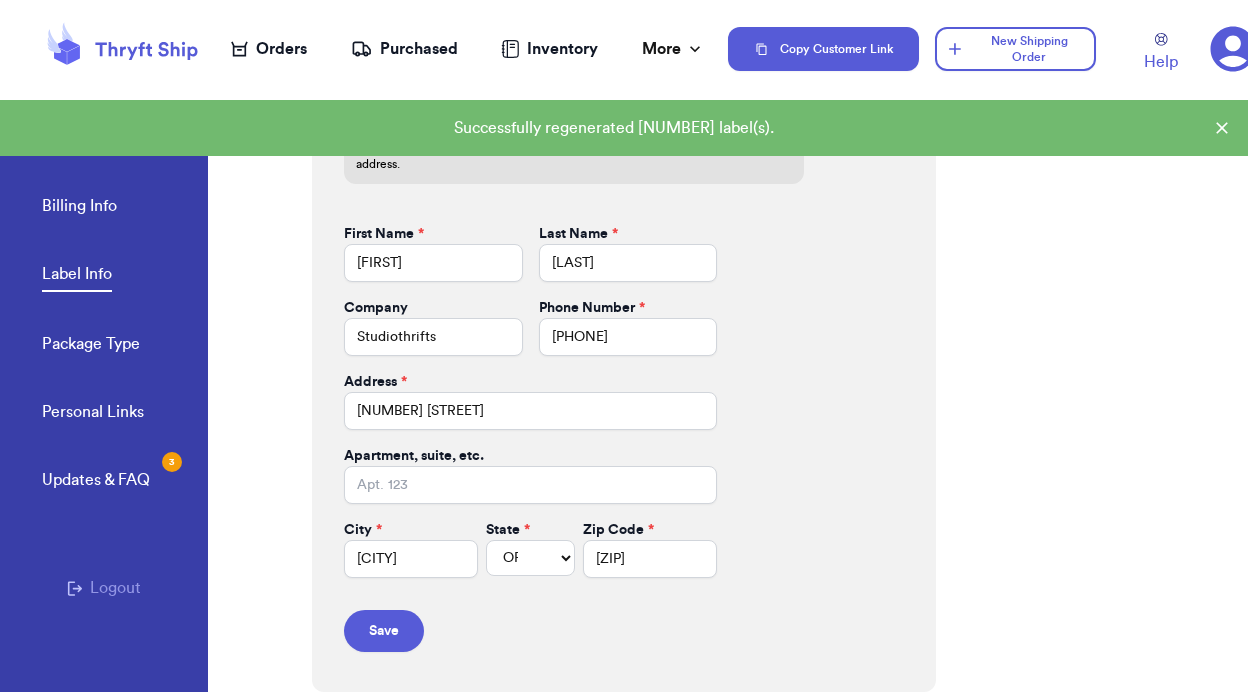 scroll, scrollTop: 931, scrollLeft: 0, axis: vertical 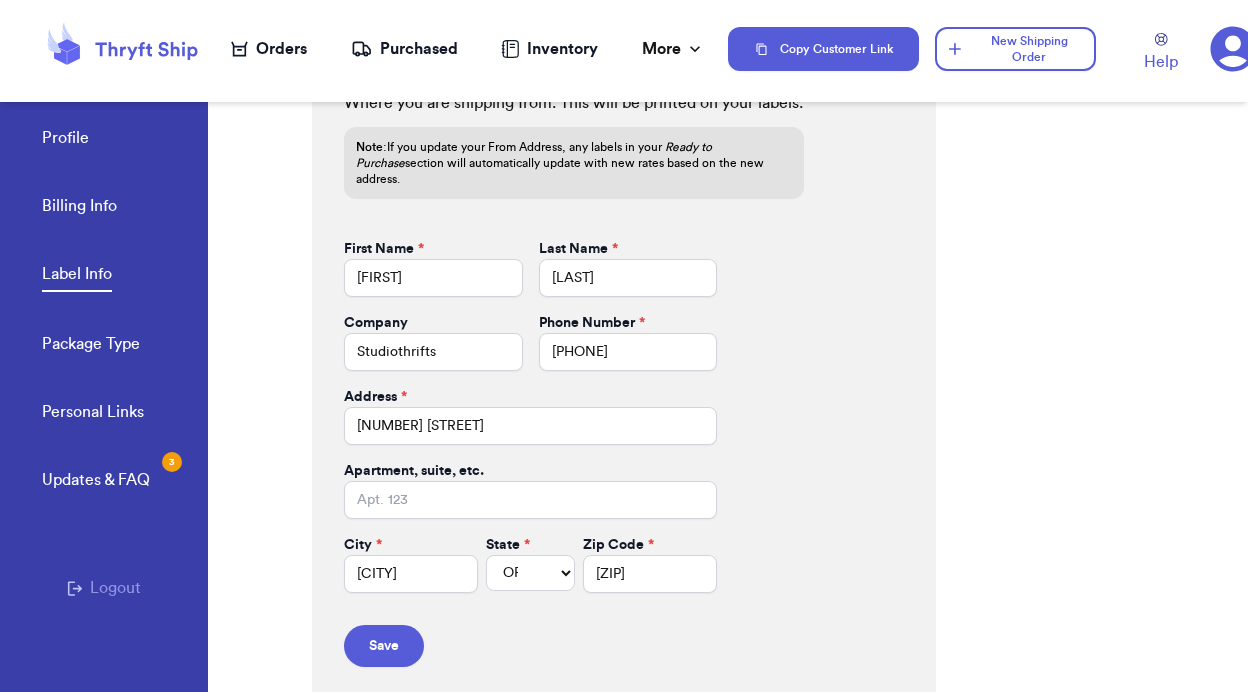 click 